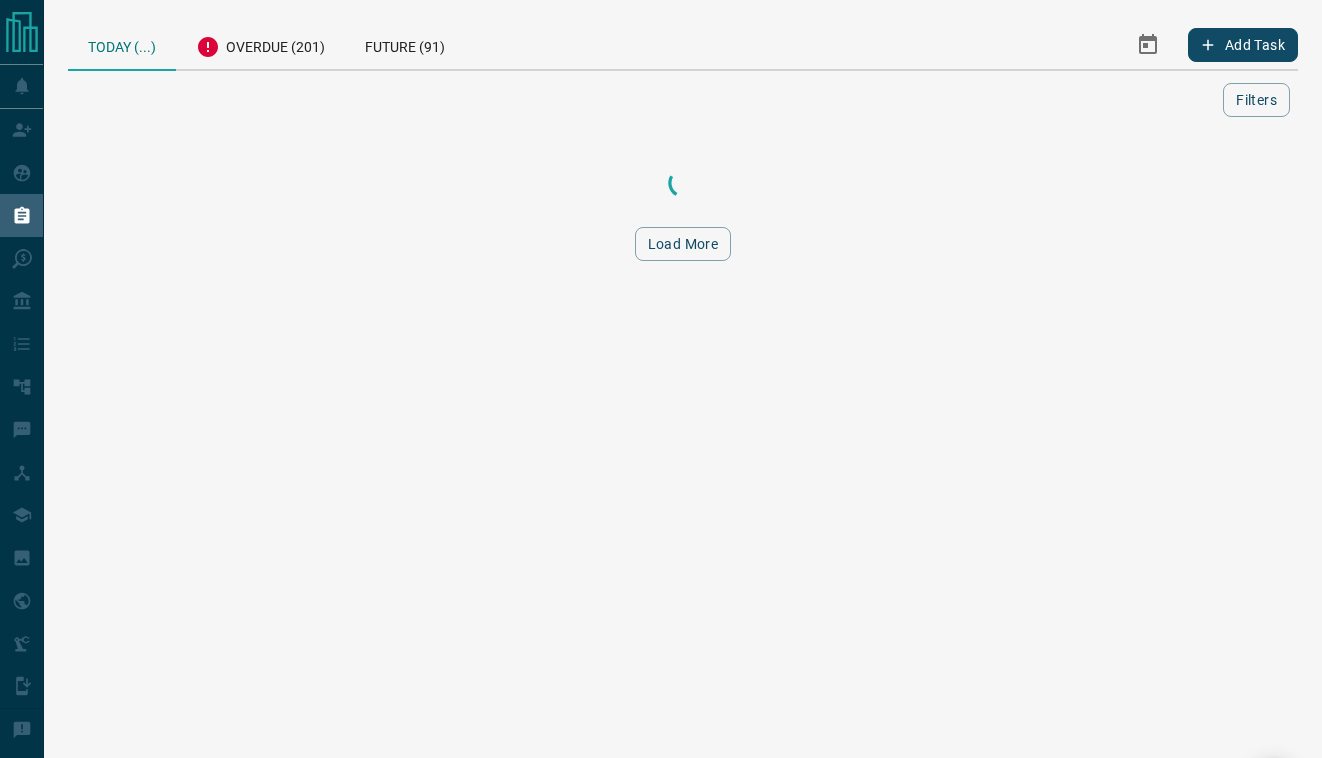 scroll, scrollTop: 0, scrollLeft: 0, axis: both 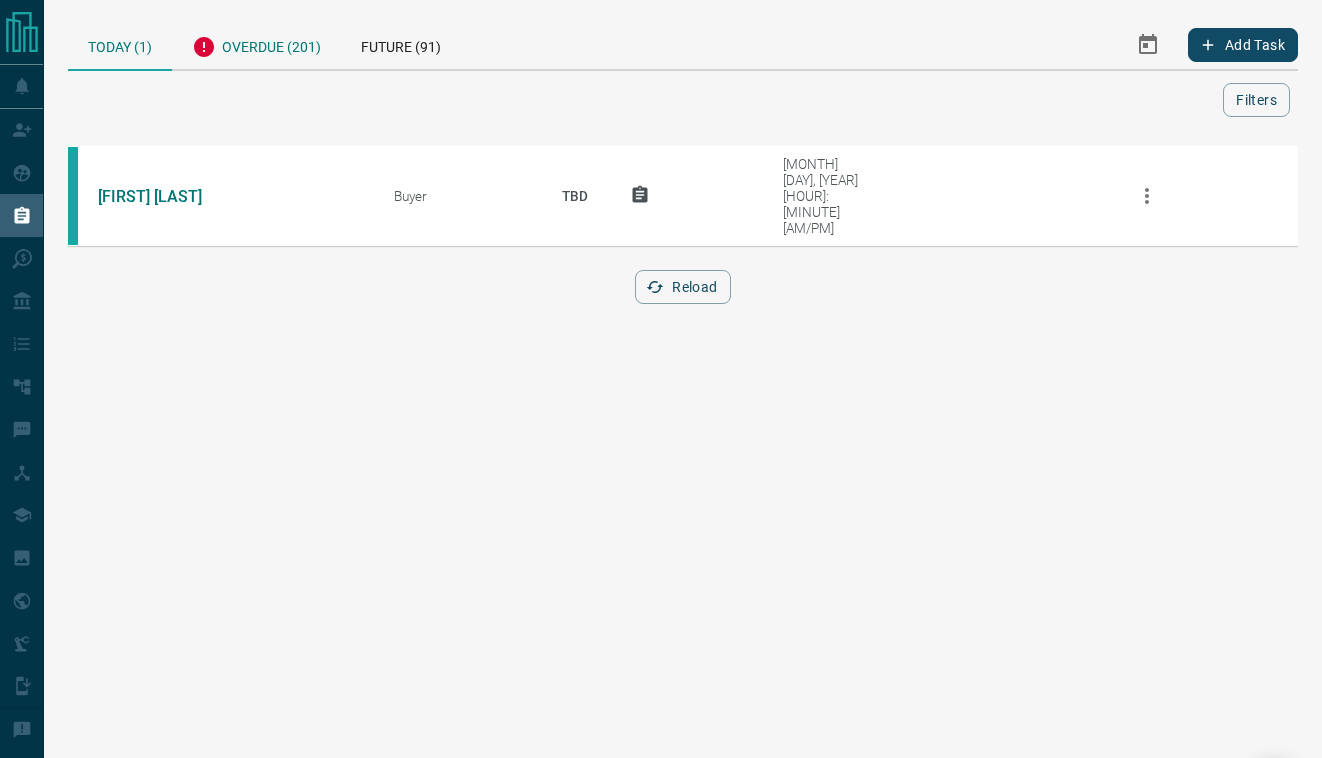 click on "Overdue (201)" at bounding box center (256, 44) 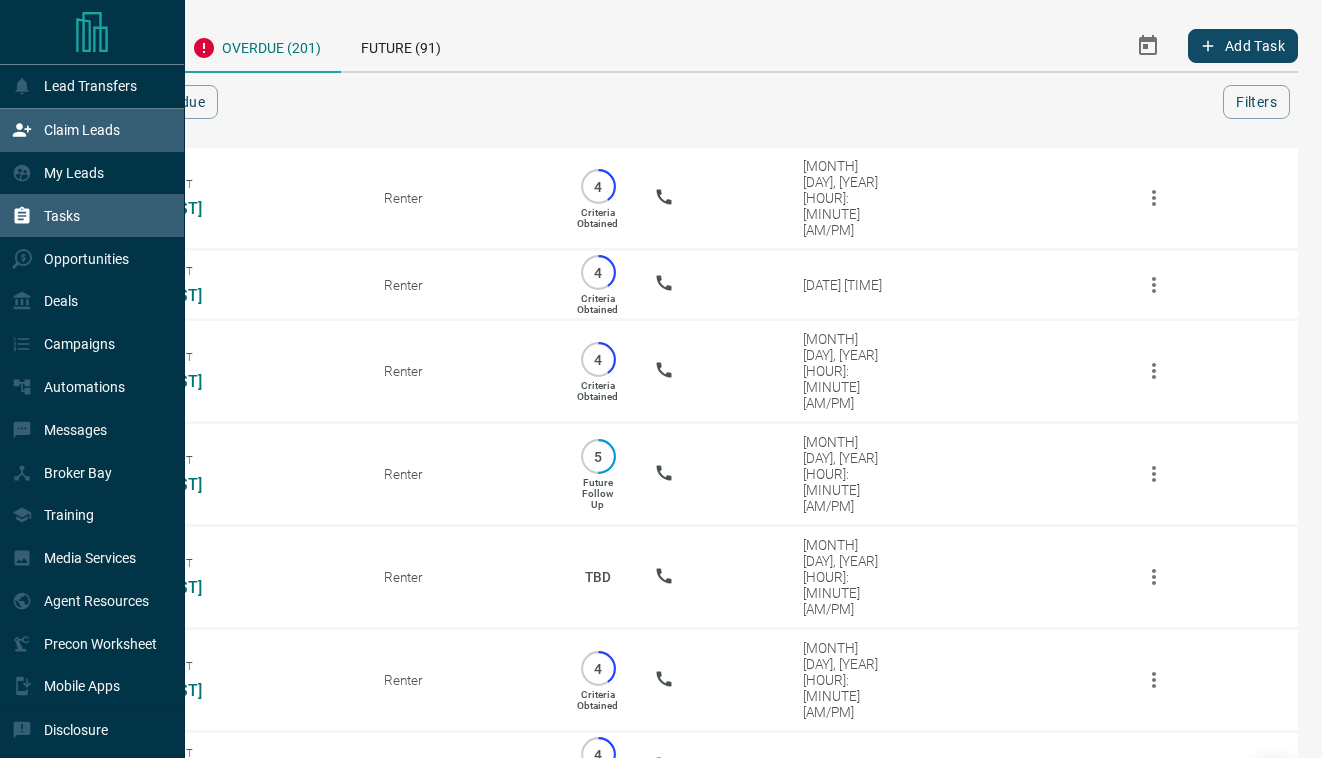 click on "Claim Leads" at bounding box center [66, 130] 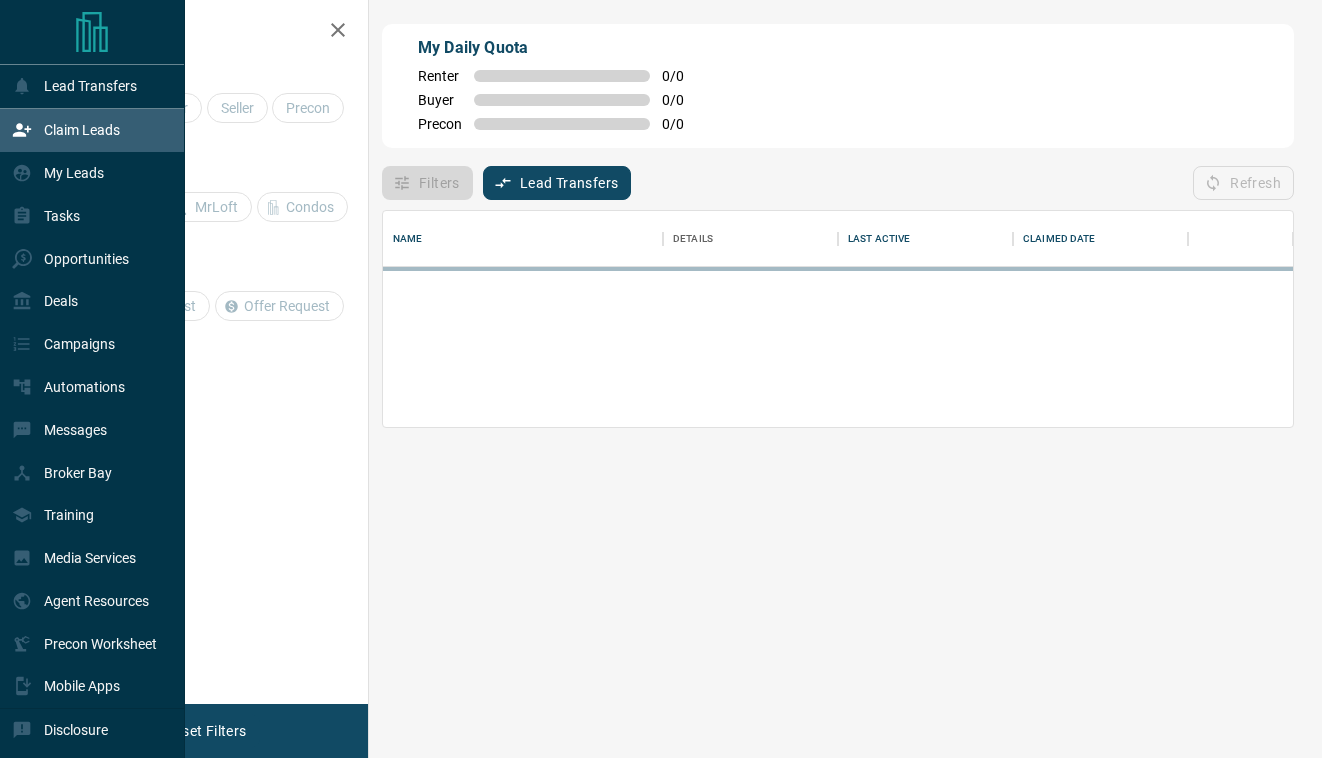 scroll, scrollTop: 1, scrollLeft: 1, axis: both 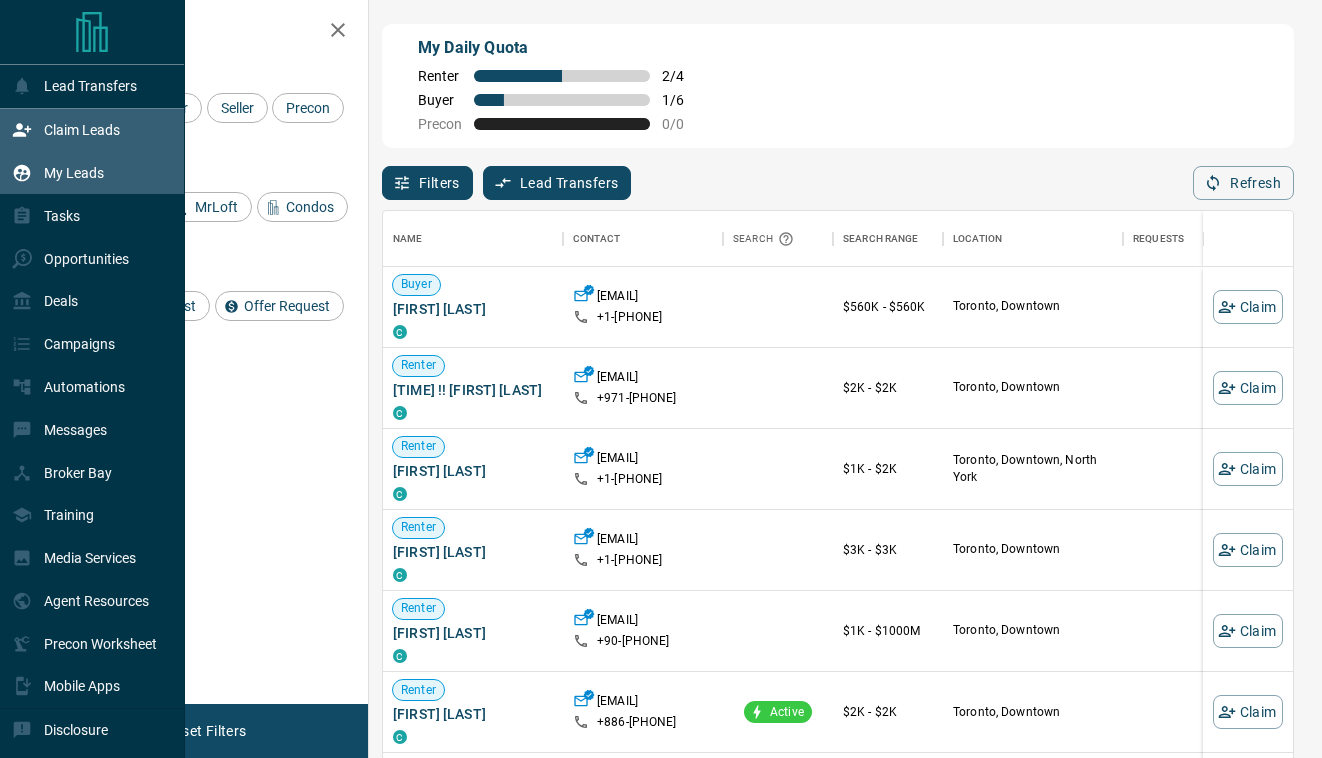 click on "My Leads" at bounding box center [58, 173] 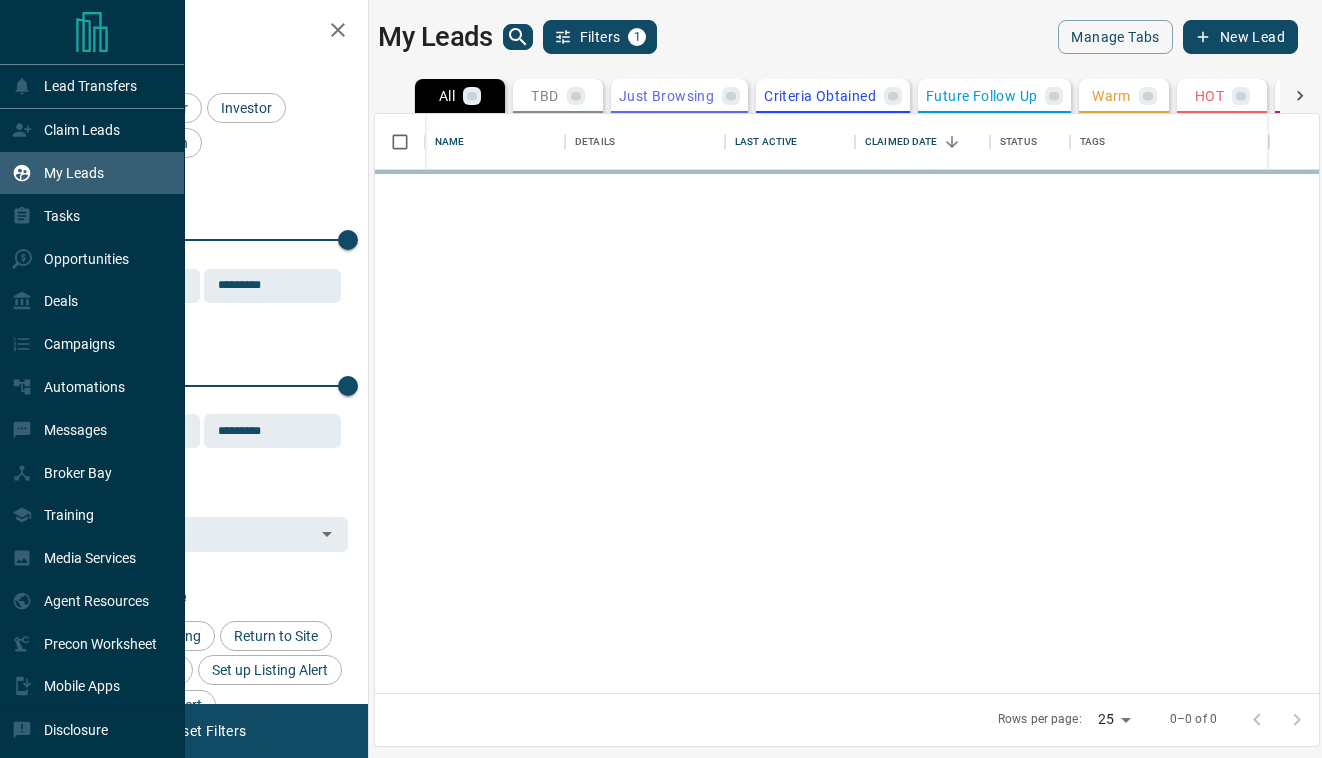 scroll, scrollTop: 1, scrollLeft: 1, axis: both 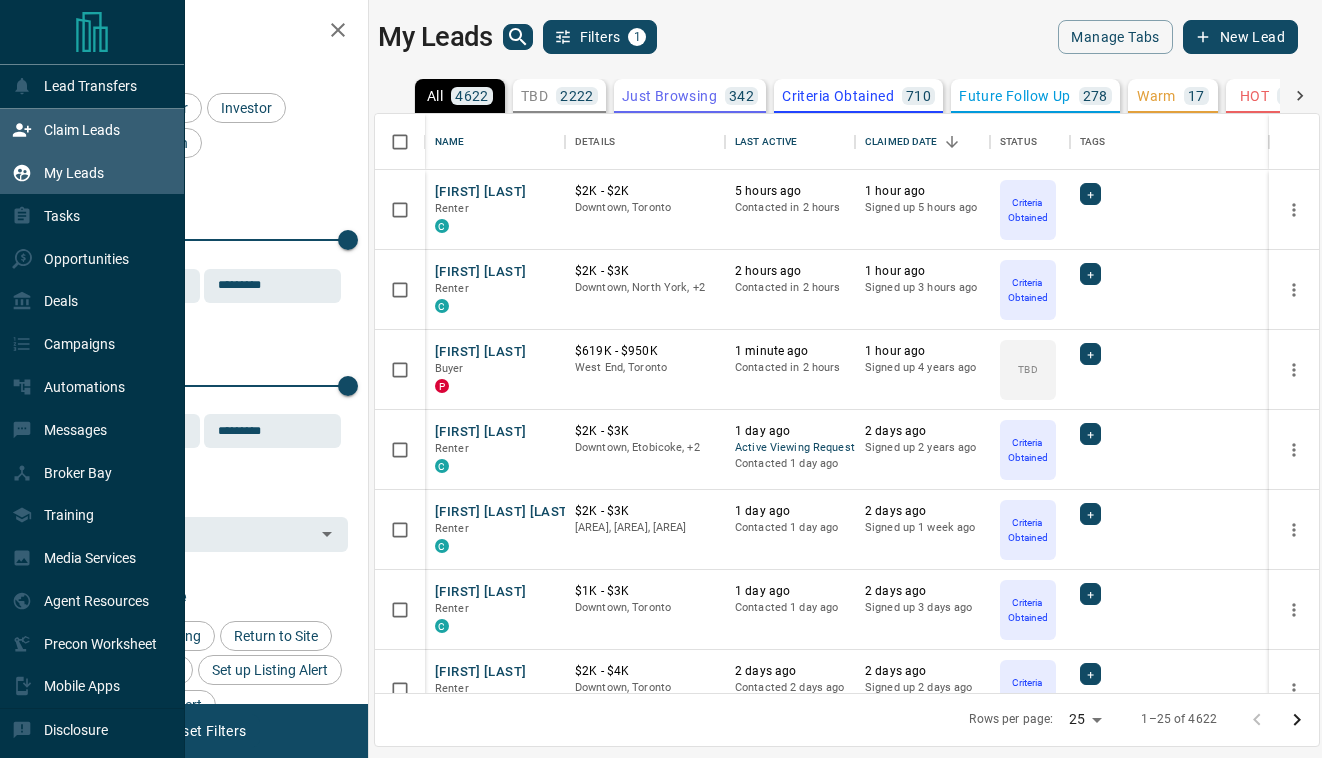 click on "Claim Leads" at bounding box center (92, 130) 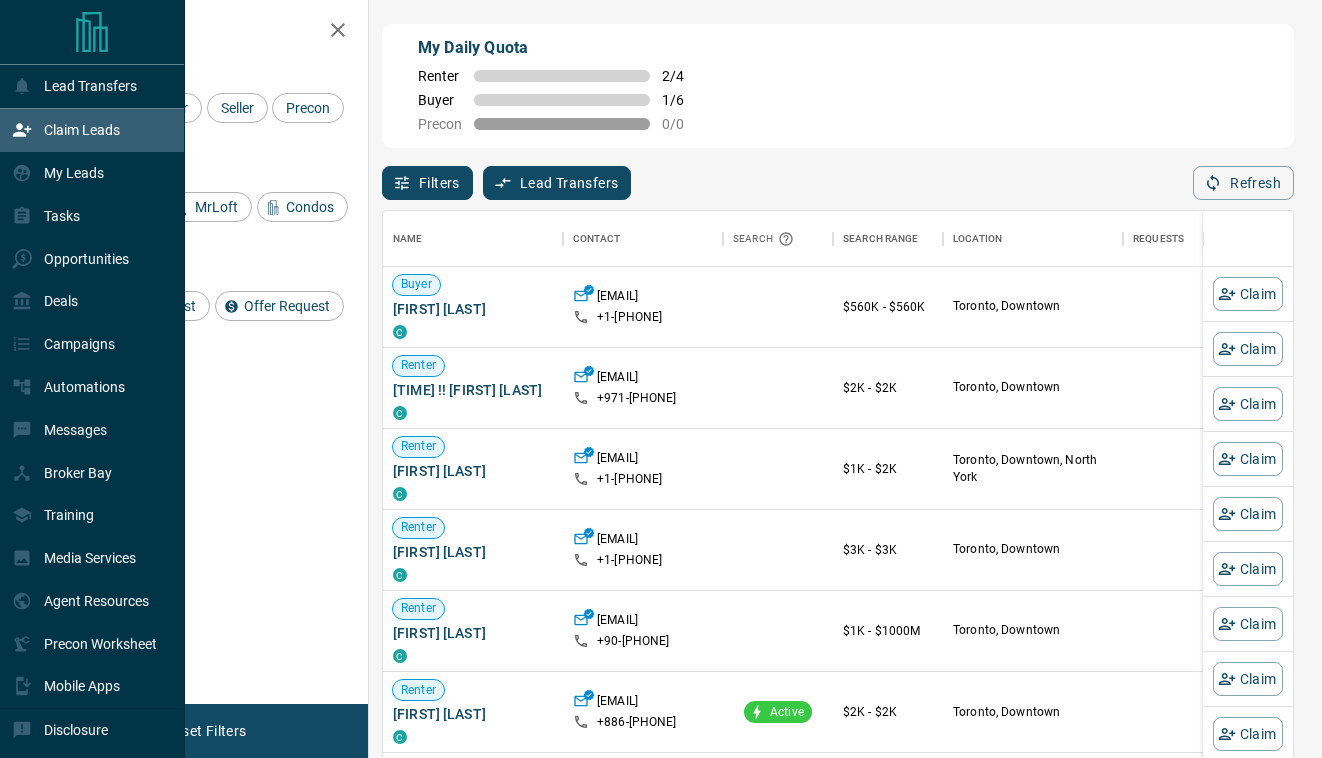 scroll, scrollTop: 0, scrollLeft: 1, axis: horizontal 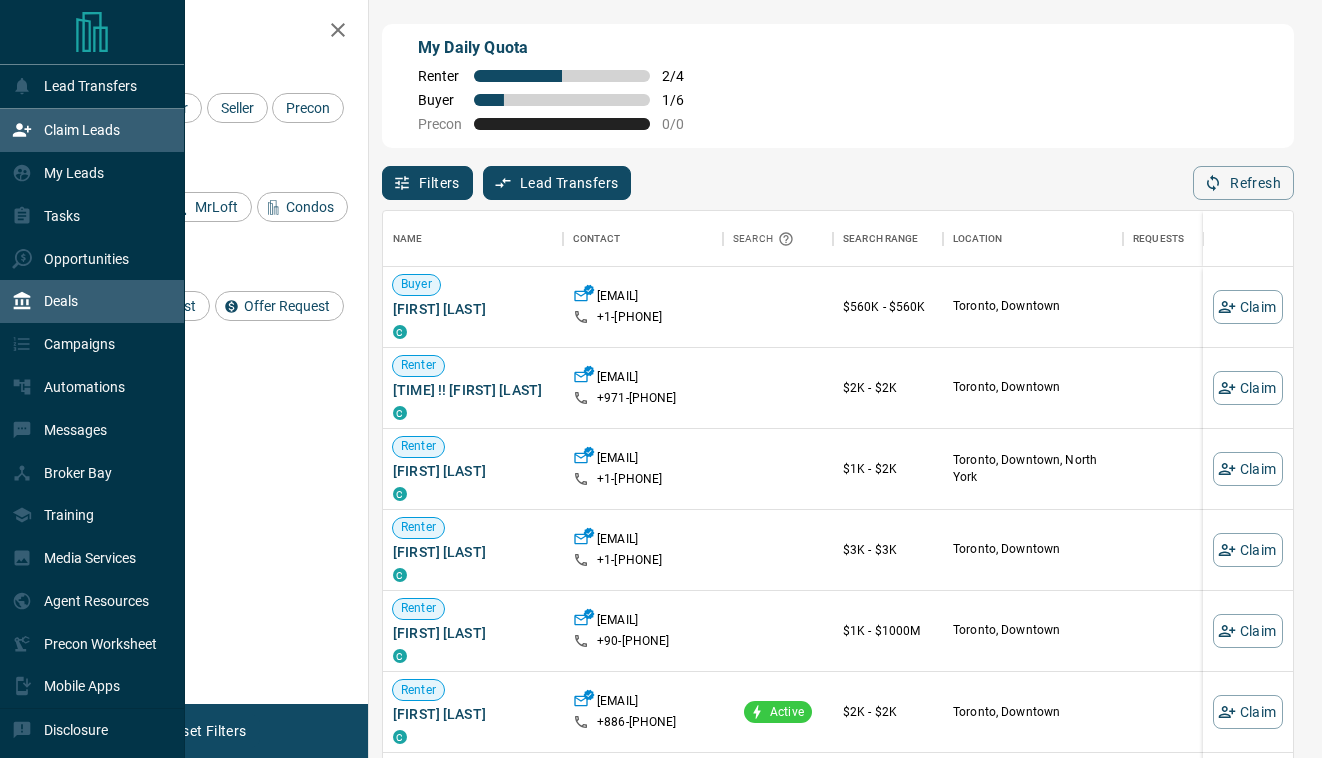 click on "Deals" at bounding box center [45, 301] 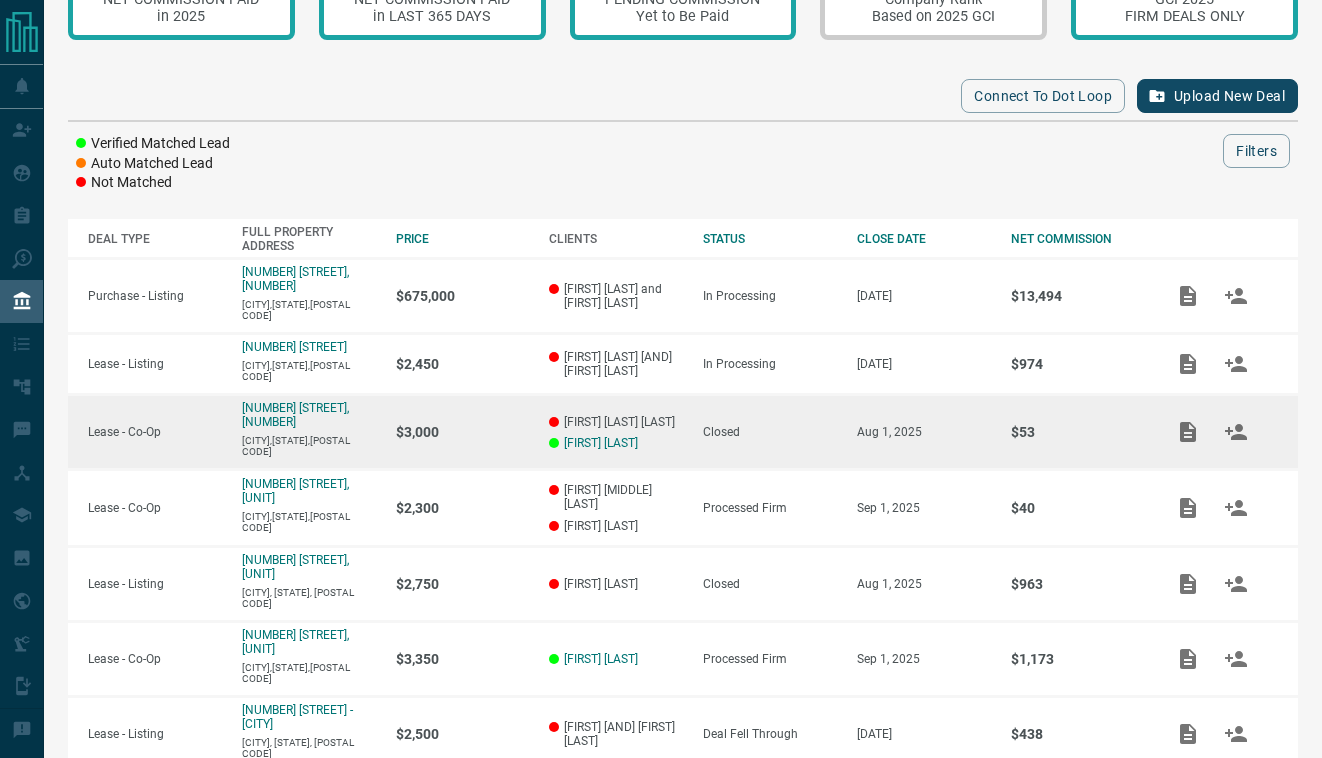 scroll, scrollTop: 124, scrollLeft: 0, axis: vertical 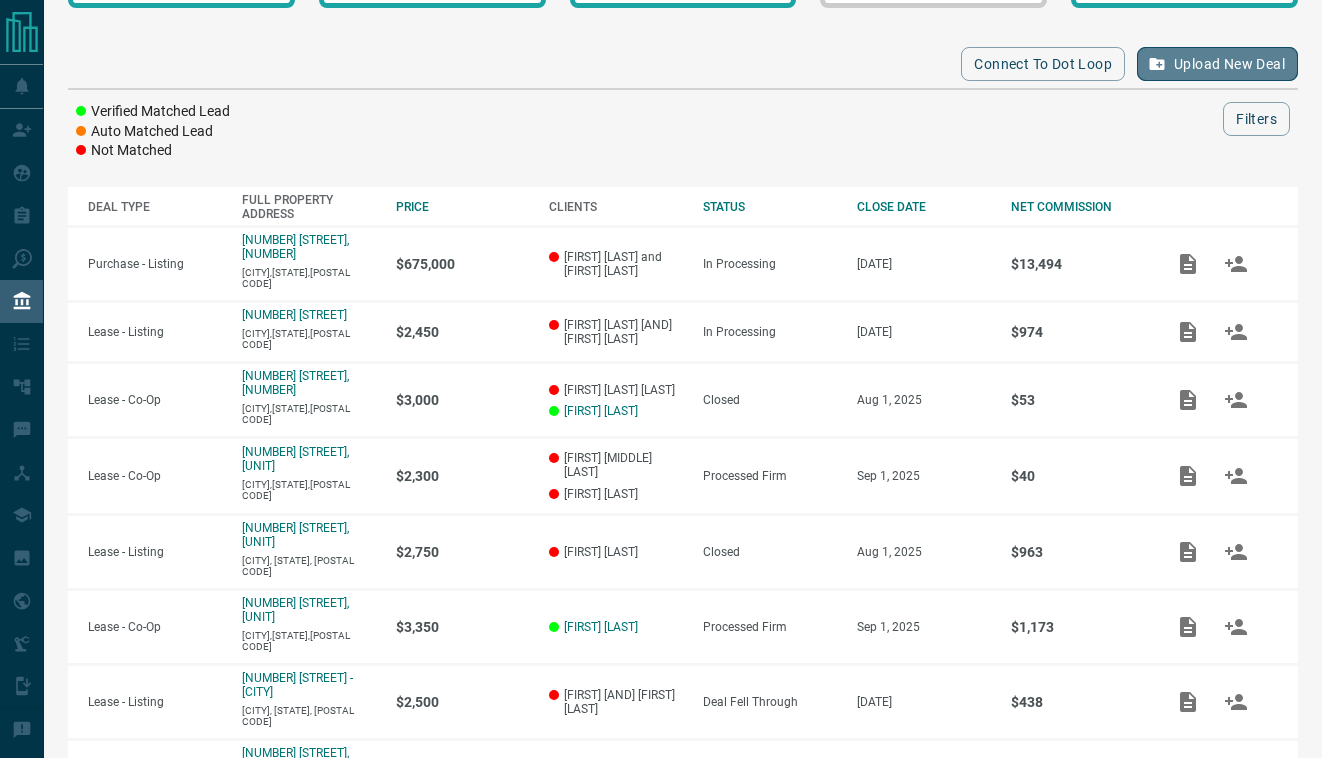 click on "Upload New Deal" at bounding box center [1217, 64] 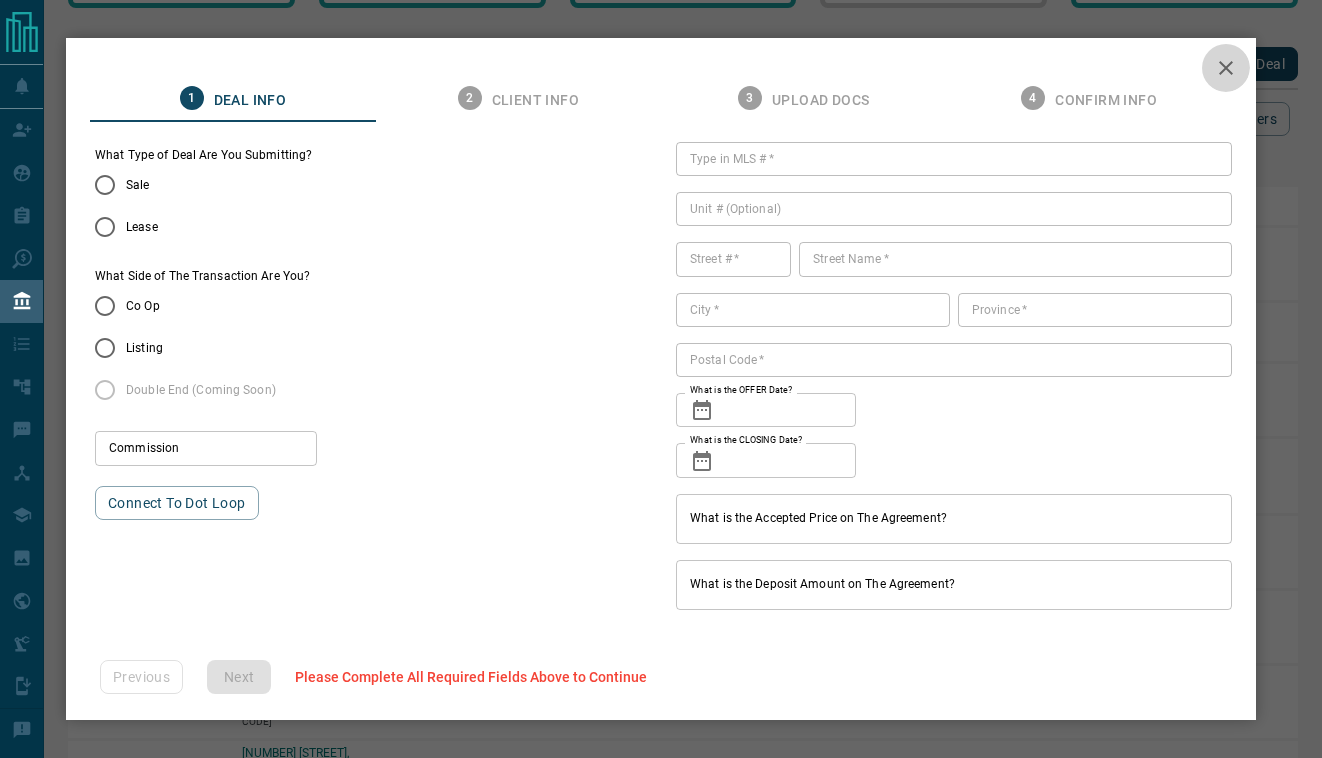 click 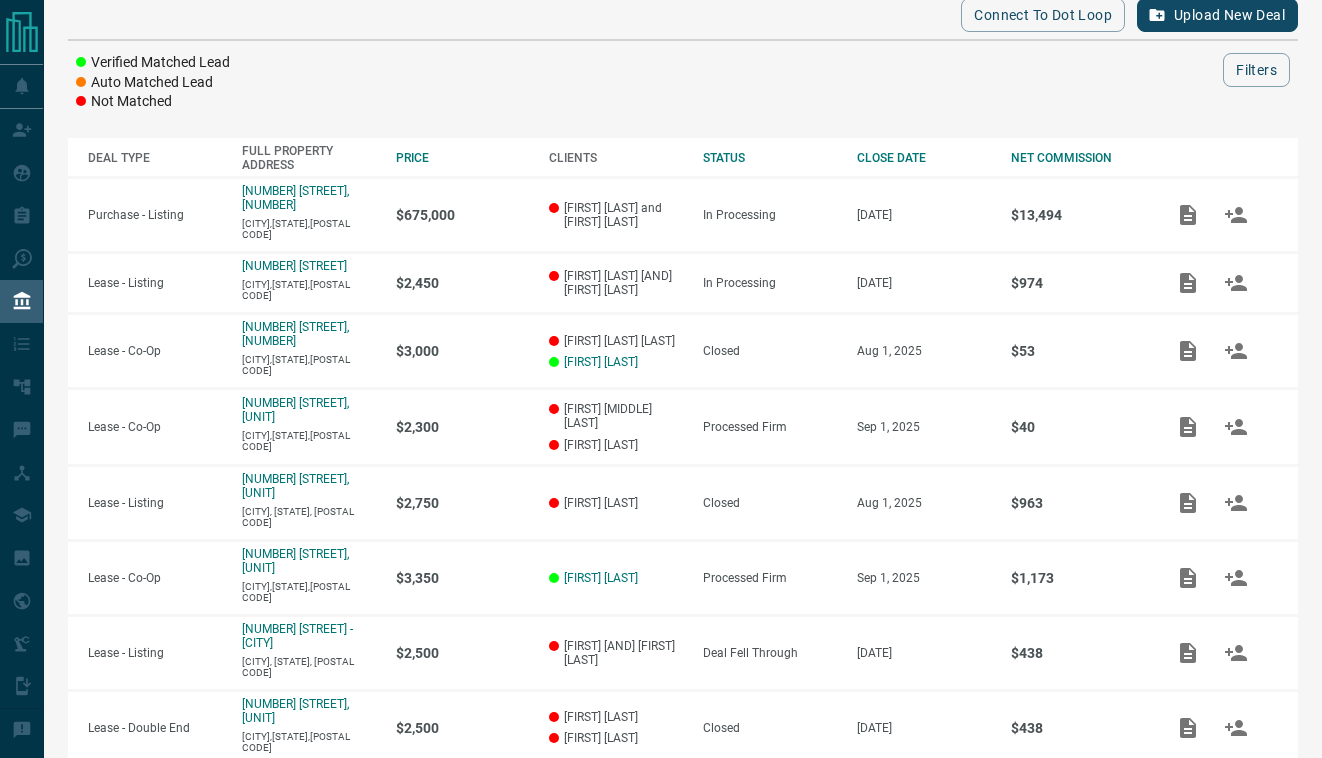 scroll, scrollTop: 177, scrollLeft: 0, axis: vertical 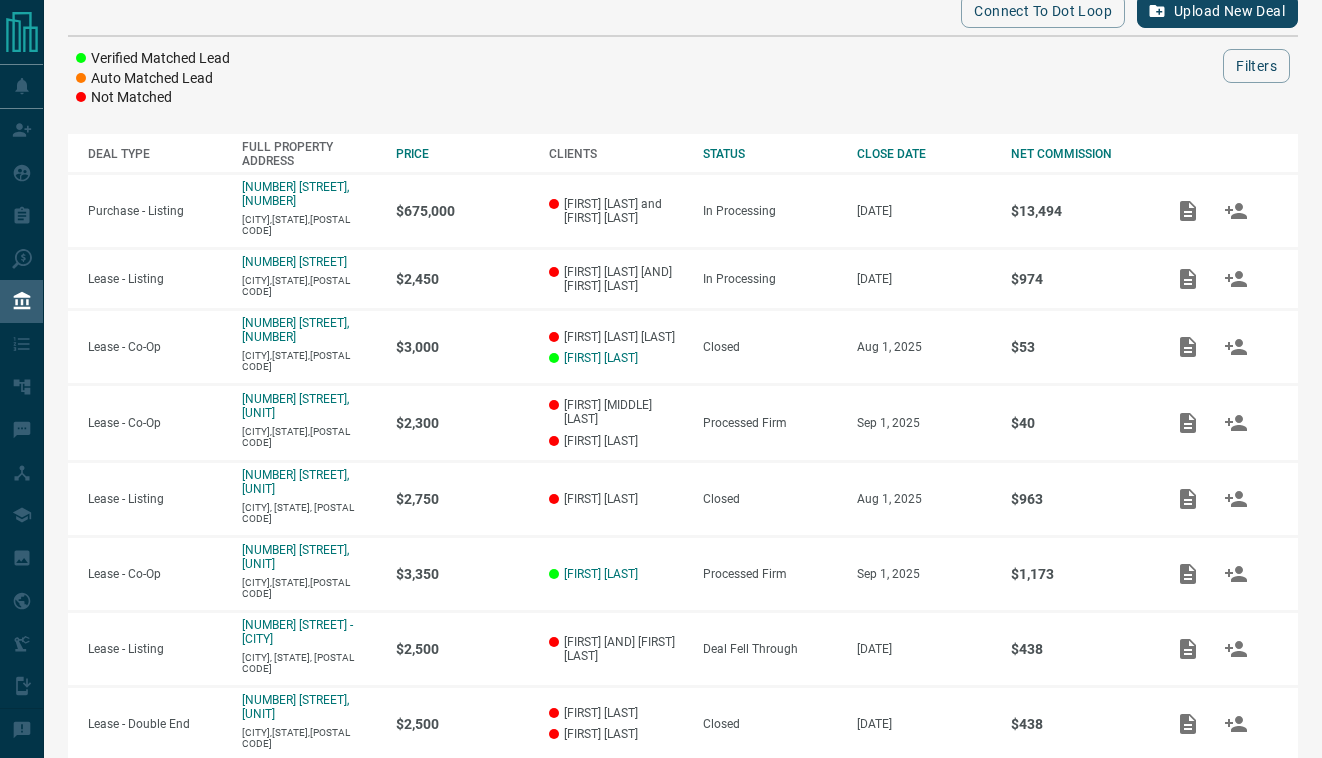 click on "Upload New Deal" at bounding box center [1217, 11] 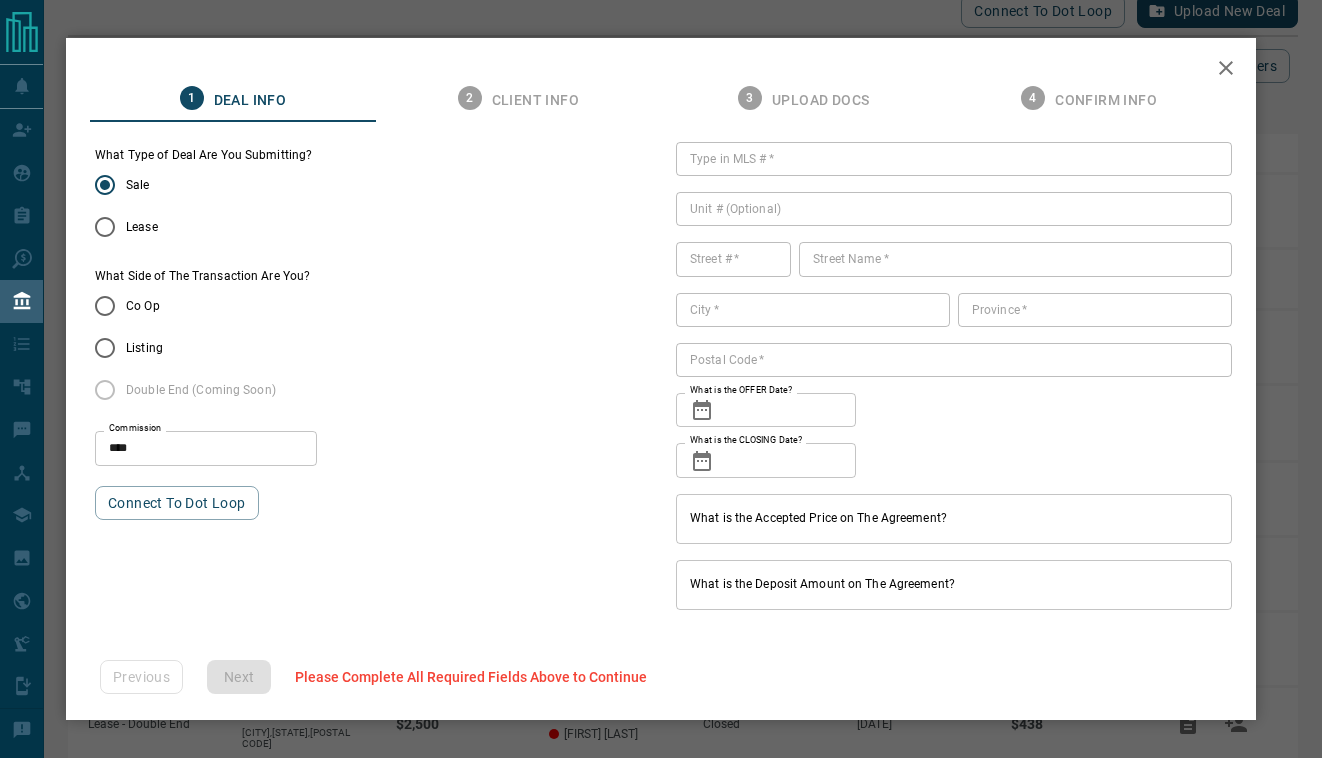 type on "***" 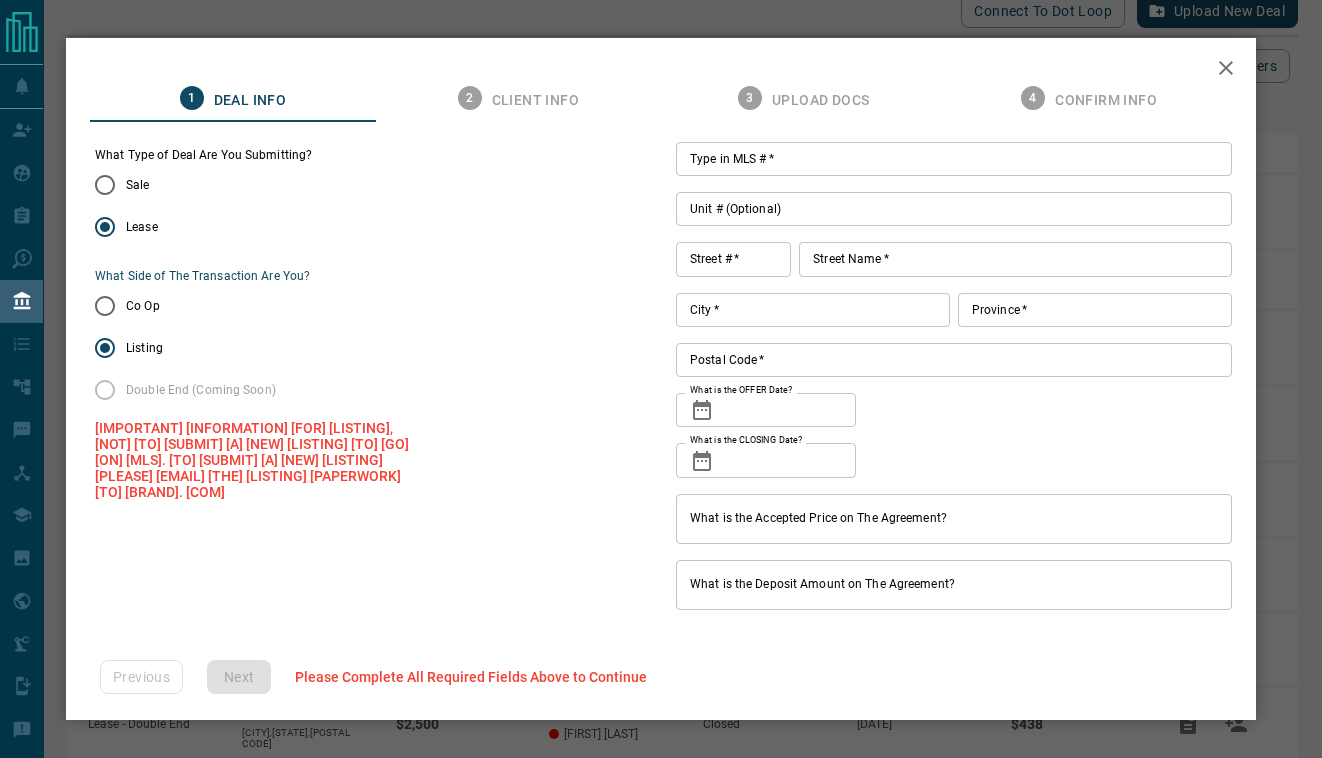 click on "Type in MLS #   *" at bounding box center [954, 159] 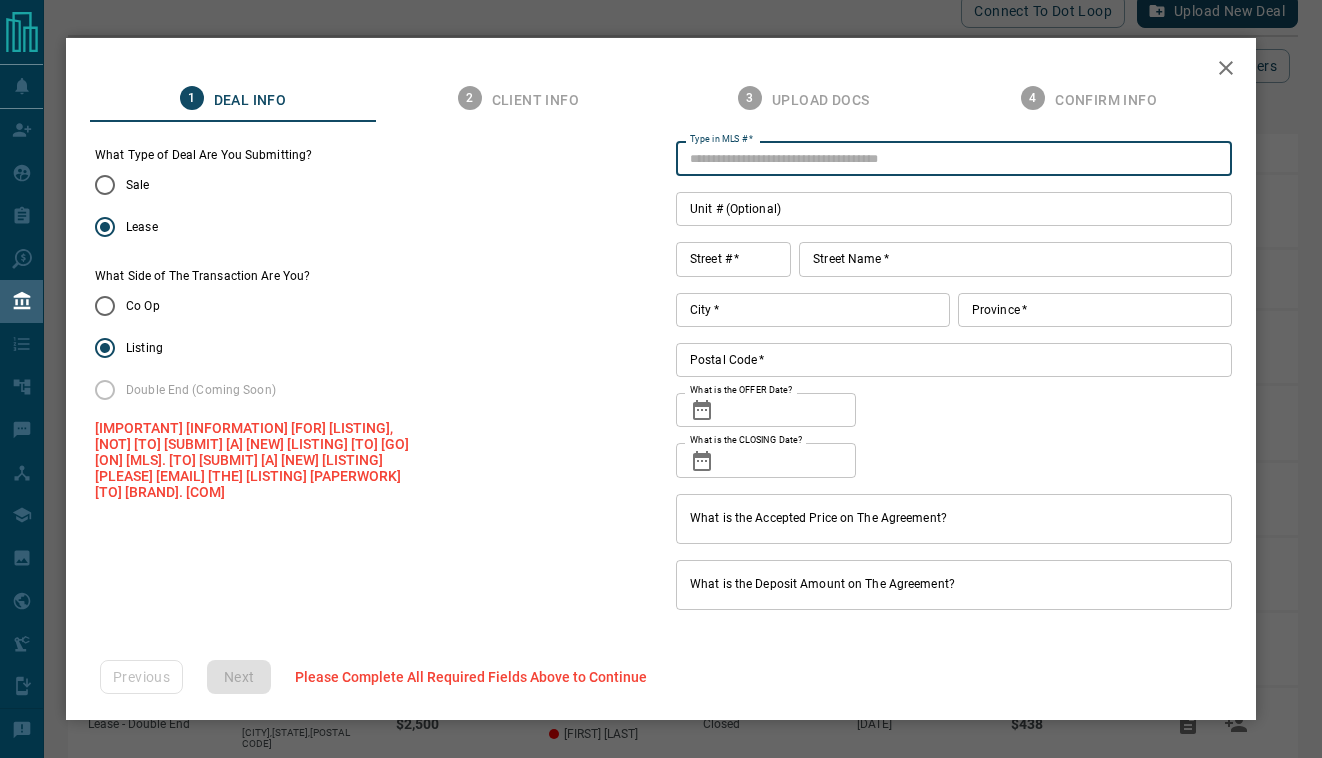 paste on "*********" 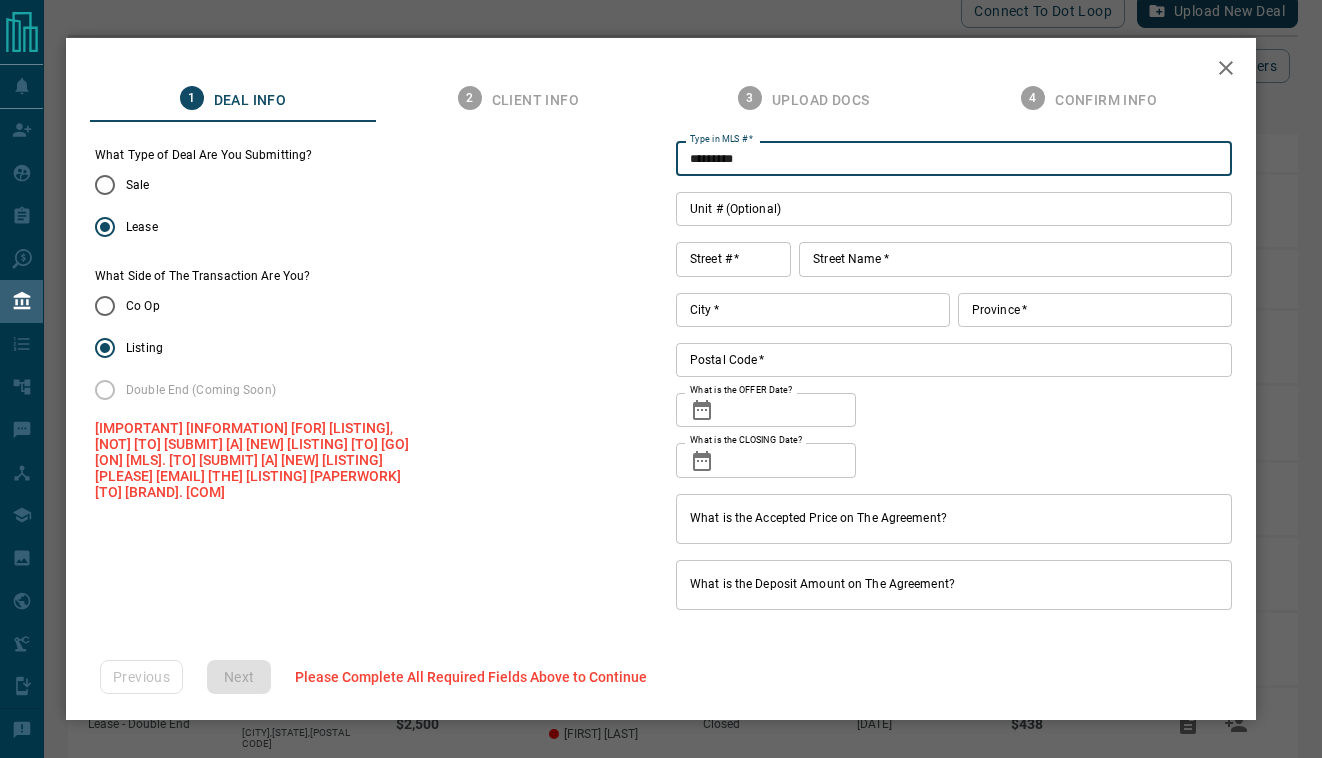 type on "*********" 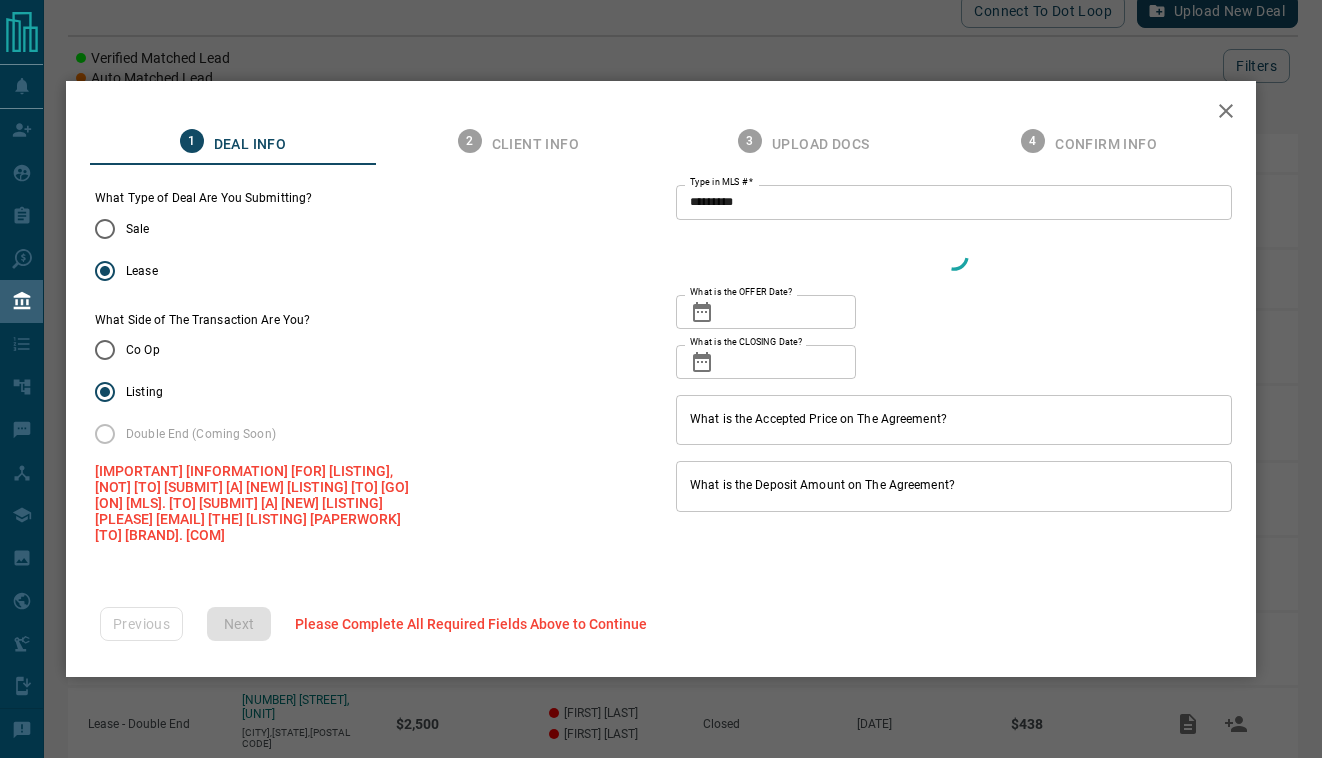click on "What Type of Deal Are You Submitting? Sale Lease What Side of The Transaction Are You? Co Op Listing Double End (Coming Soon) * This is to submit the Agreement to Lease and Co-Op paperwork for your Listing, NOT to
submit a new listing to go on MLS. To submit a new listing please email the listing
paperwork to frontdesk@example.com Type in MLS #   * ********* Type in MLS #   * What is the OFFER Date? ​ What is the OFFER Date? What is the CLOSING Date? ​ What is the CLOSING Date? What is the Accepted Price on The Agreement? What is the Accepted Price on The Agreement? What is the Deposit Amount on The Agreement? What is the Deposit Amount on The Agreement?" at bounding box center [661, 370] 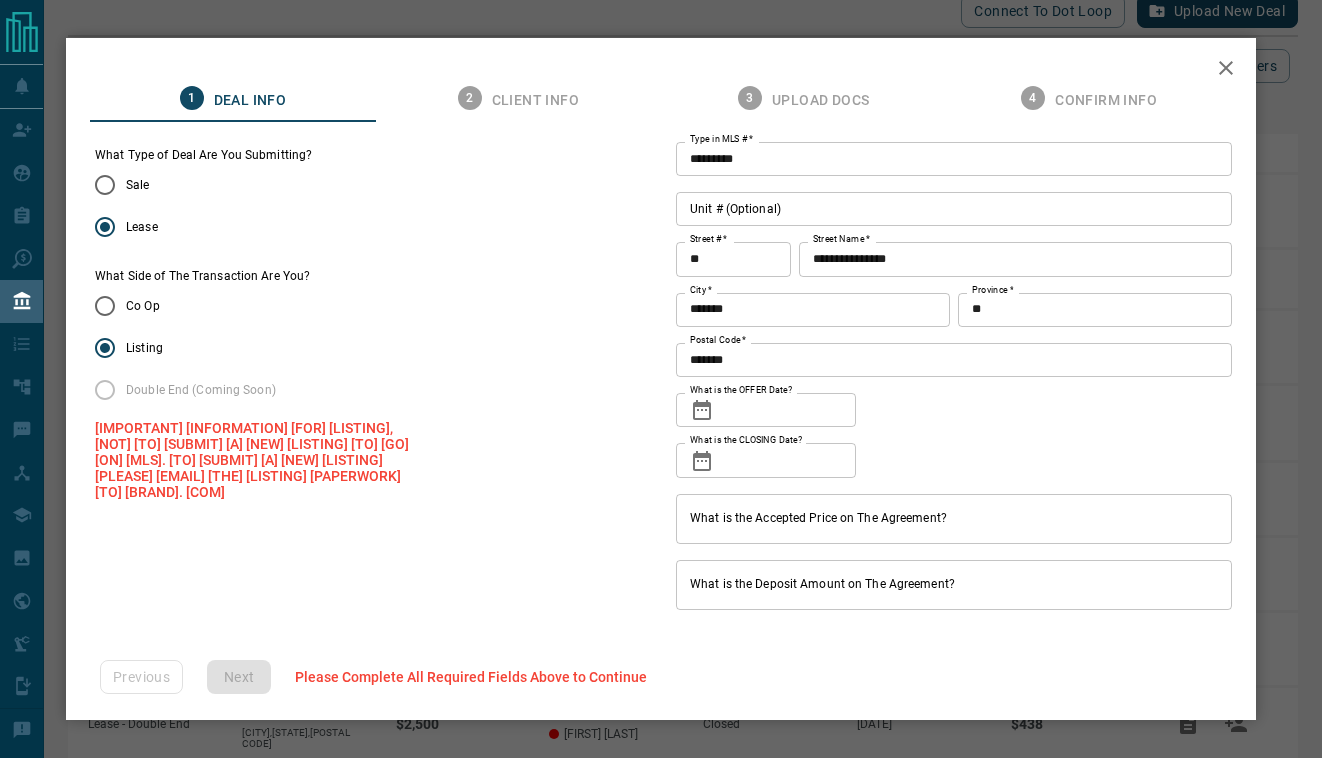 click 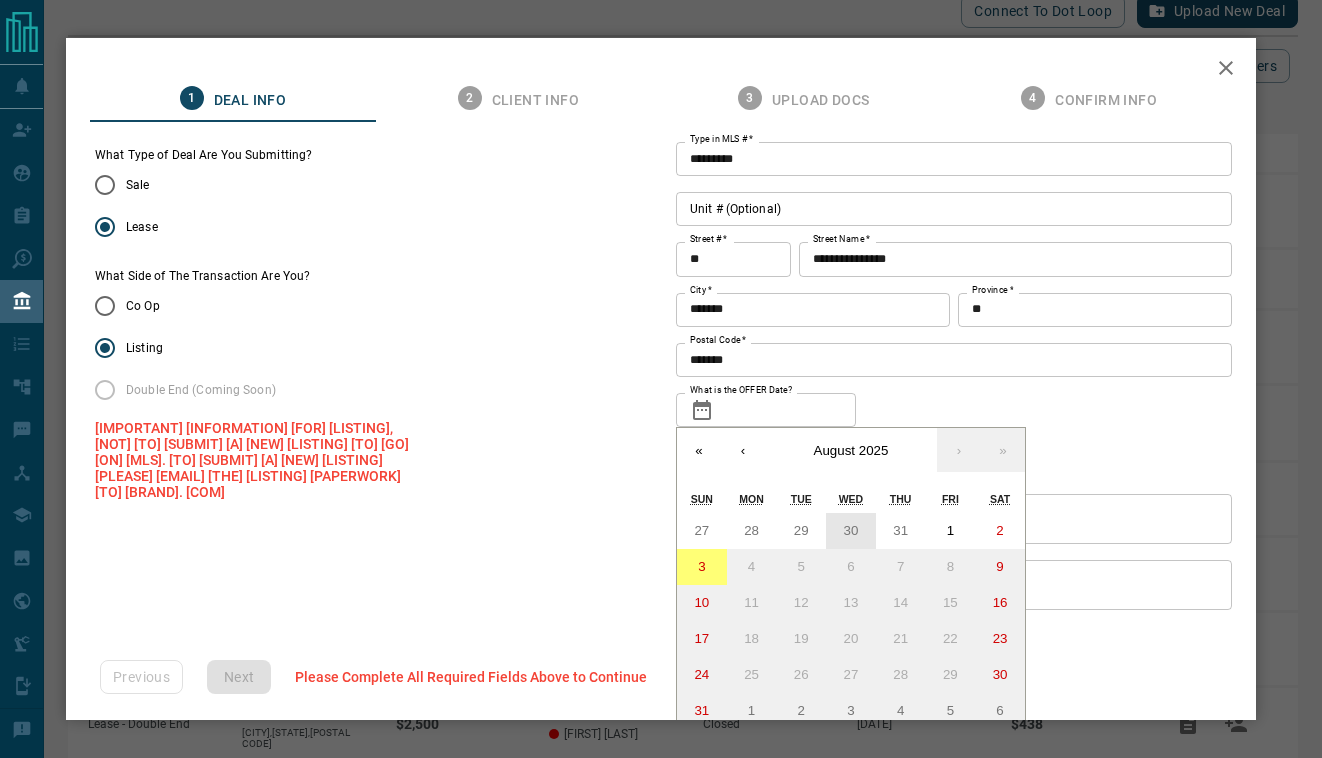 click on "30" at bounding box center (851, 530) 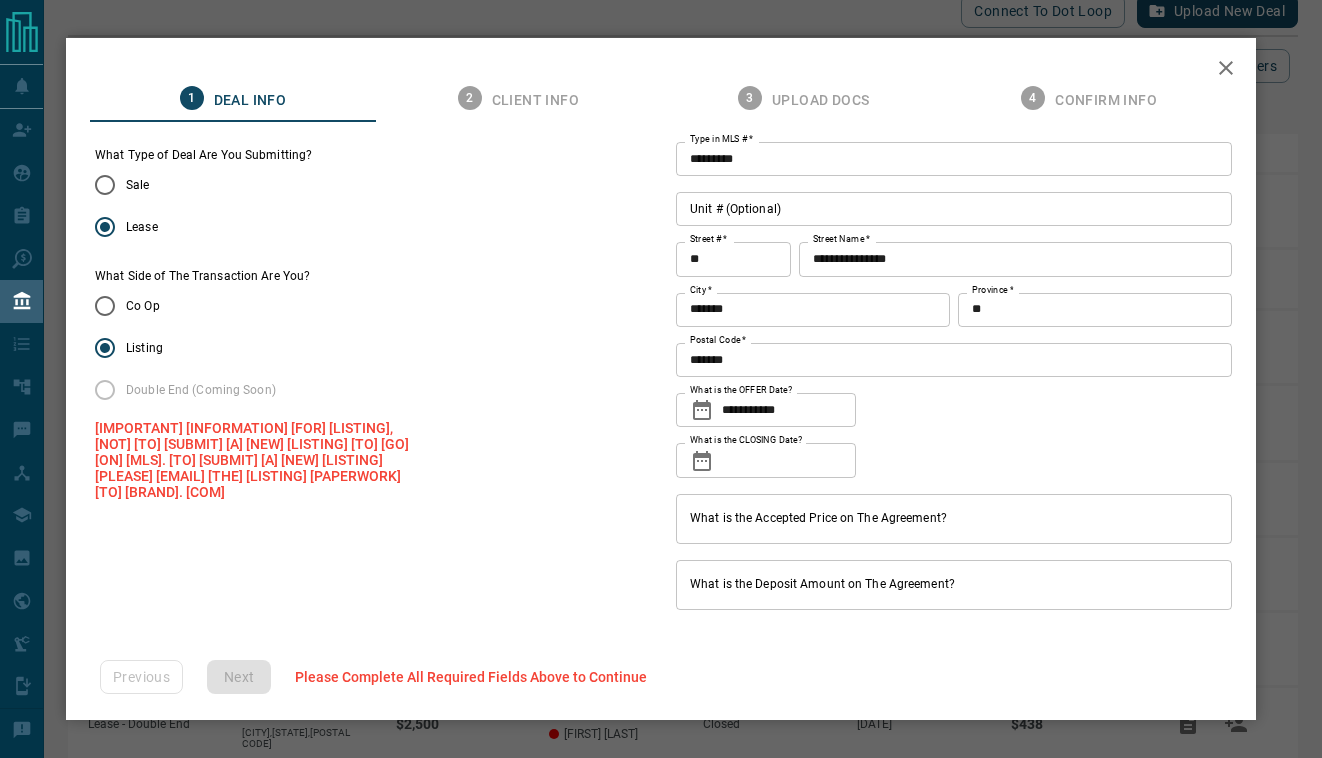 click 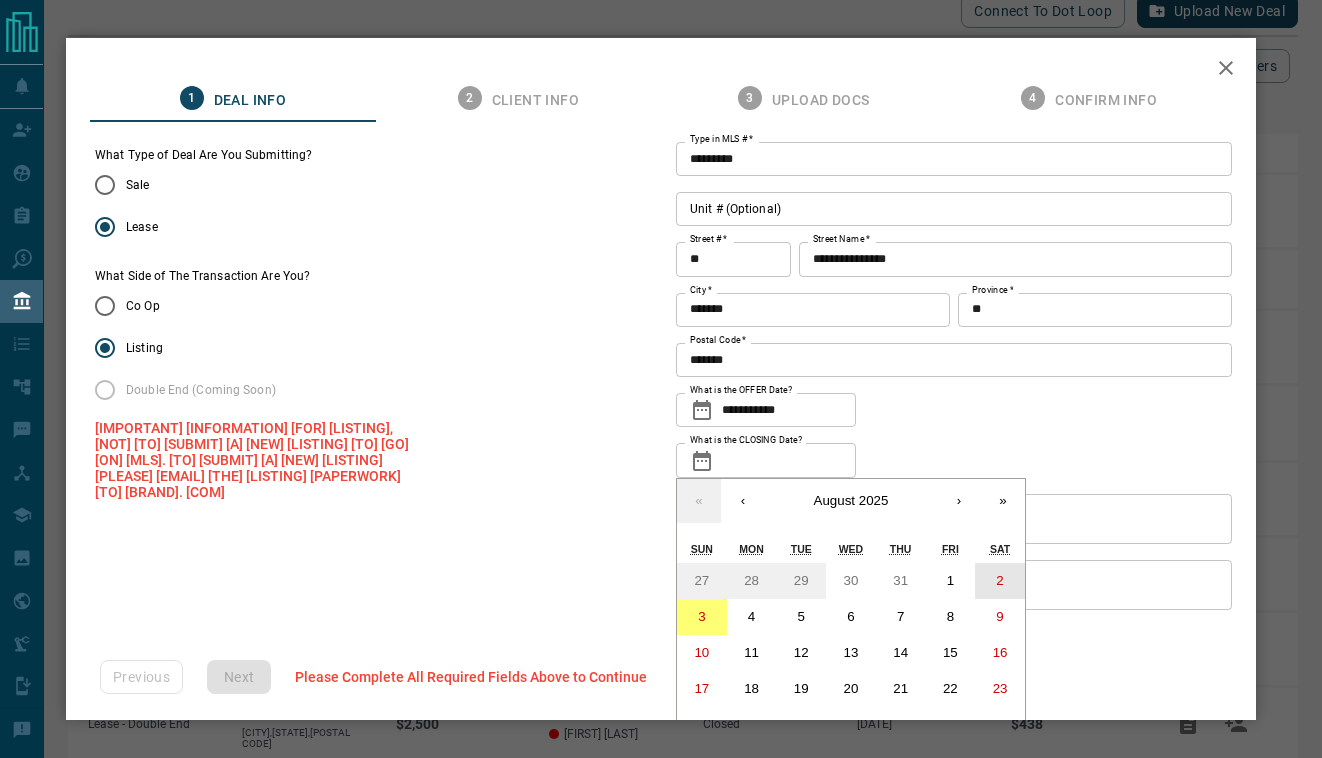 click on "2" at bounding box center [1000, 581] 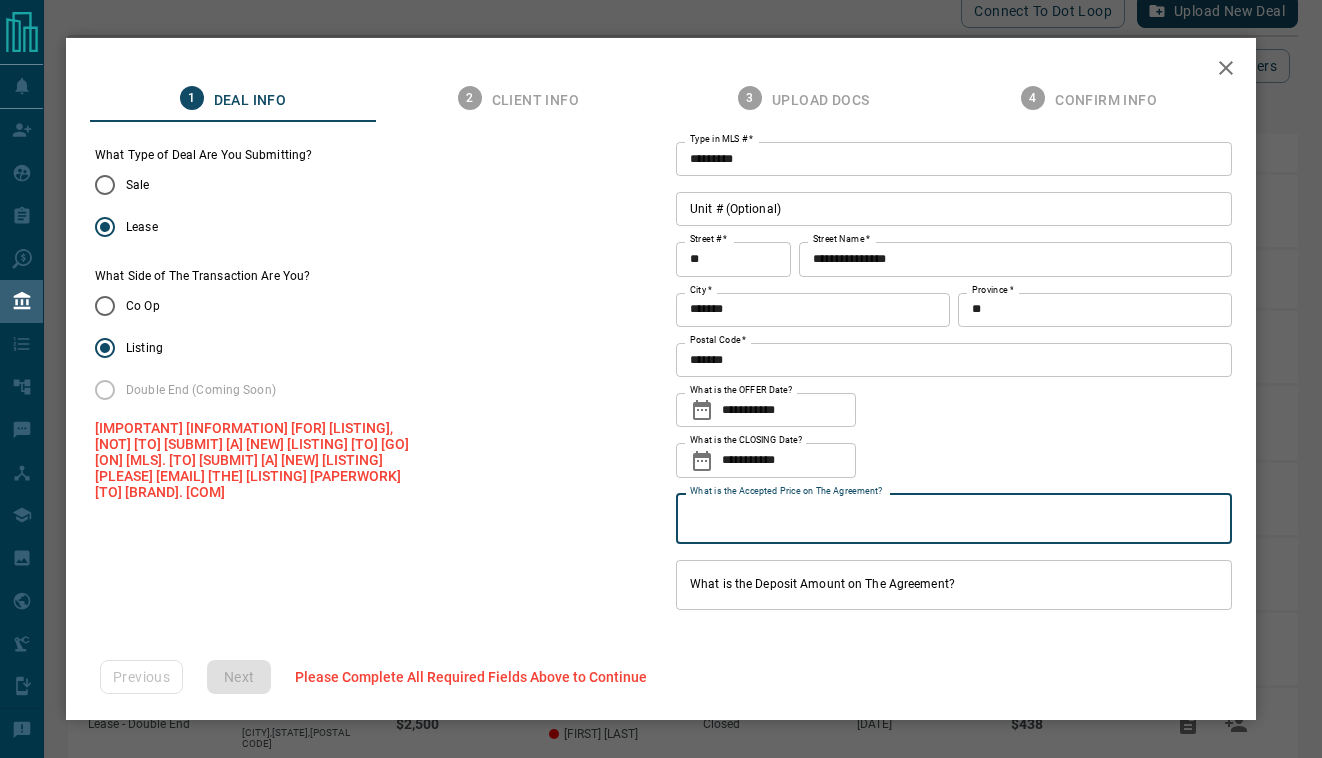 click on "What is the Accepted Price on The Agreement?" at bounding box center (954, 519) 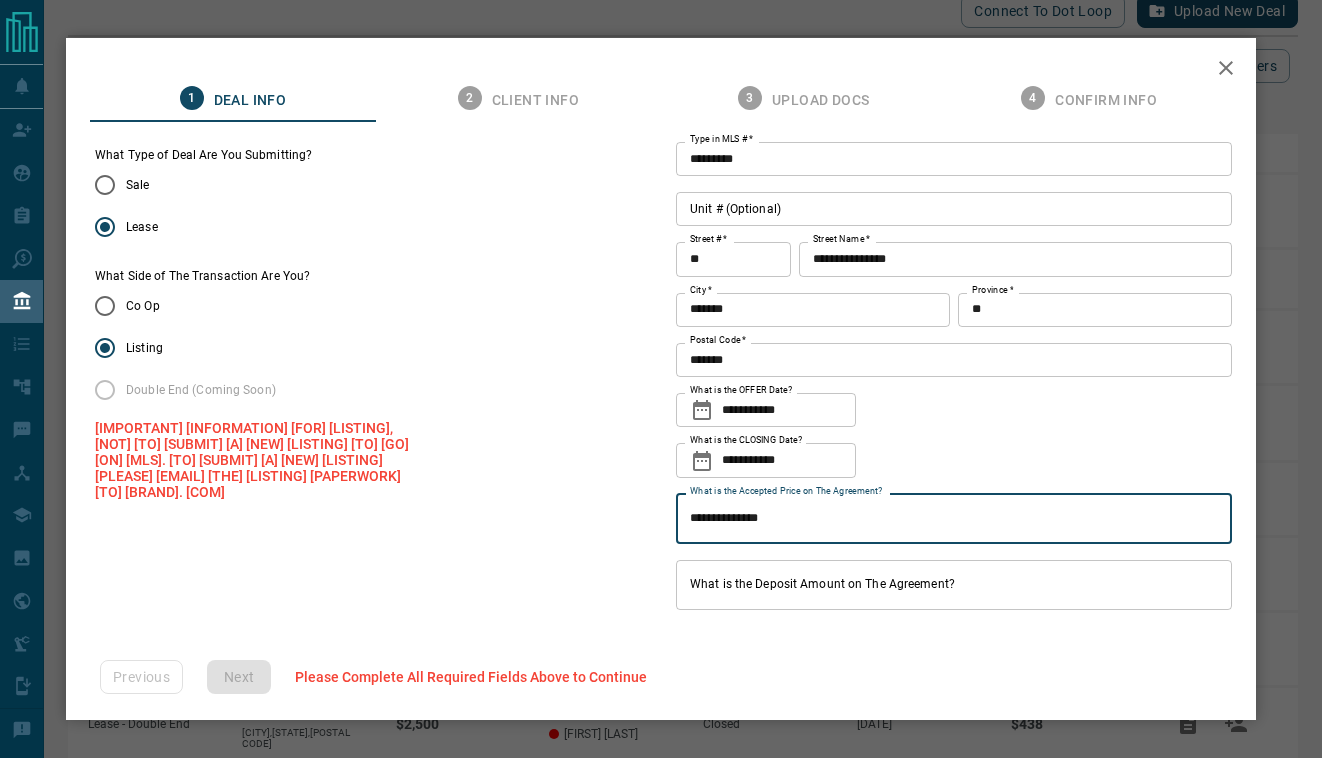 type on "**********" 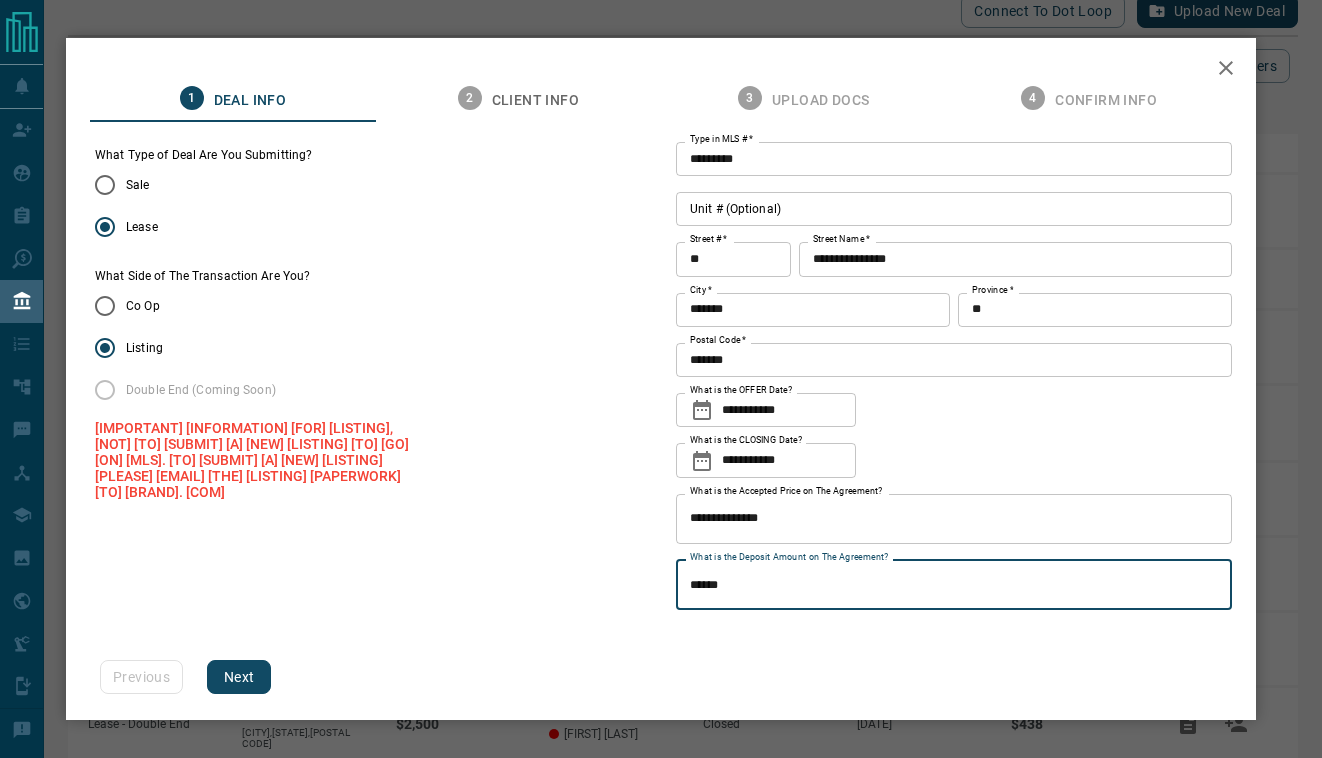 scroll, scrollTop: 10, scrollLeft: 0, axis: vertical 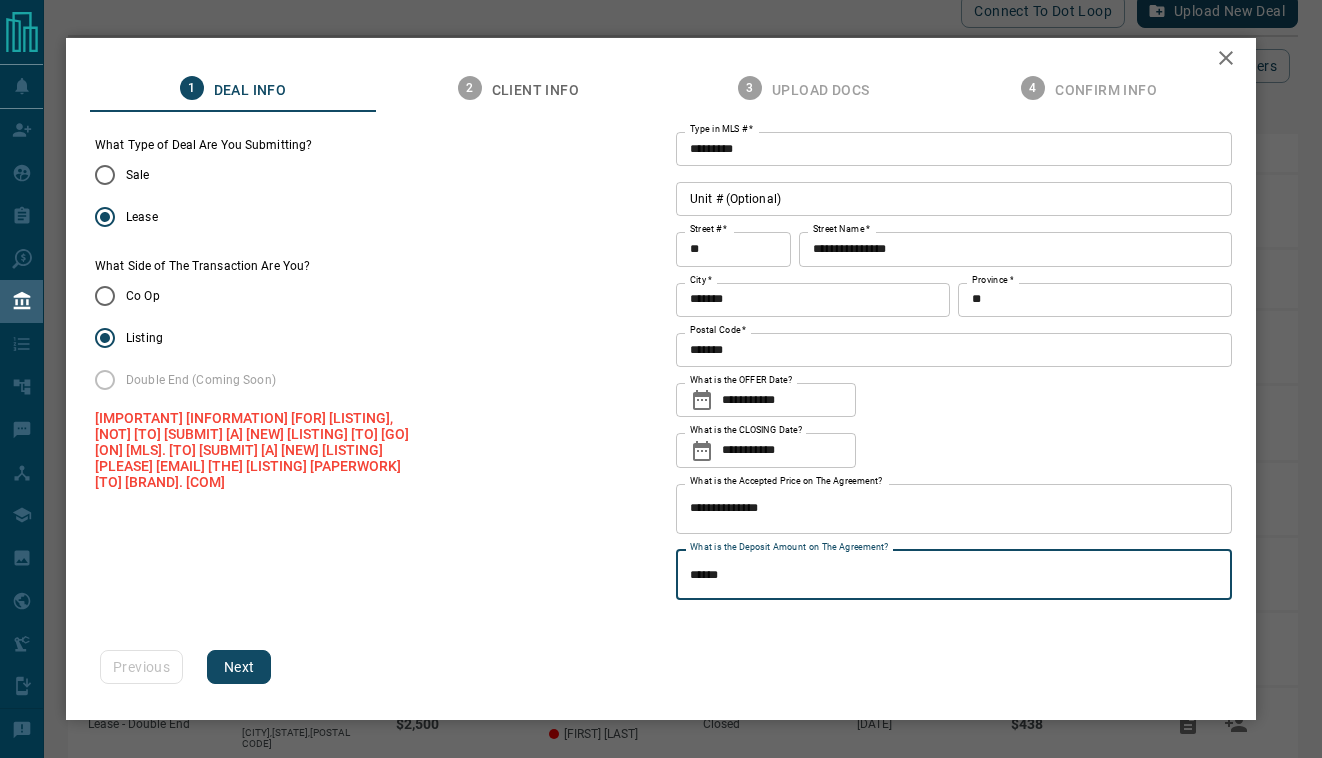 type on "******" 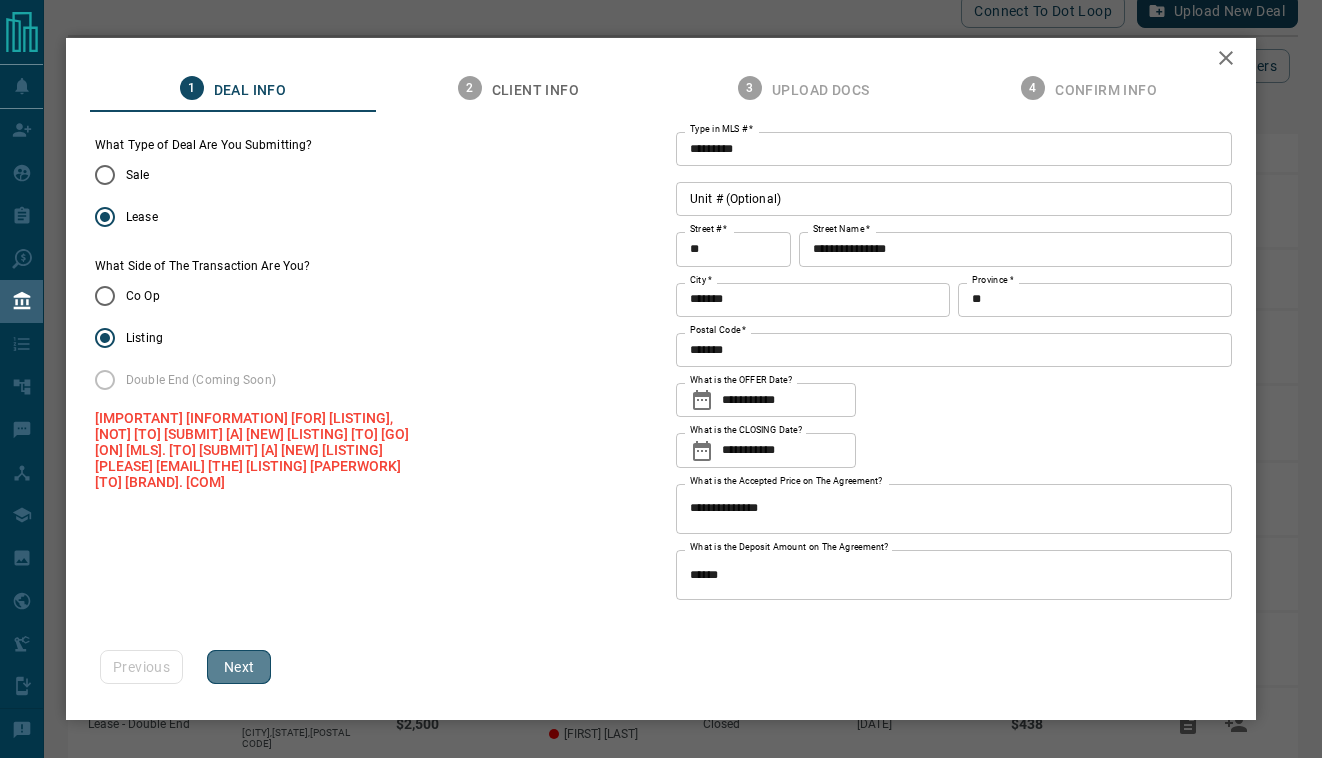 click on "Next" at bounding box center (239, 667) 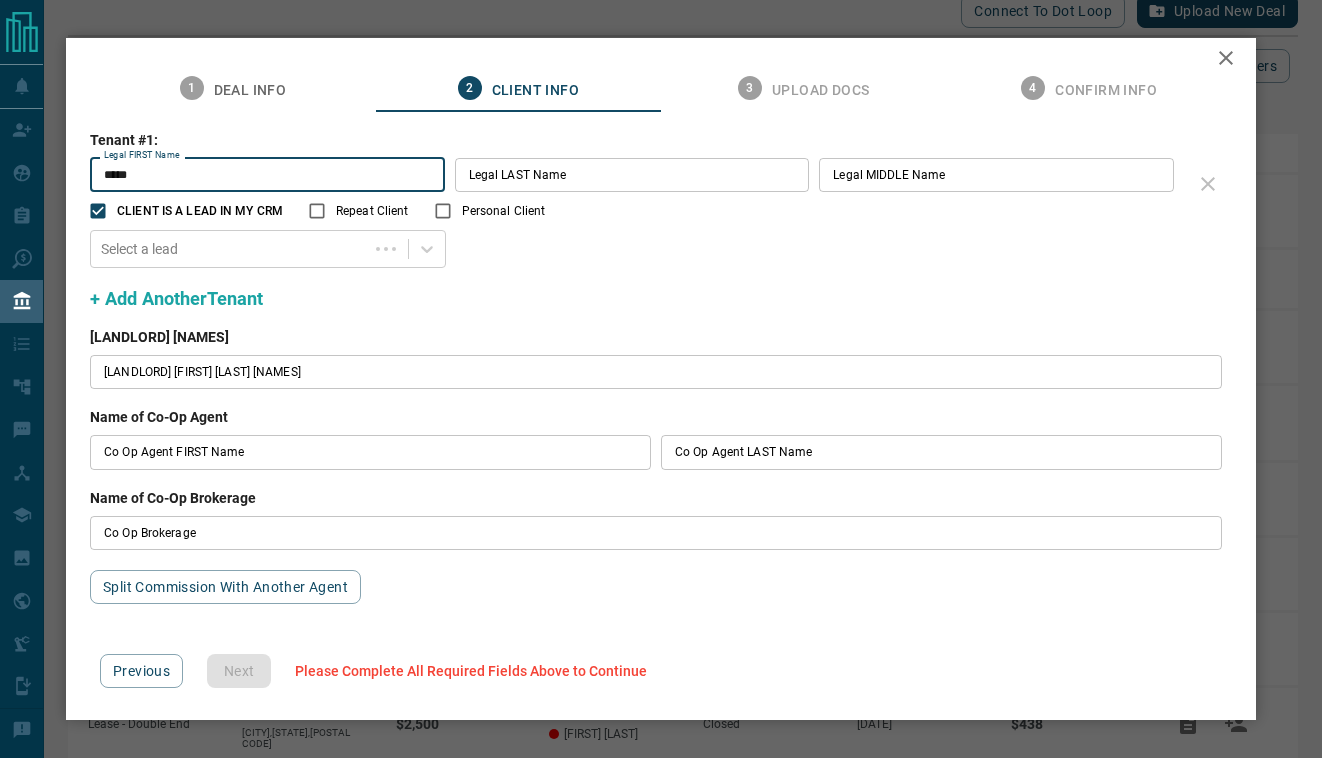 type on "*****" 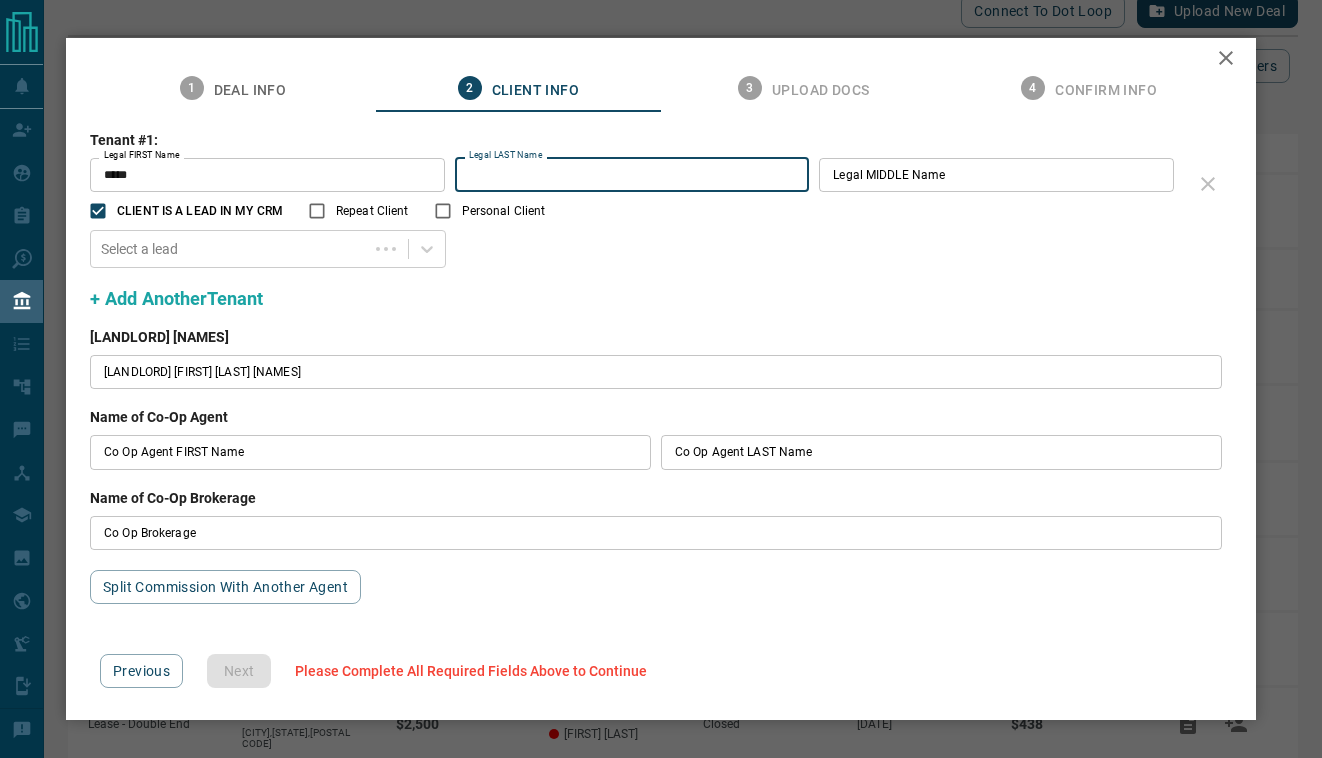 click on "Legal LAST Name" at bounding box center [632, 175] 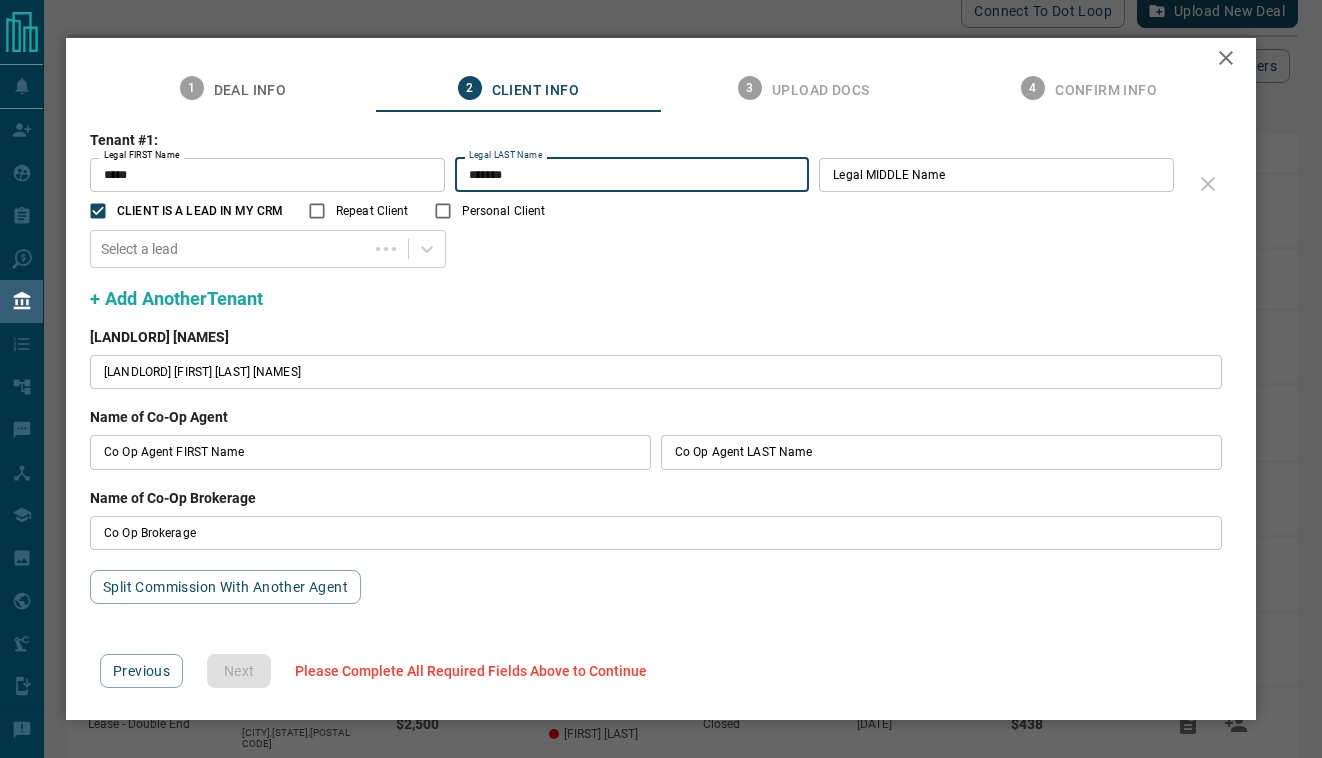 type on "*******" 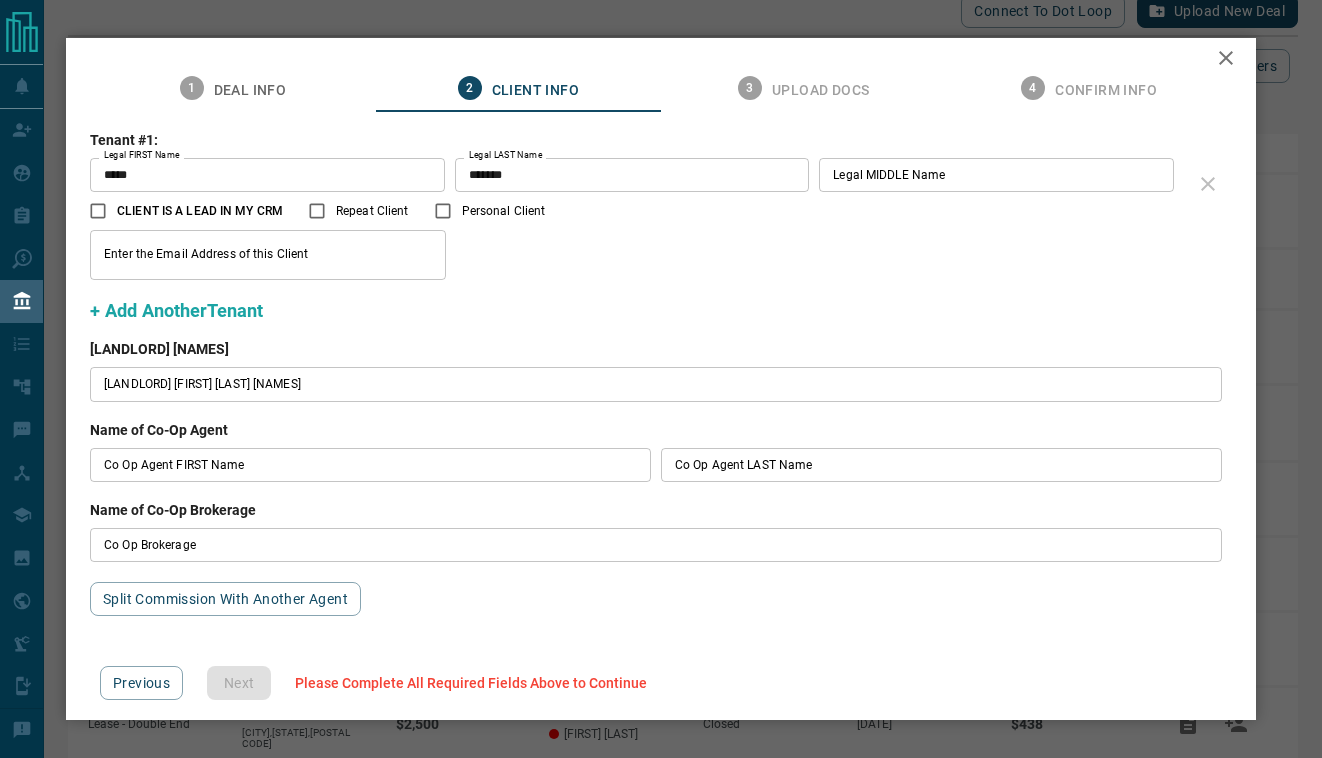 click on "Repeat Client" at bounding box center [353, 211] 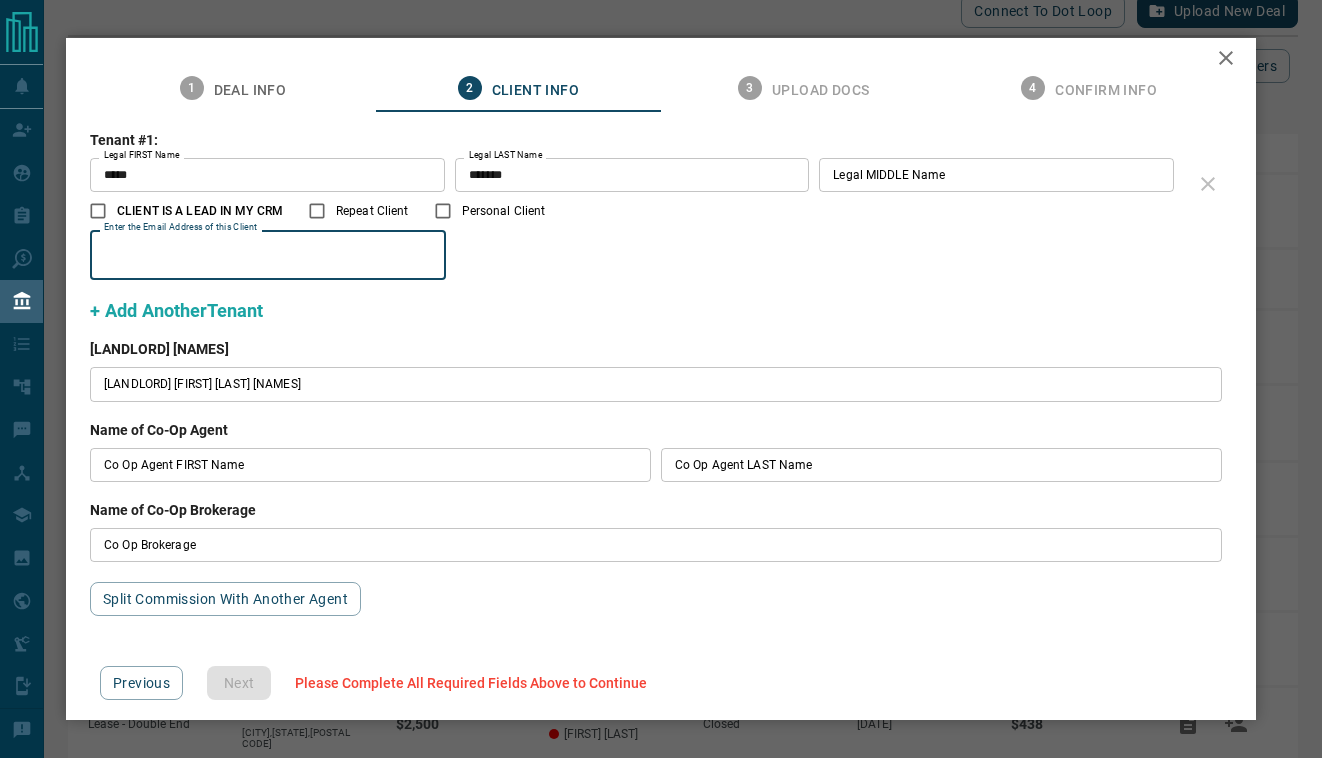 paste on "**********" 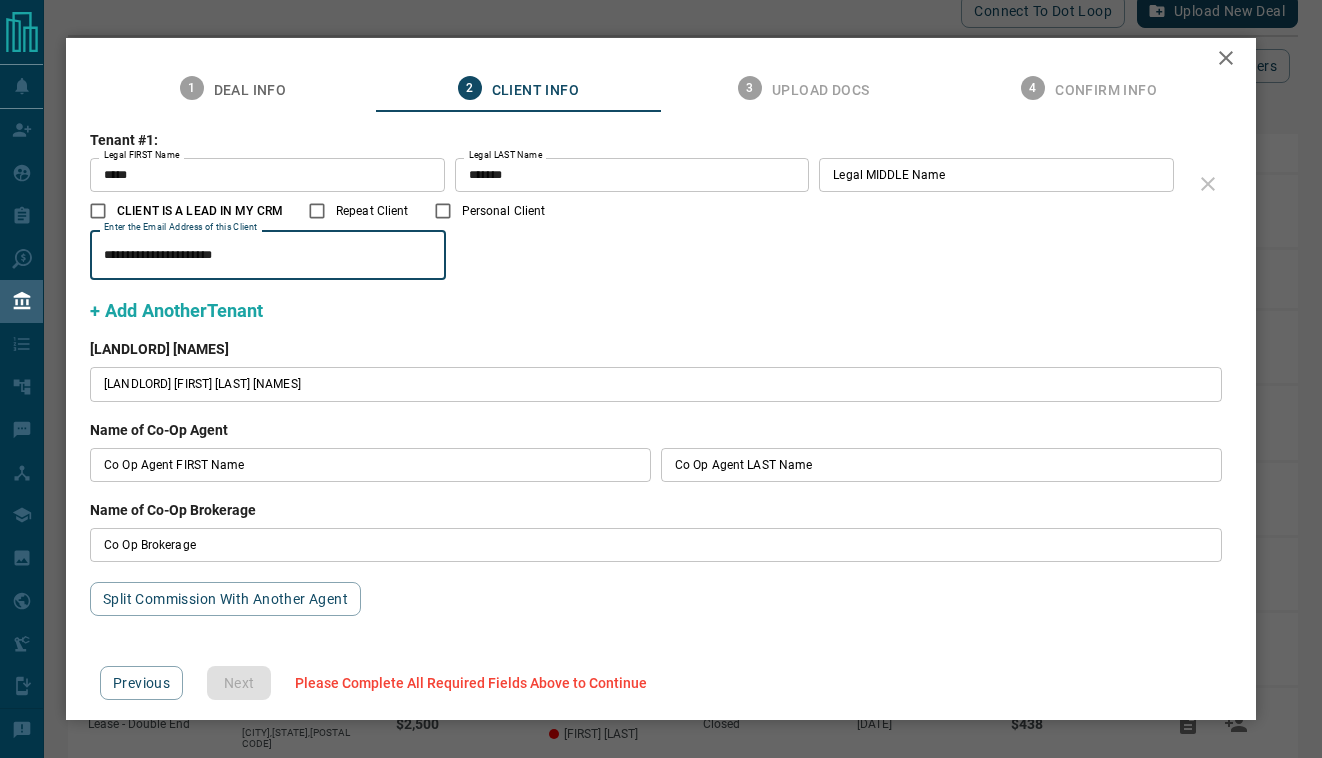 type on "**********" 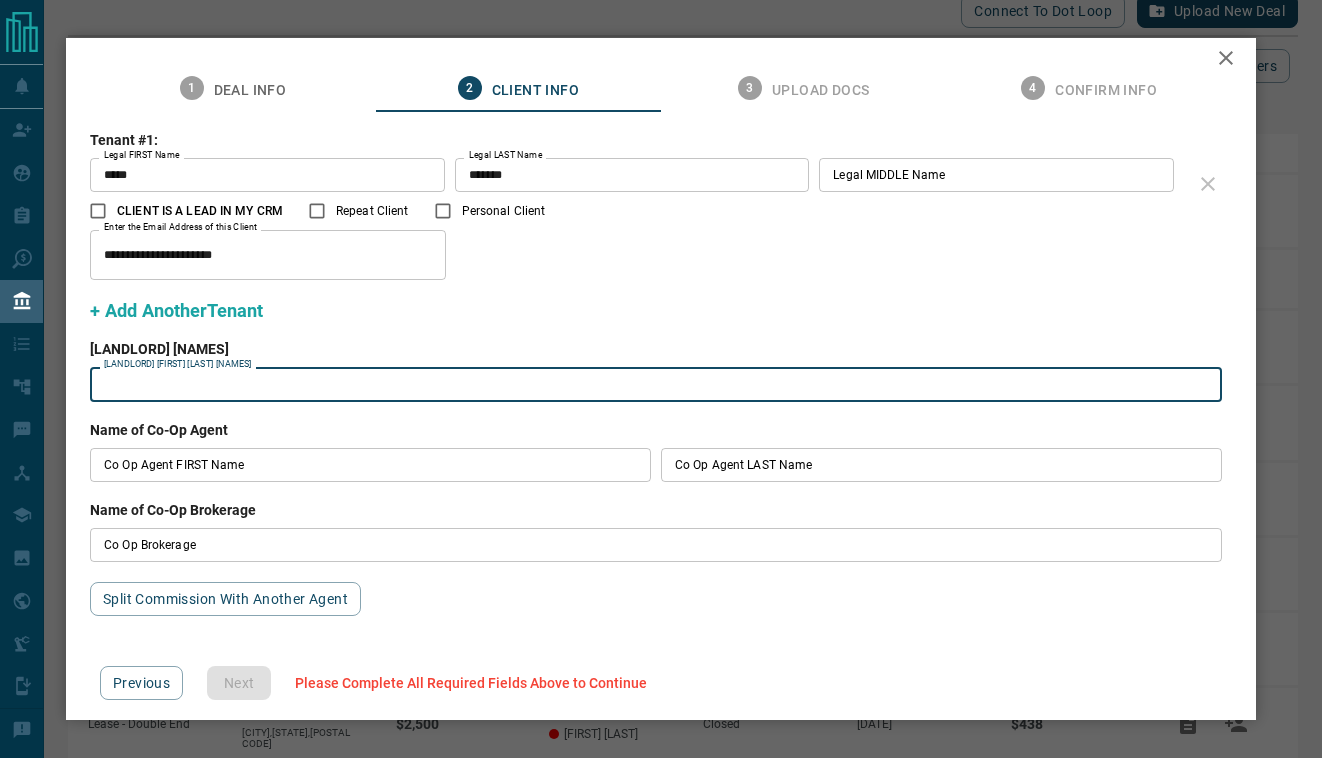 click on "[LANDLORD] [FIRST] [LAST] [NAMES]" at bounding box center [656, 384] 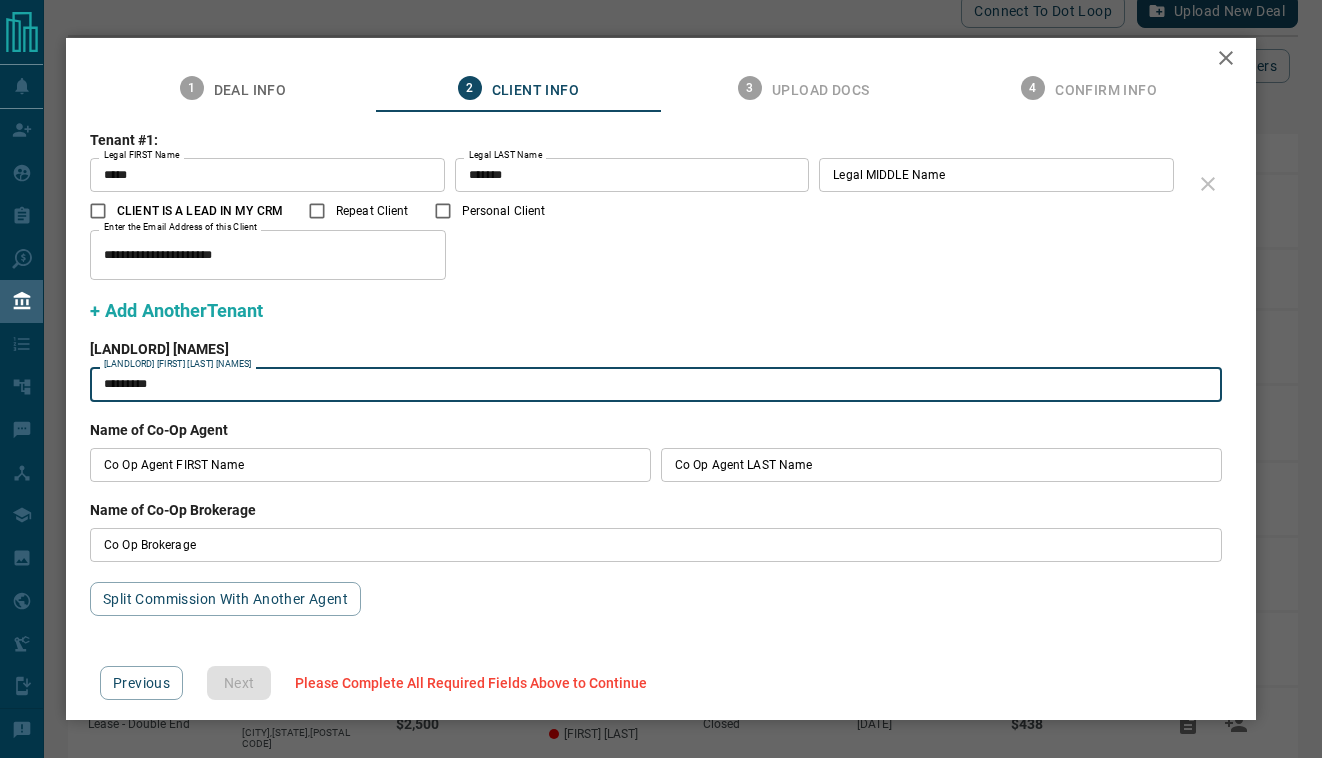 paste on "*******" 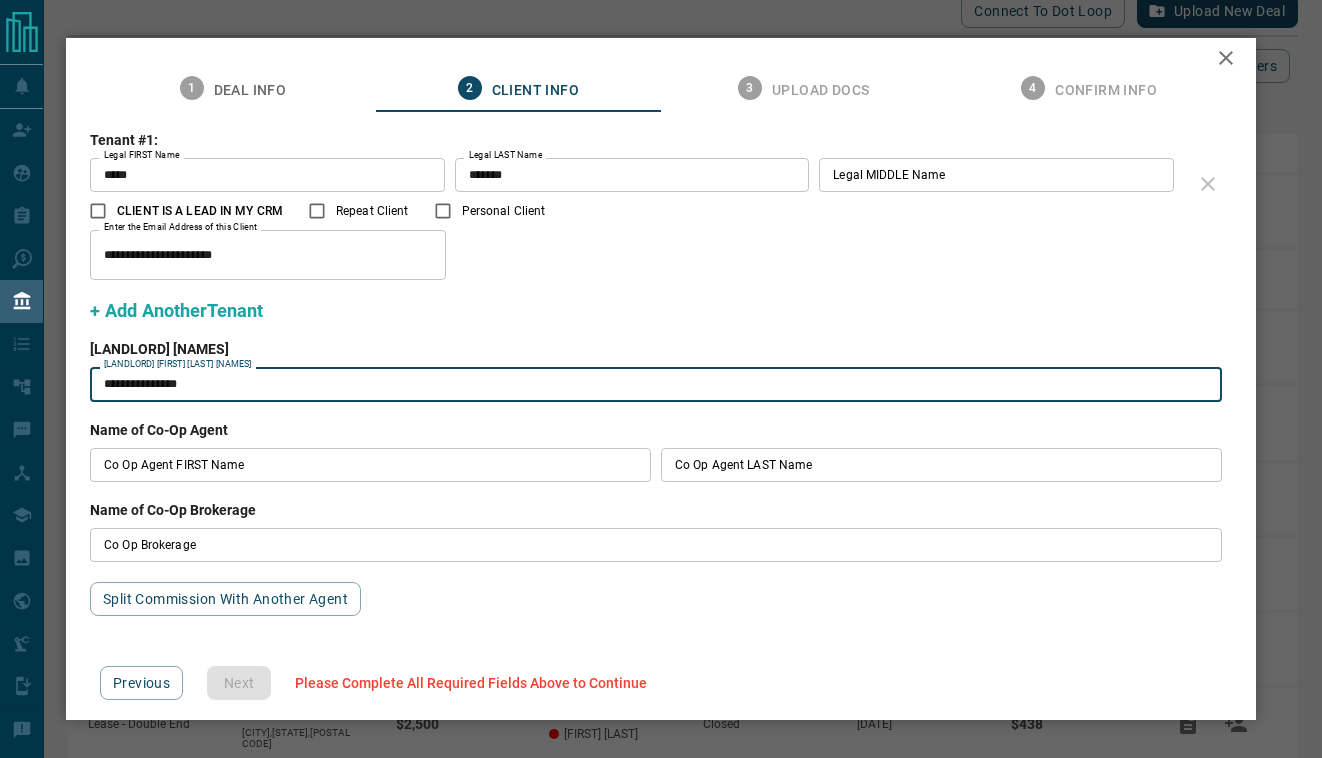 type on "**********" 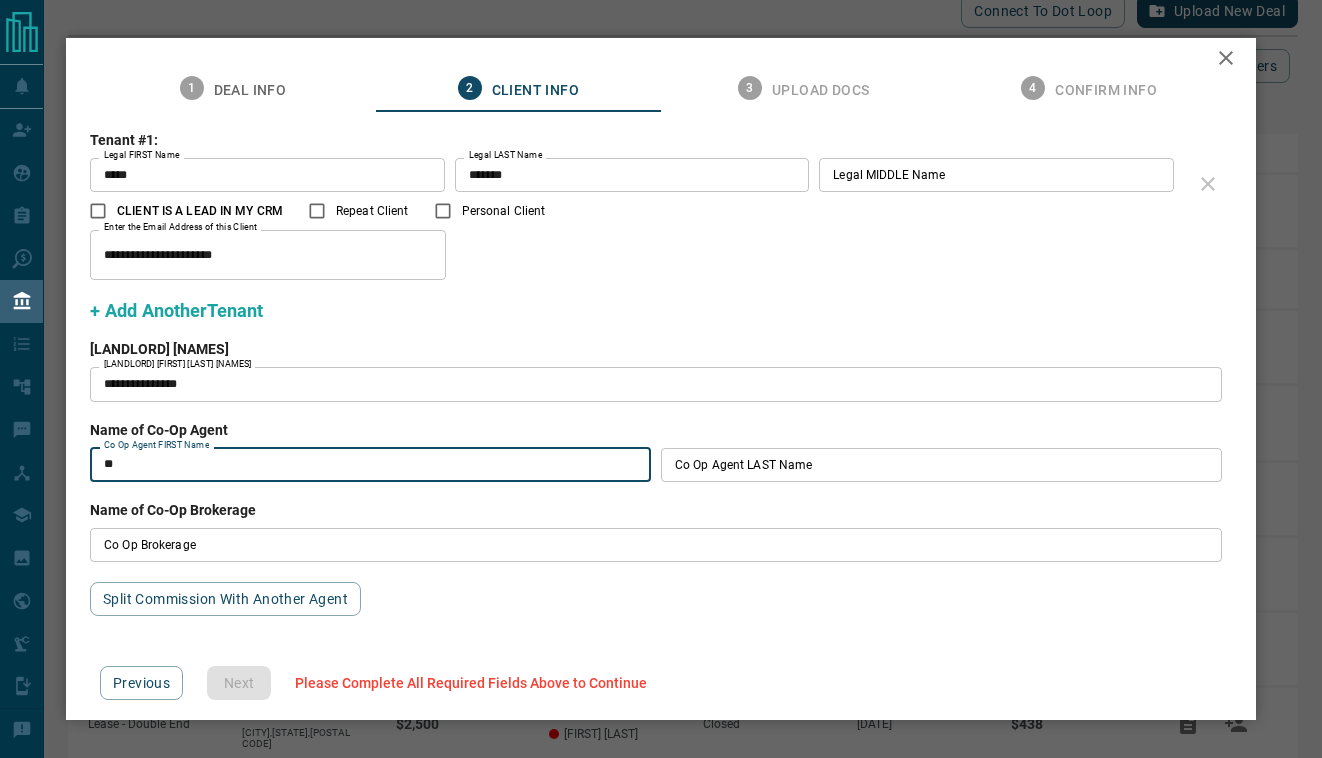 type on "*" 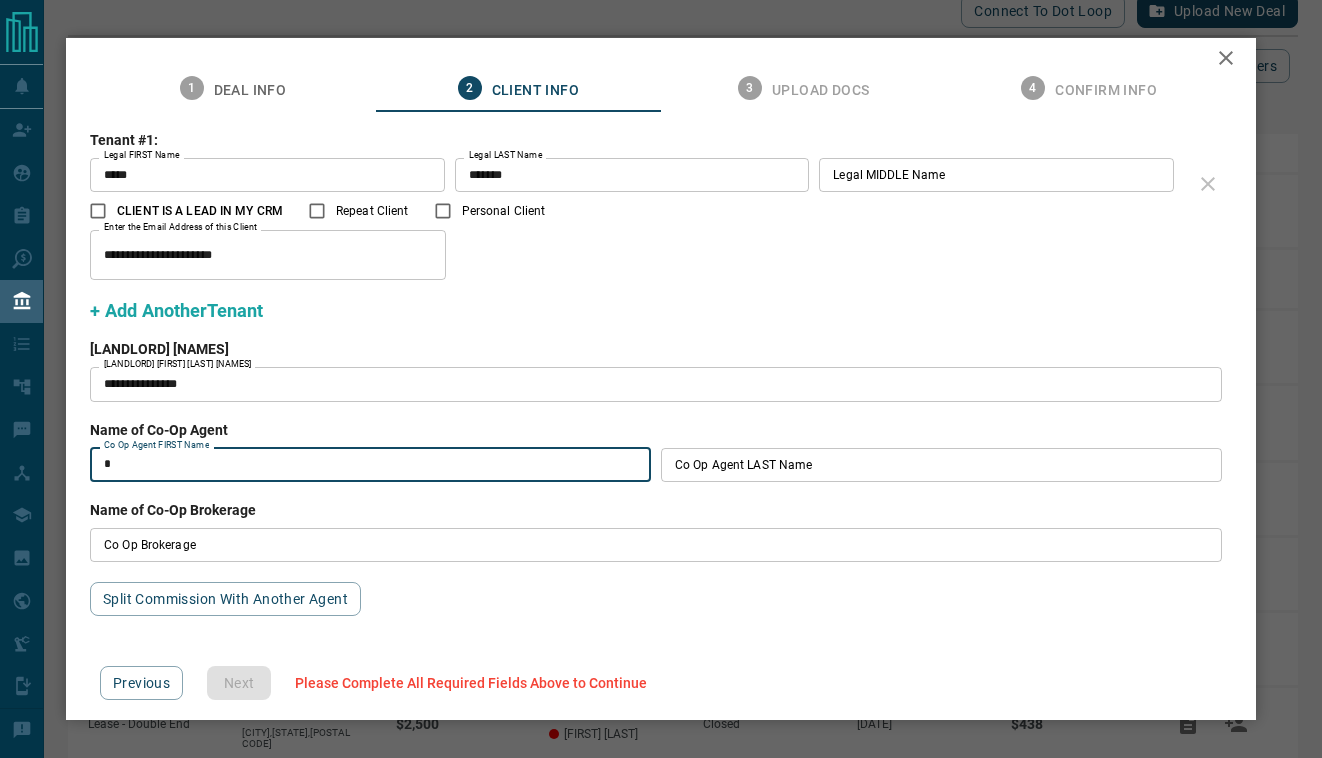 type 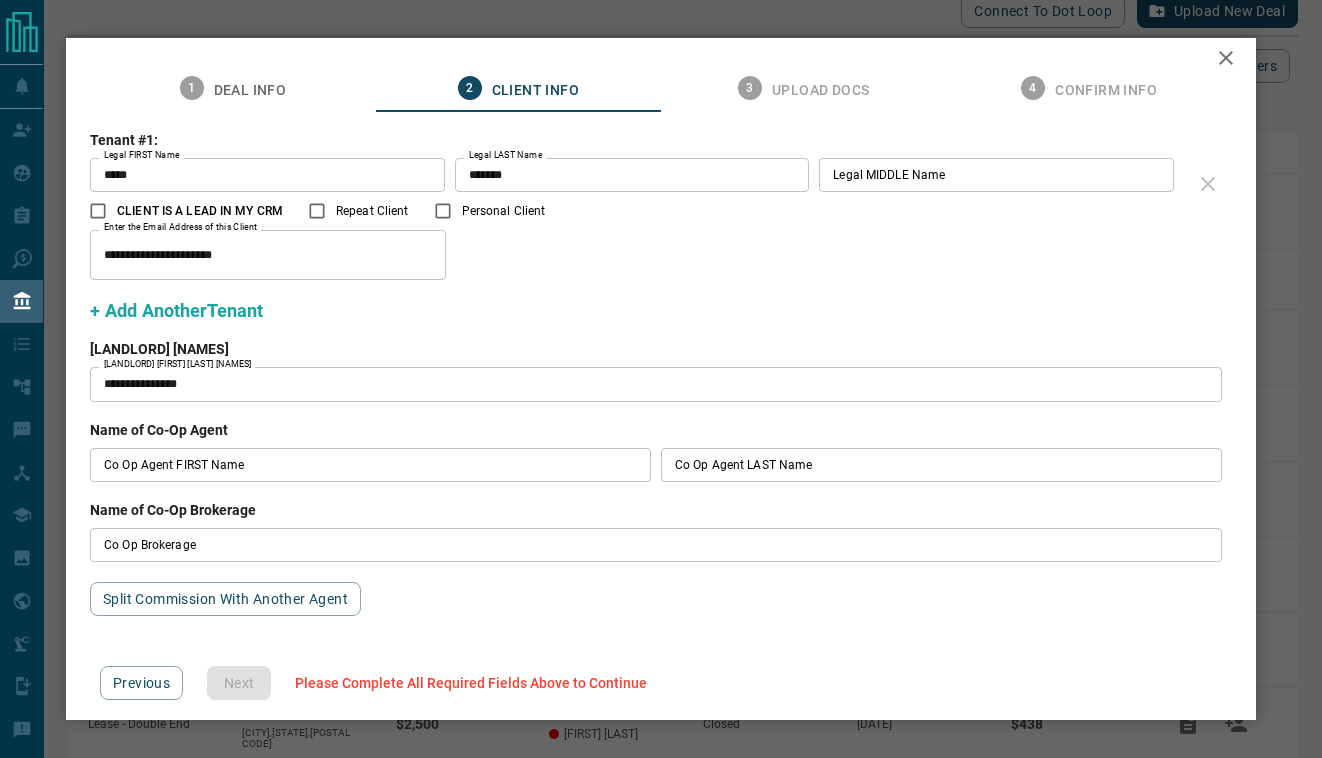click on "+ [ADD] [ANOTHER] [TENANT]" at bounding box center [176, 310] 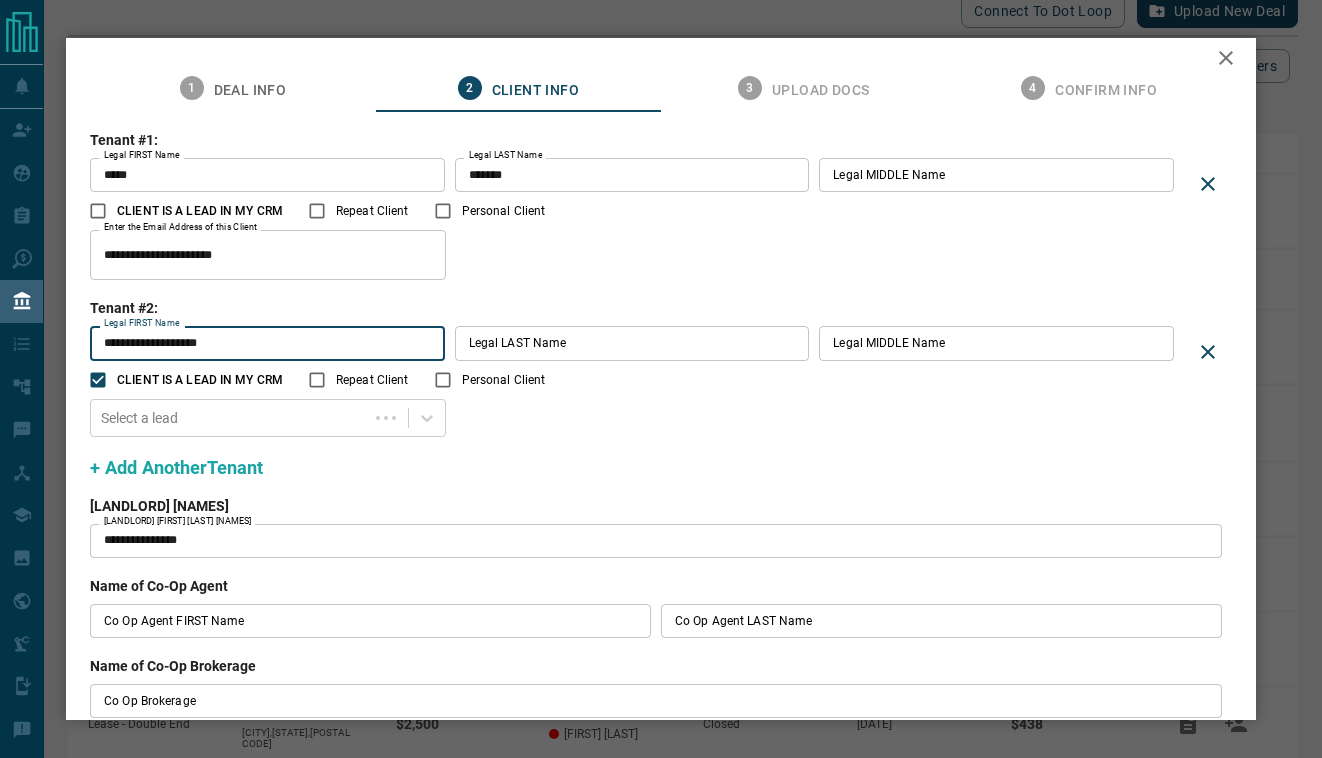 drag, startPoint x: 135, startPoint y: 341, endPoint x: 234, endPoint y: 349, distance: 99.32271 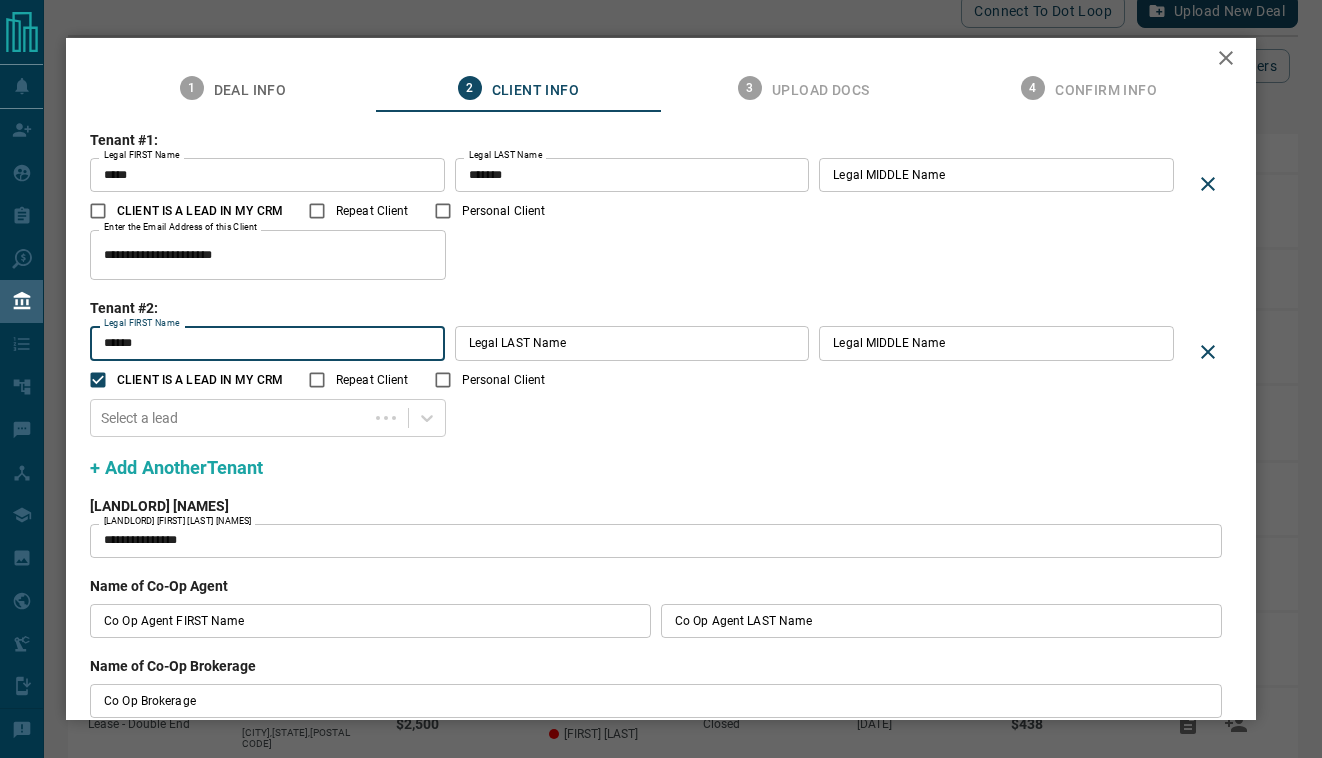 type on "*****" 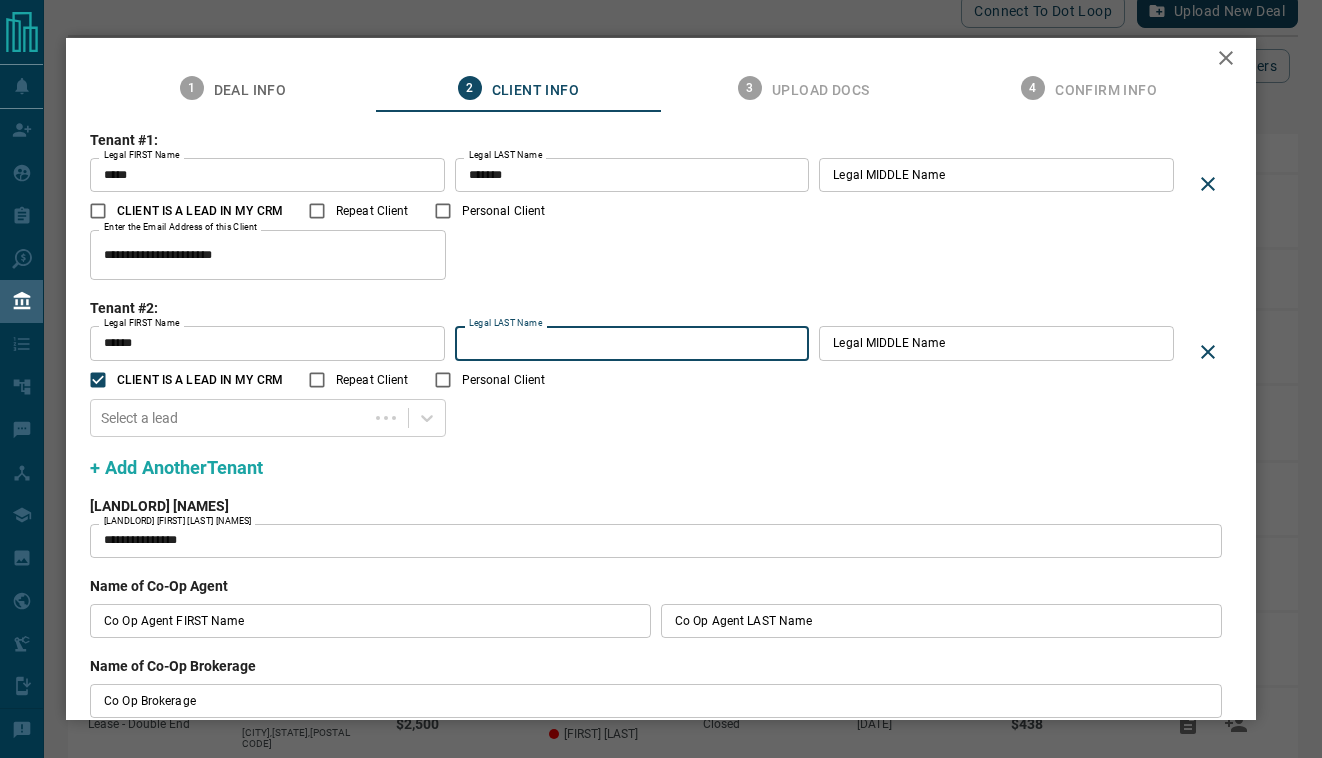 paste on "**********" 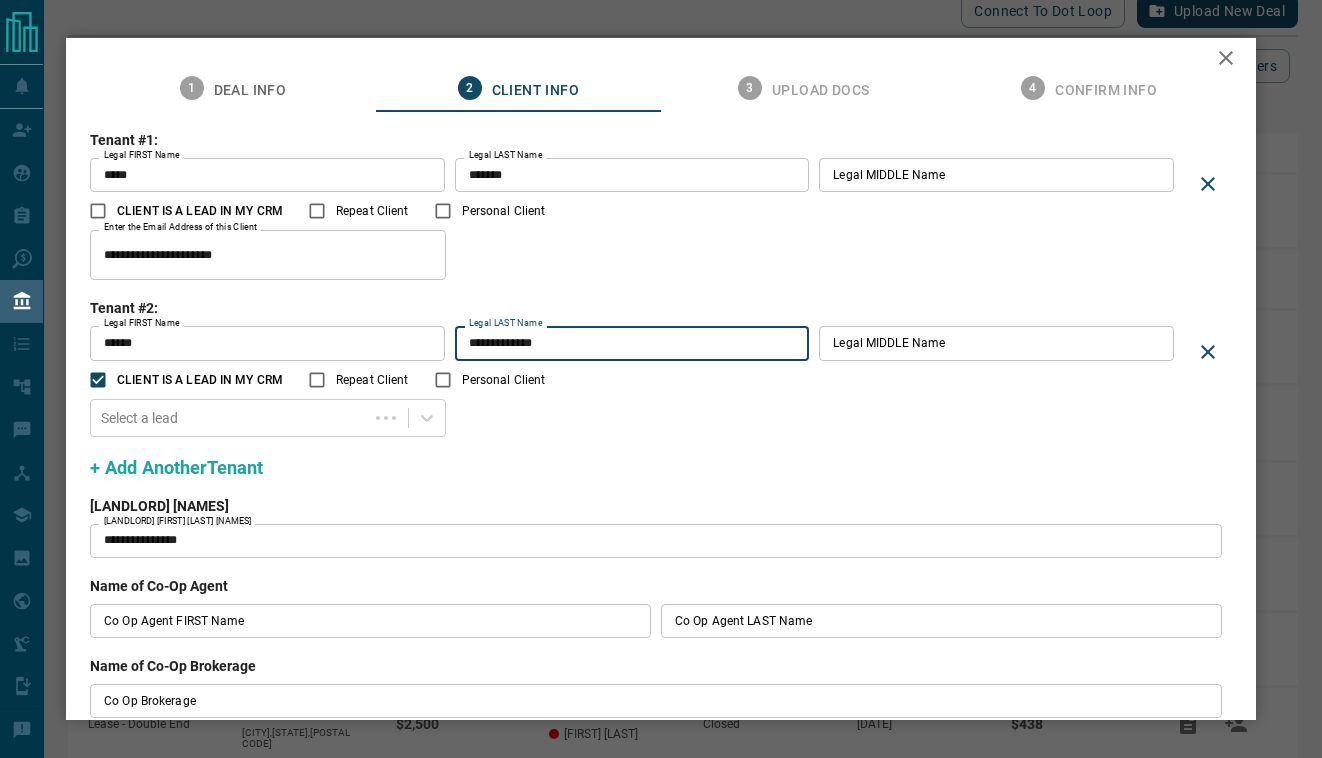 drag, startPoint x: 501, startPoint y: 341, endPoint x: 332, endPoint y: 339, distance: 169.01184 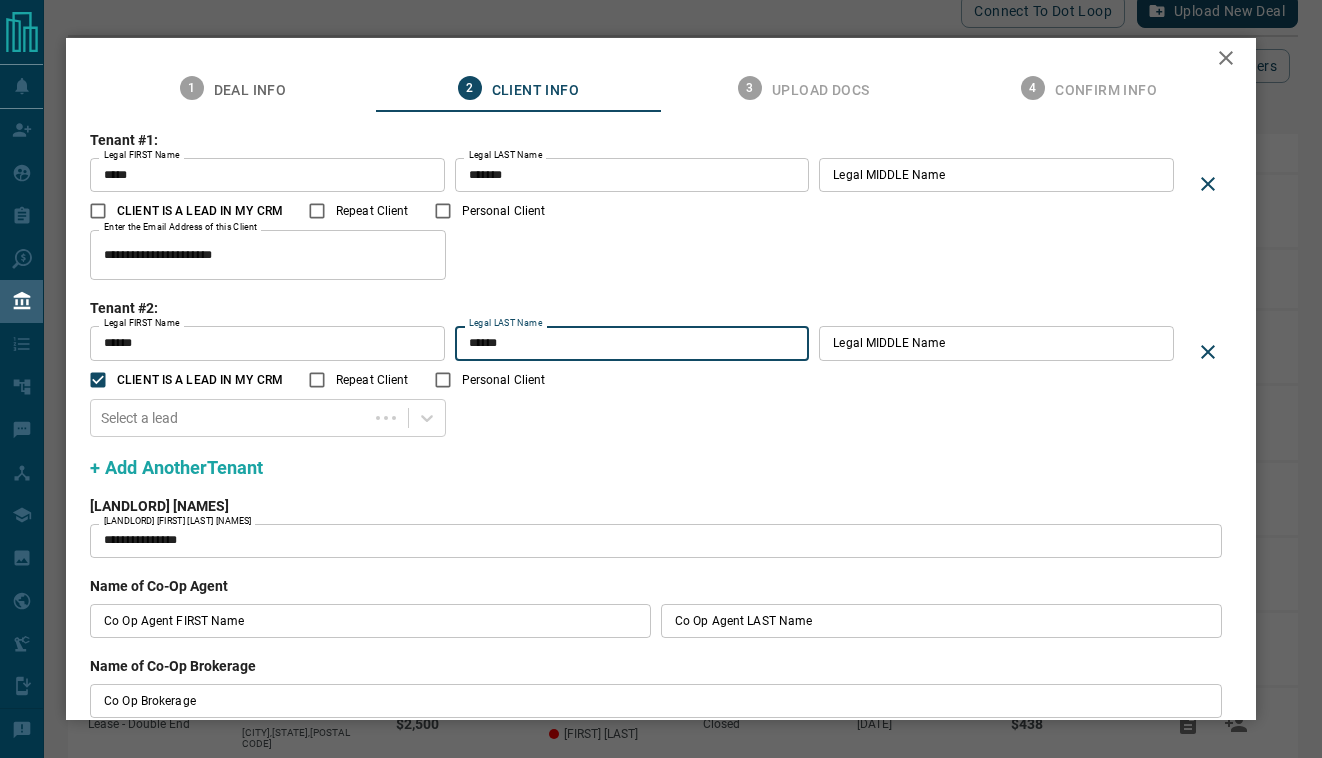 type on "******" 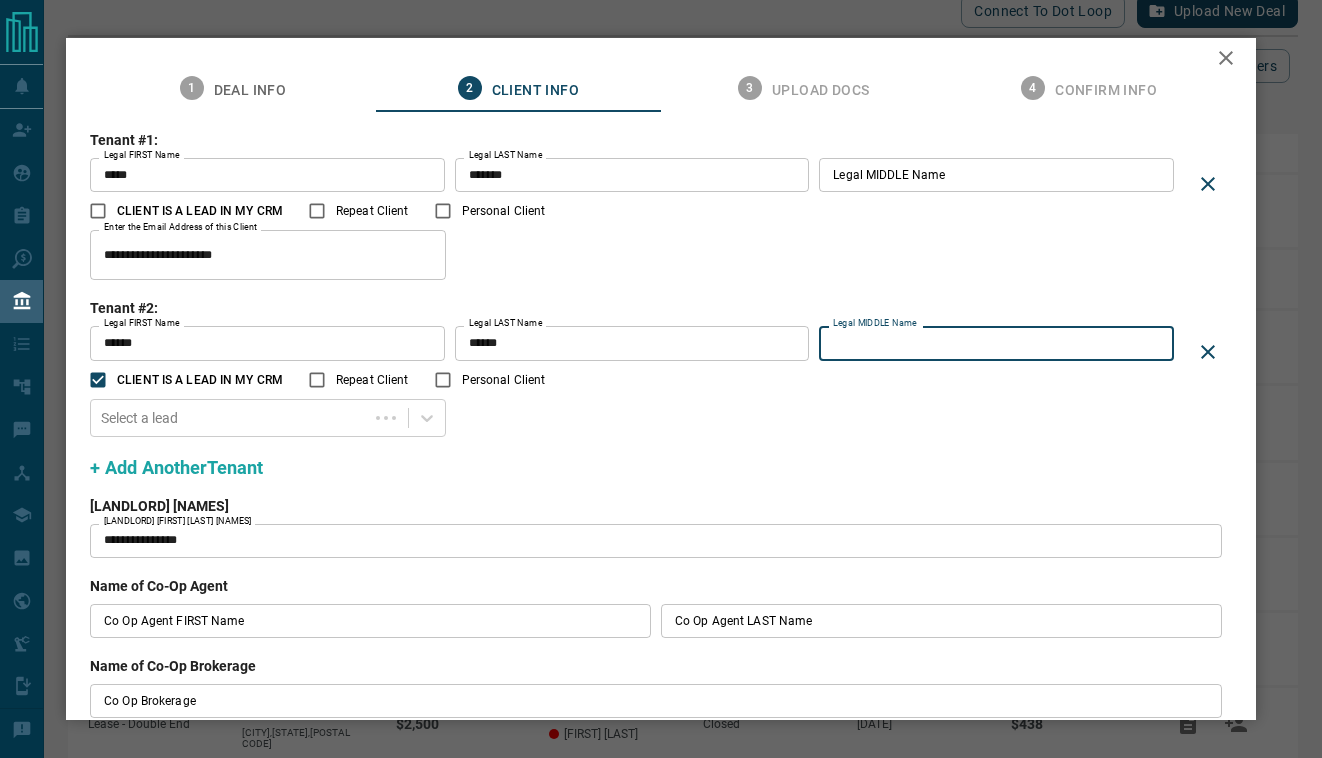 click on "Legal MIDDLE Name" at bounding box center (996, 343) 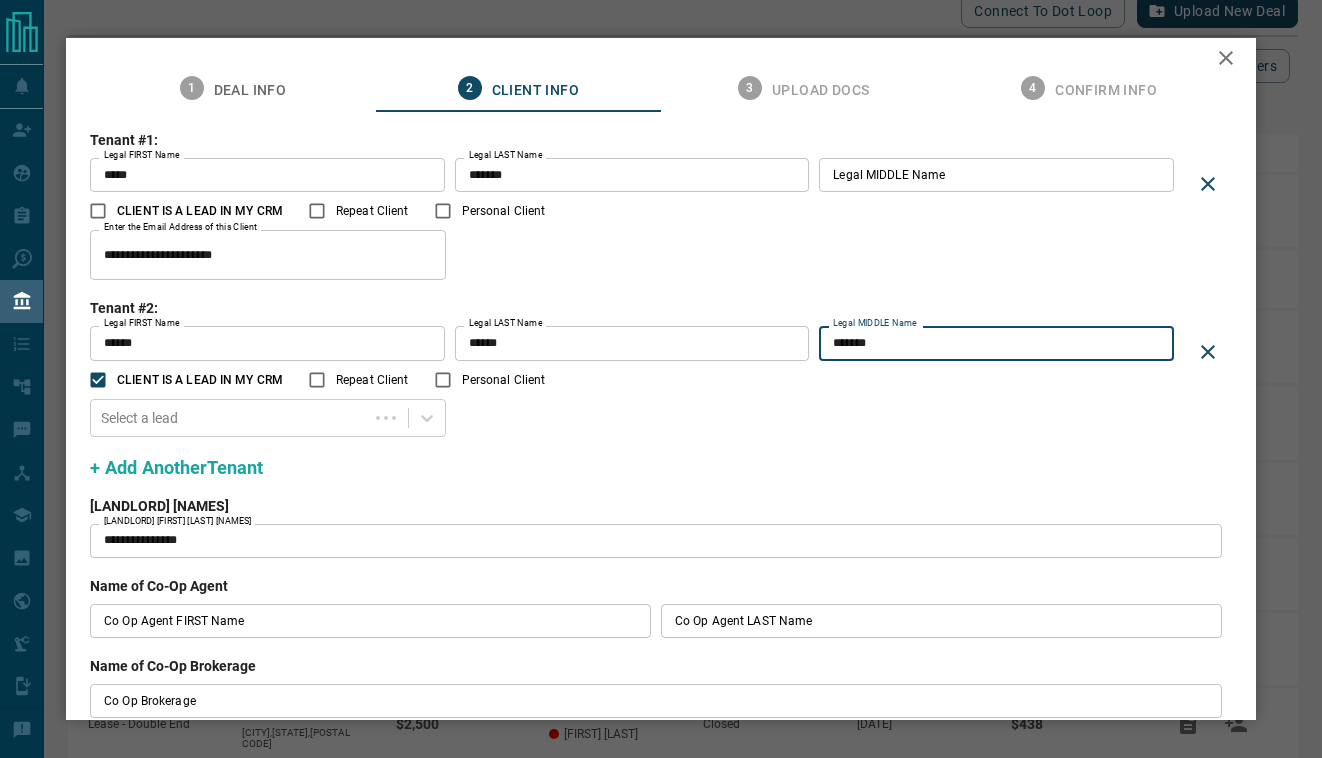 type on "******" 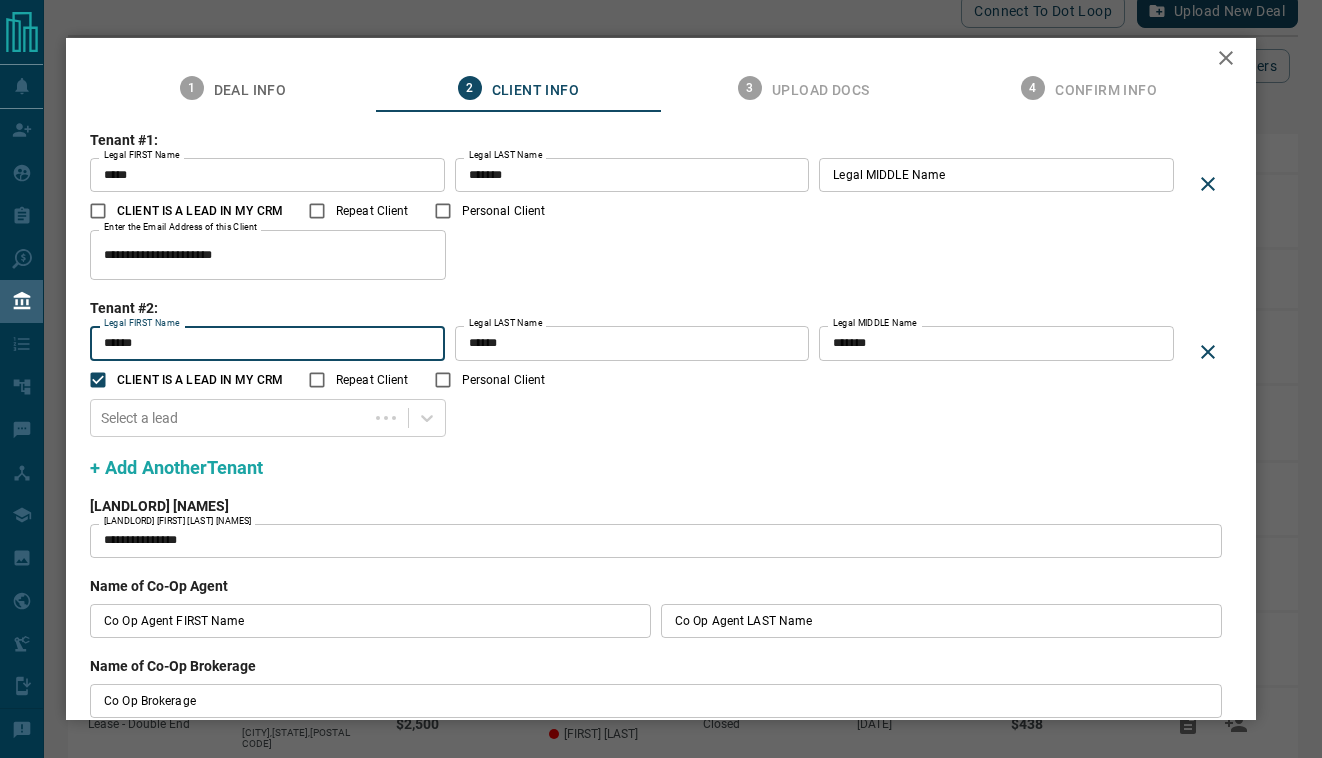click on "*****" at bounding box center [267, 343] 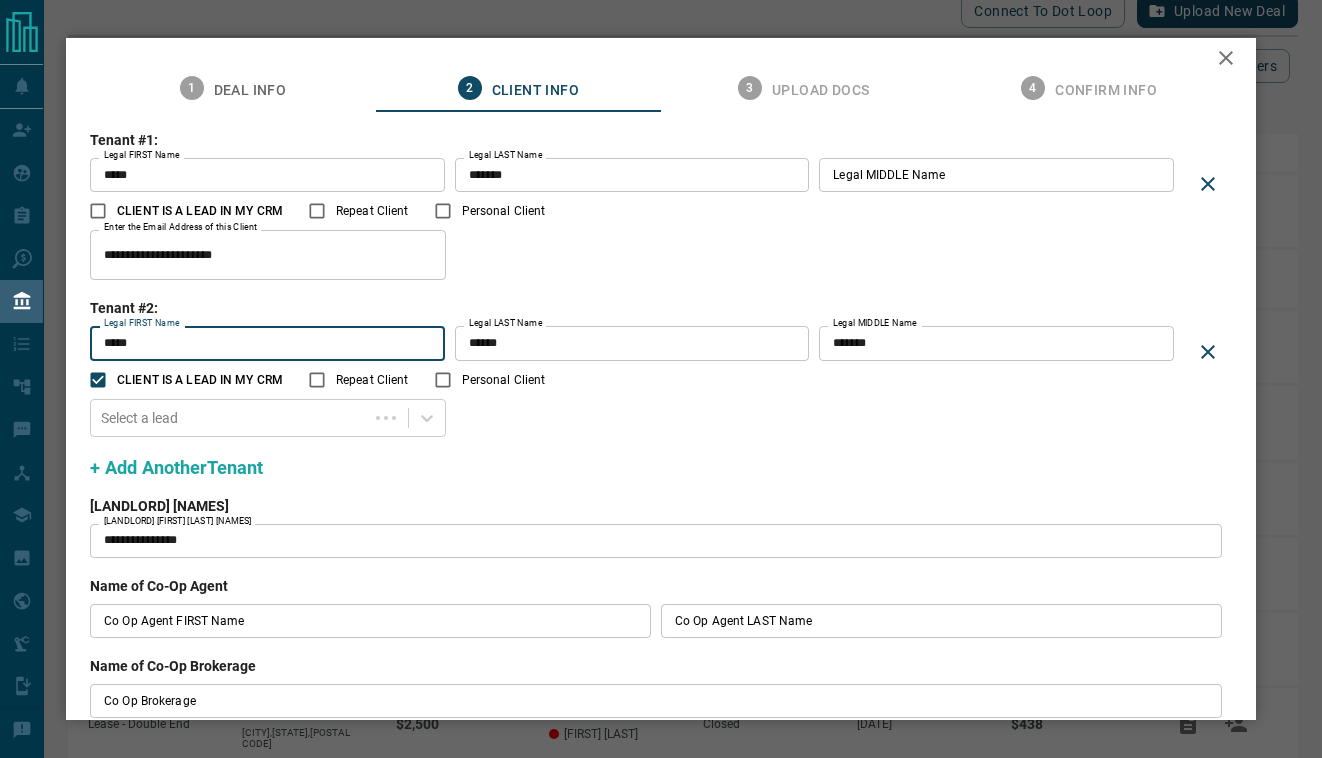 type on "*****" 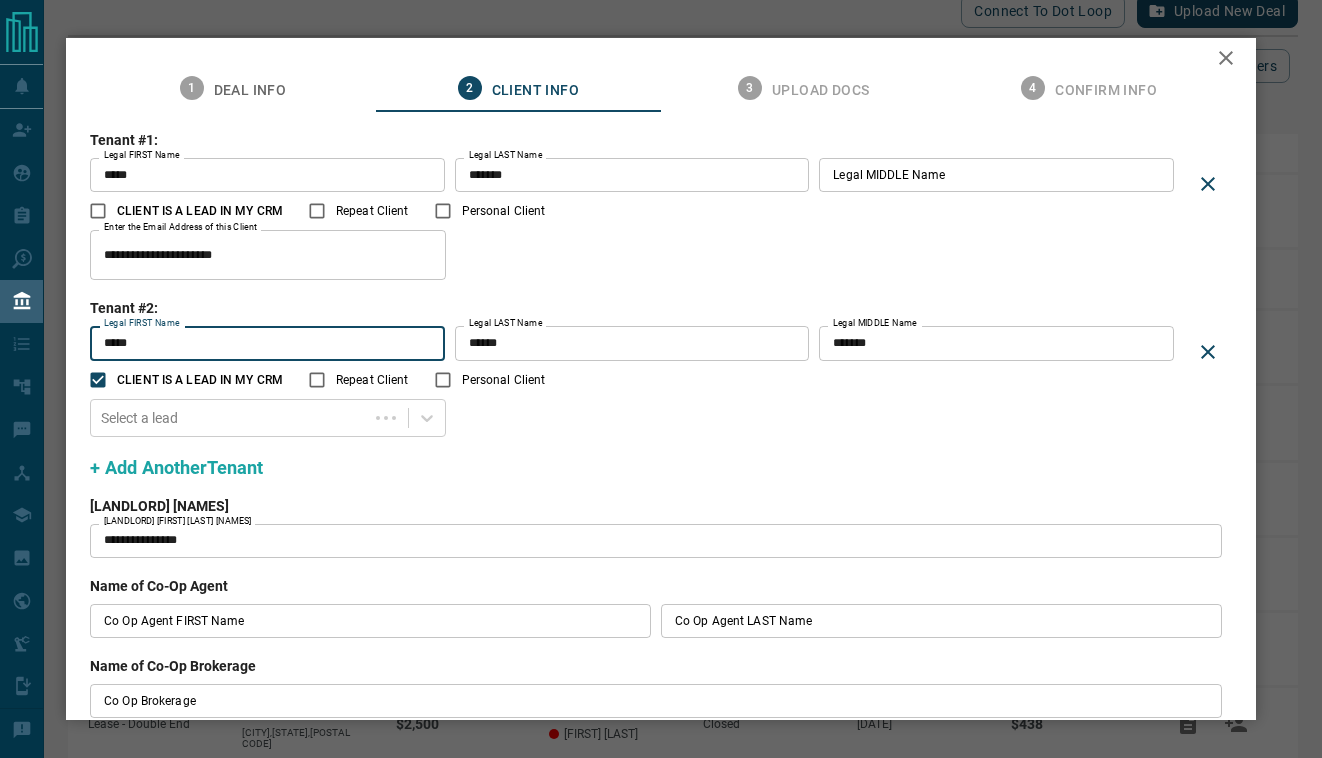 click on "[LANDLORD] [NAMES]" at bounding box center (661, 506) 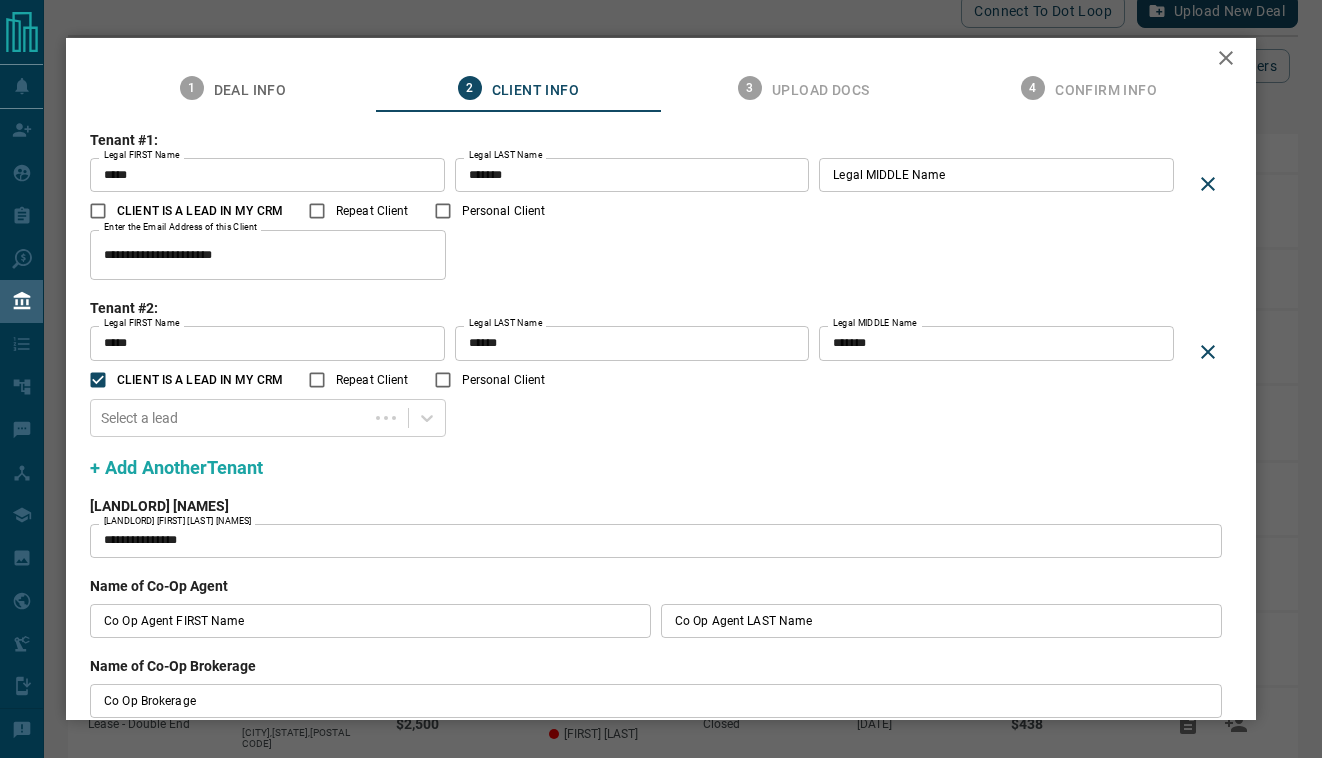 click on "CLIENT IS A LEAD IN MY CRM" at bounding box center (200, 380) 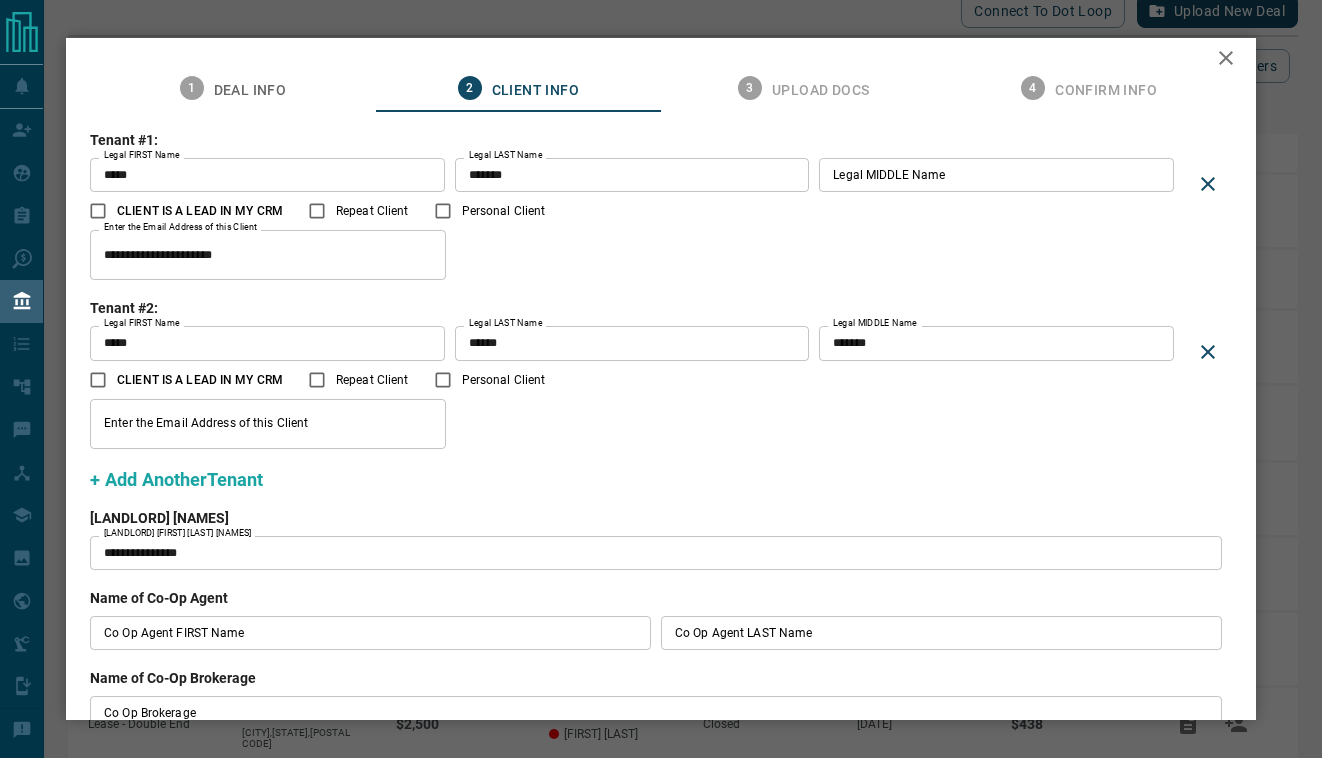 click on "Enter the Email Address of this Client" at bounding box center [268, 424] 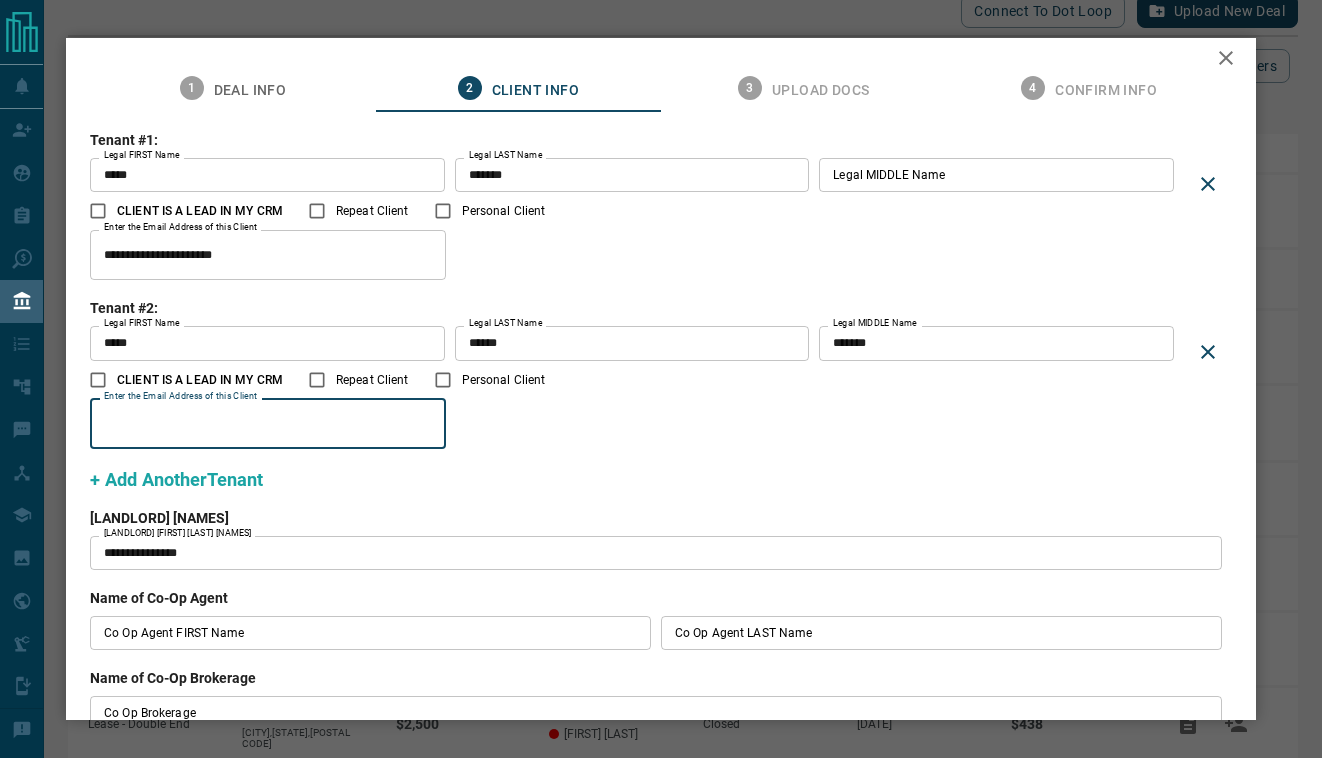 paste on "**********" 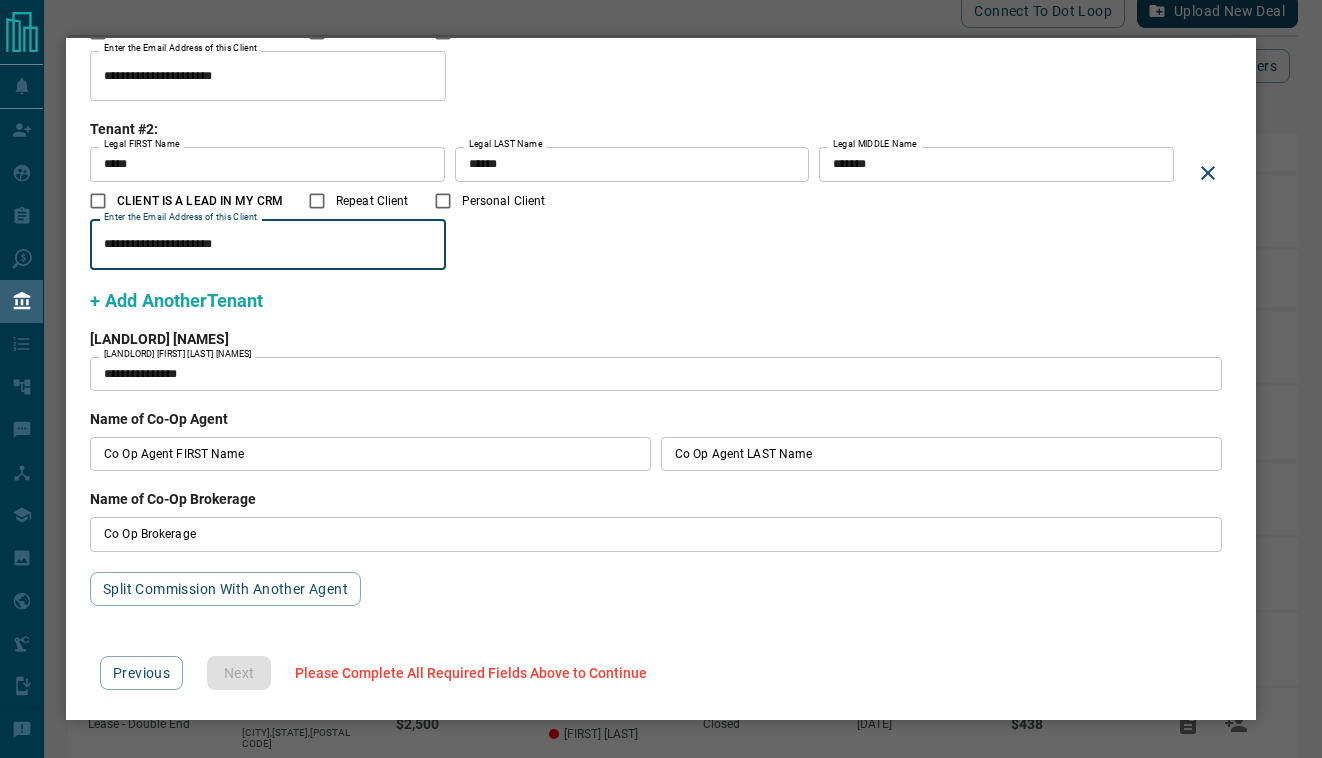 scroll, scrollTop: 197, scrollLeft: 0, axis: vertical 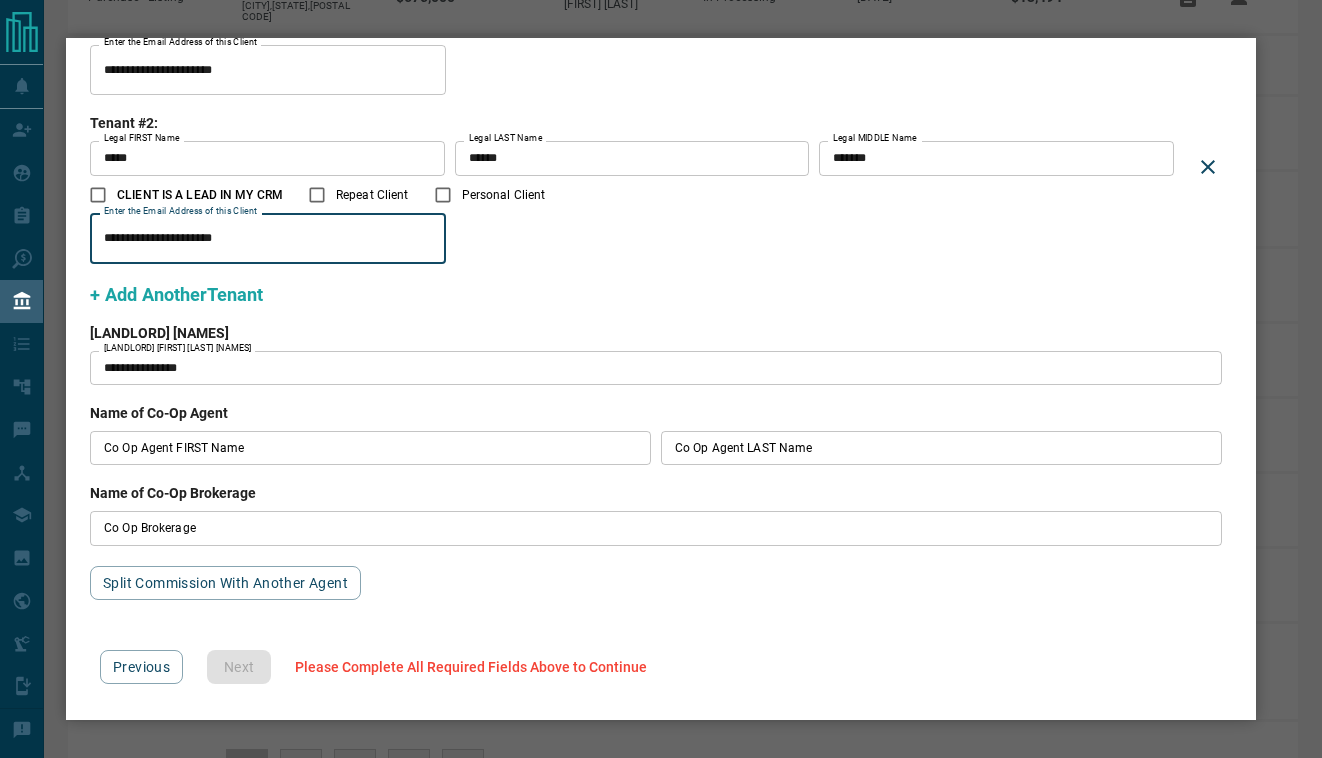 type on "**********" 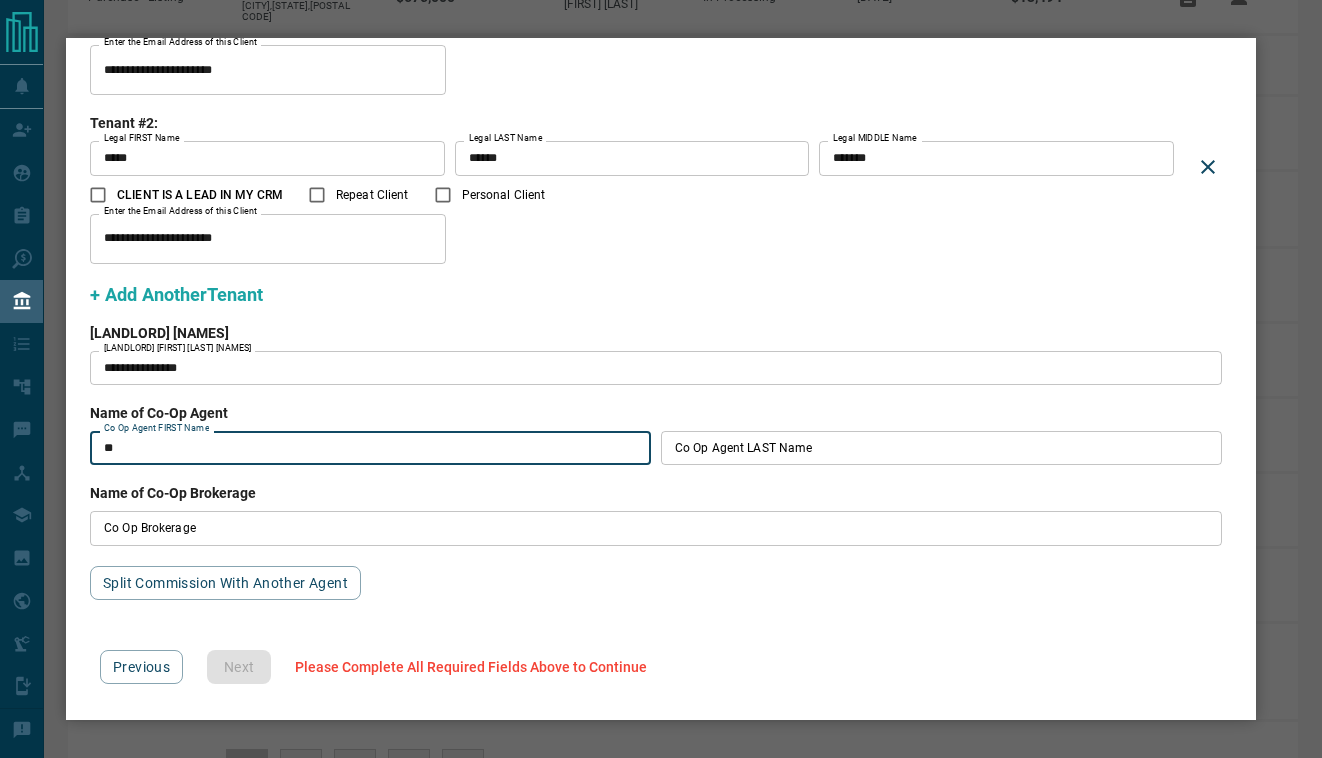 type on "*" 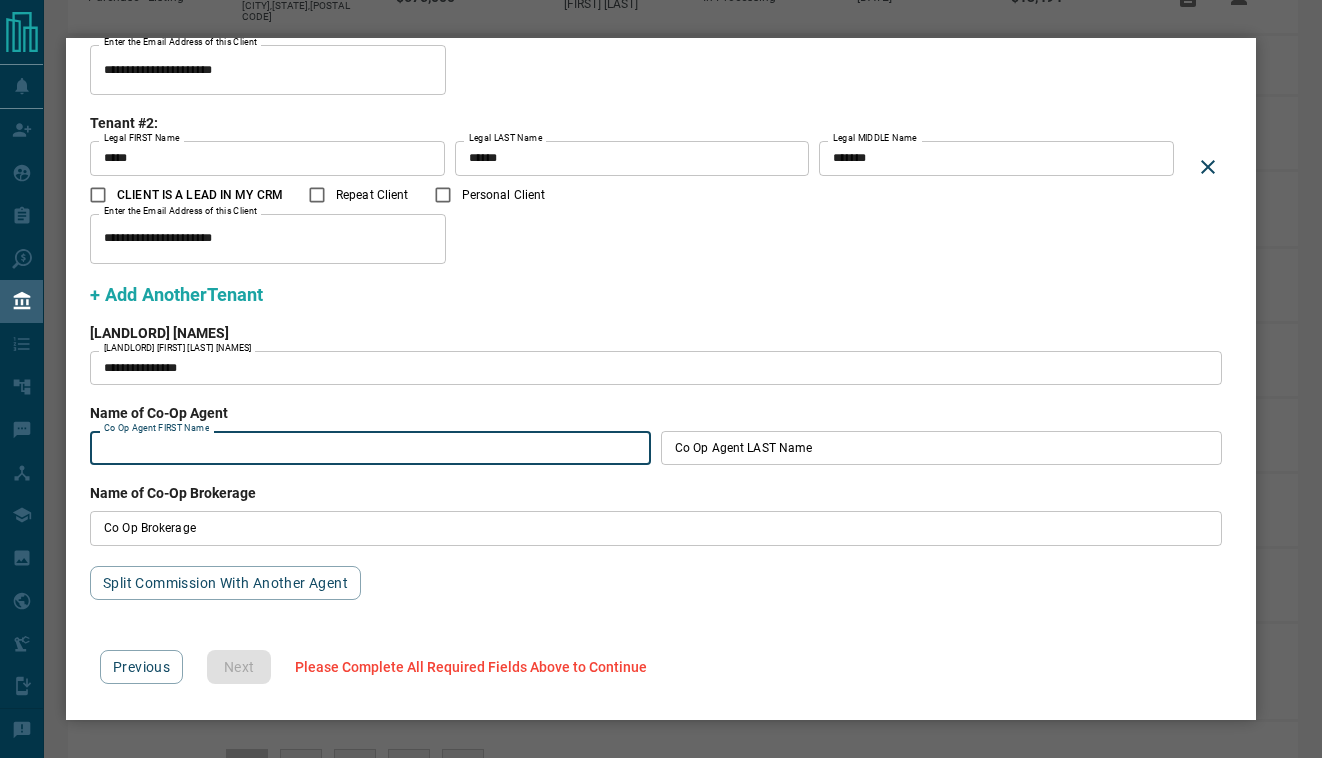 paste on "**********" 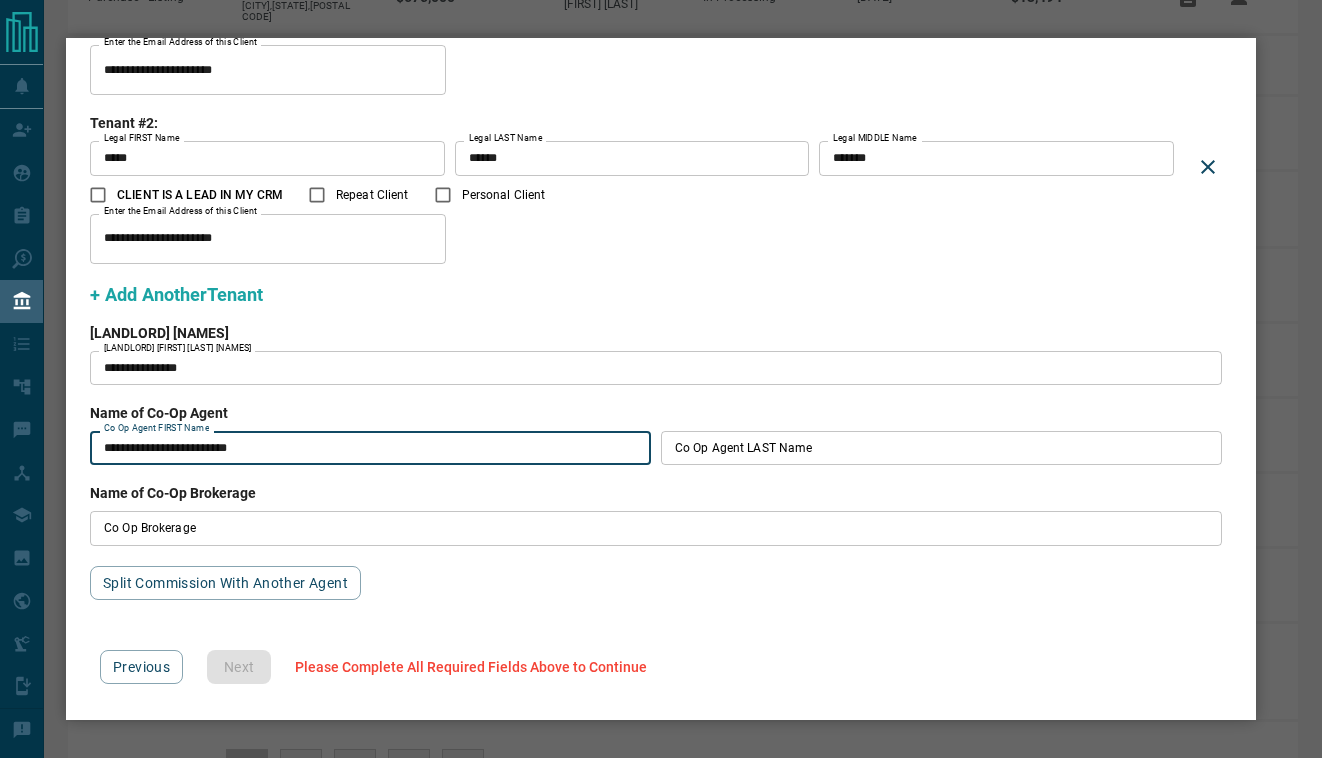 drag, startPoint x: 324, startPoint y: 454, endPoint x: 243, endPoint y: 454, distance: 81 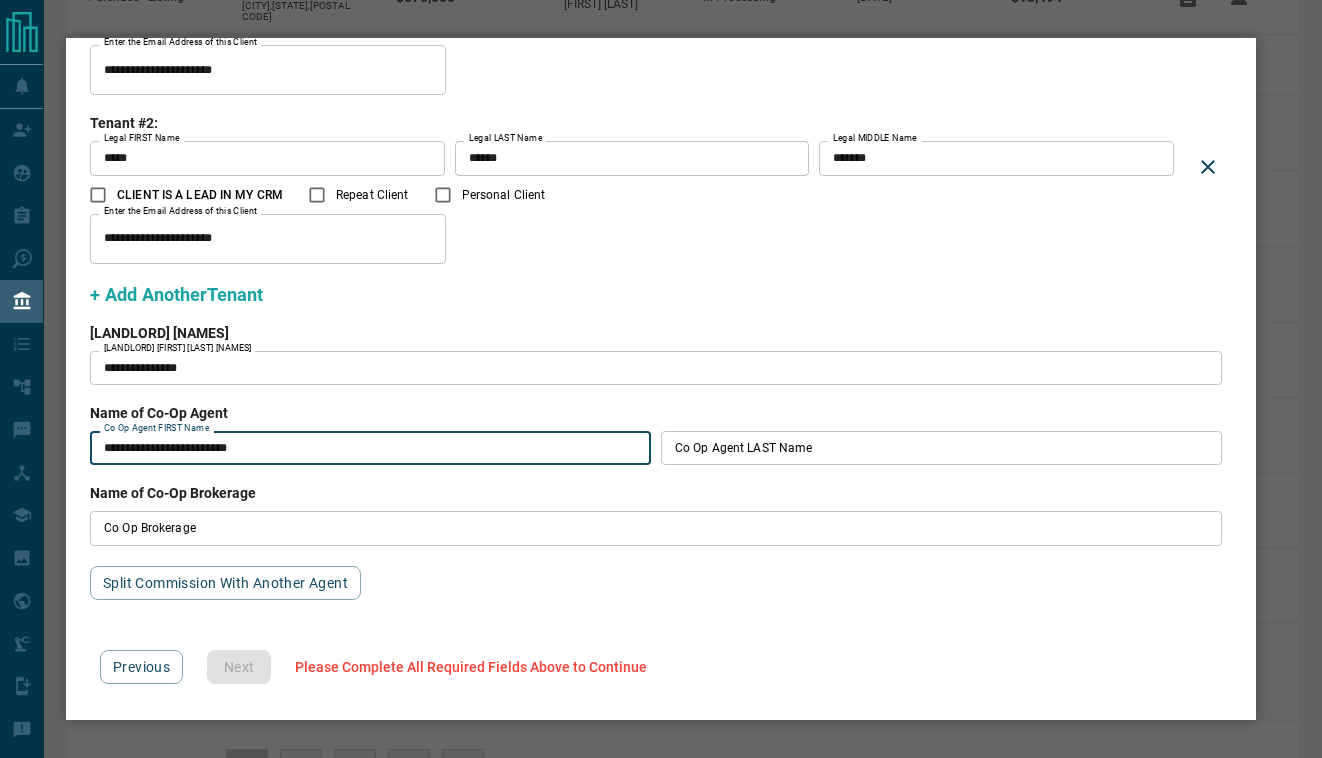 click on "**********" at bounding box center [370, 448] 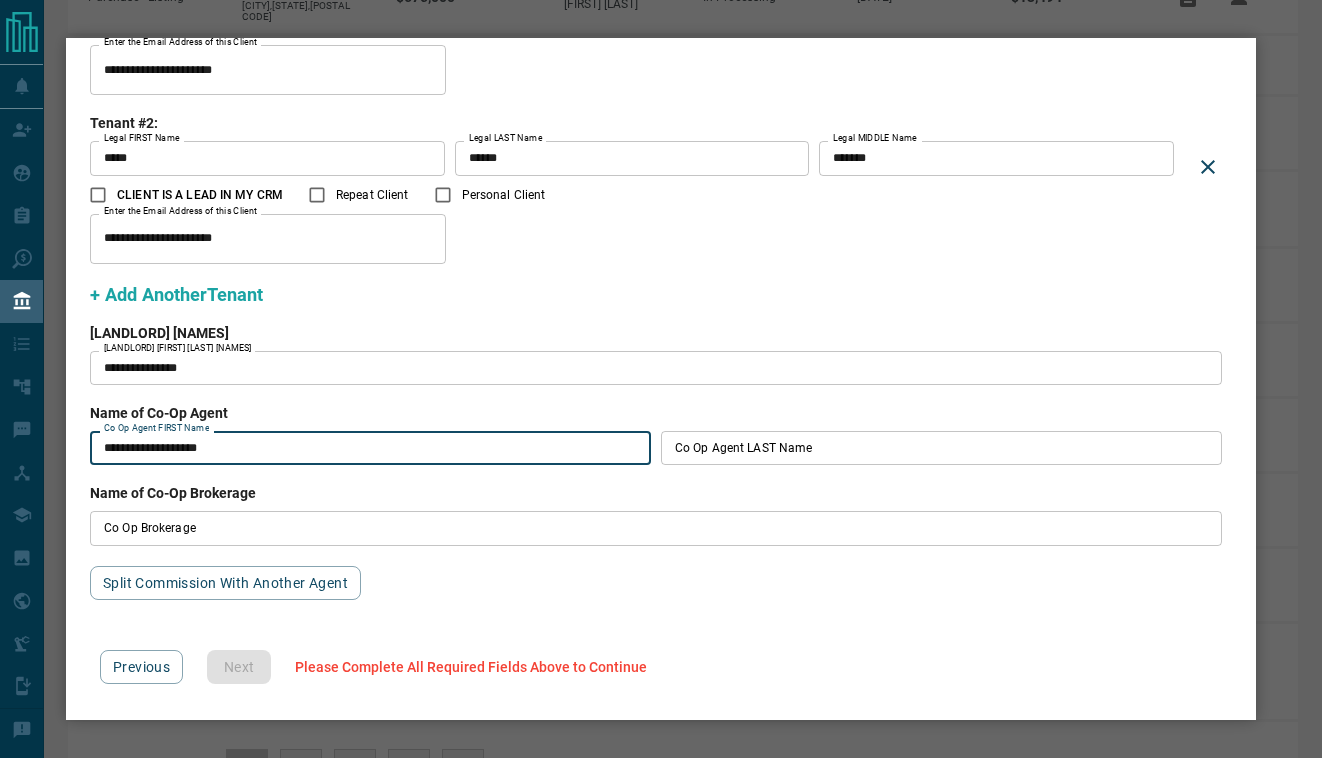 type on "**********" 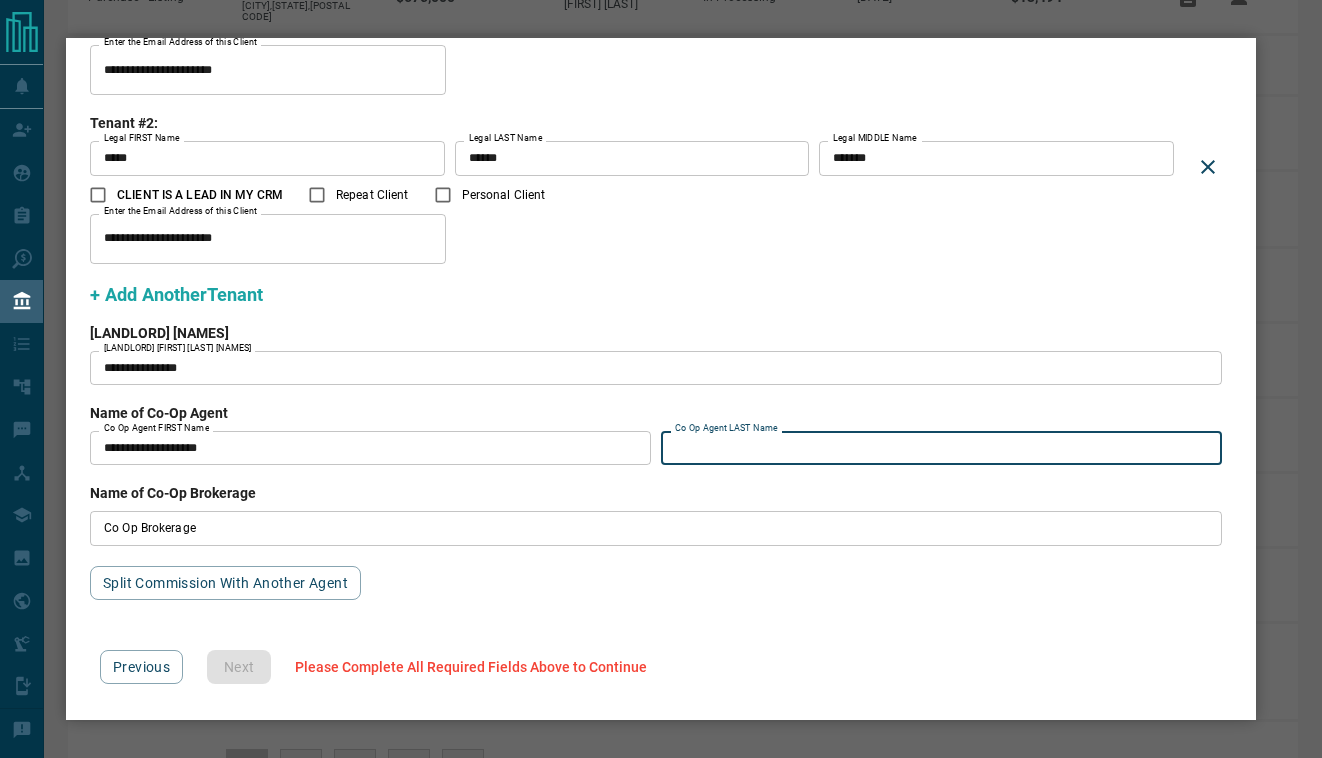 paste on "******" 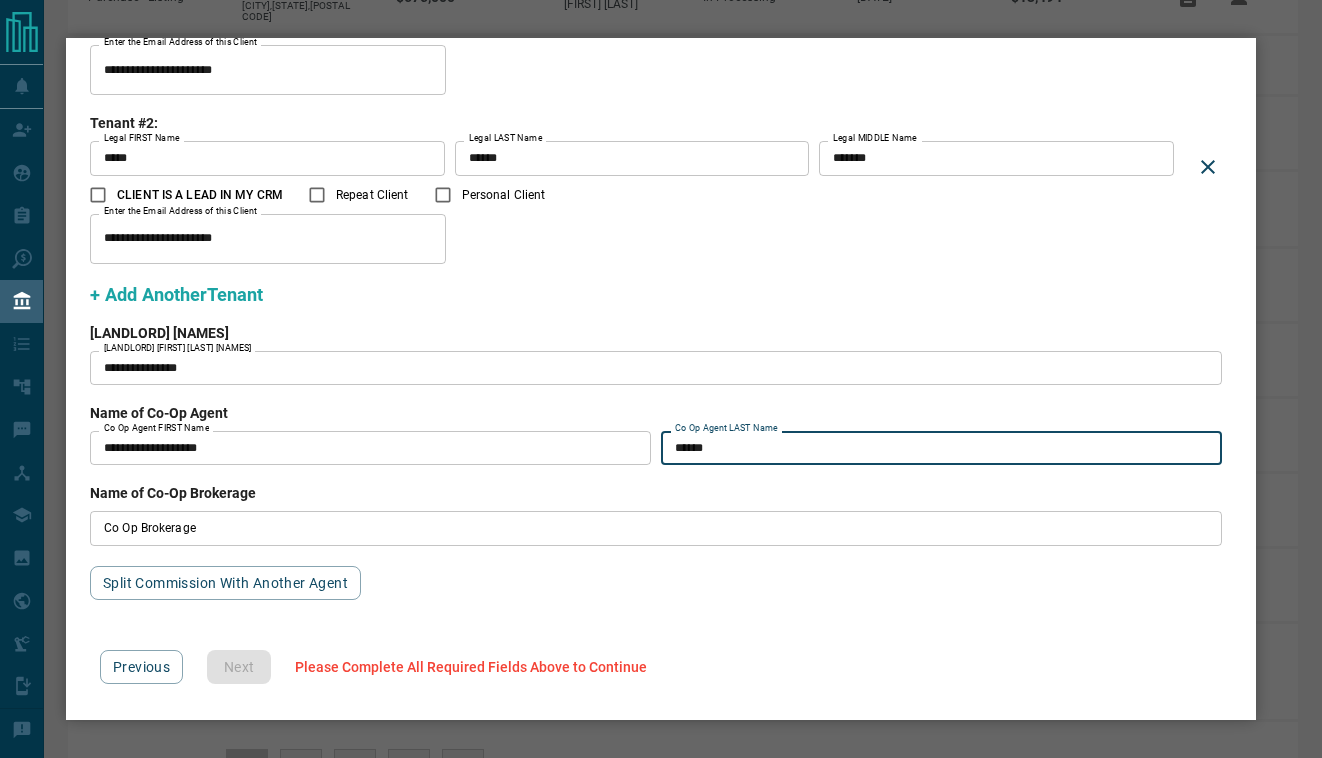 type on "******" 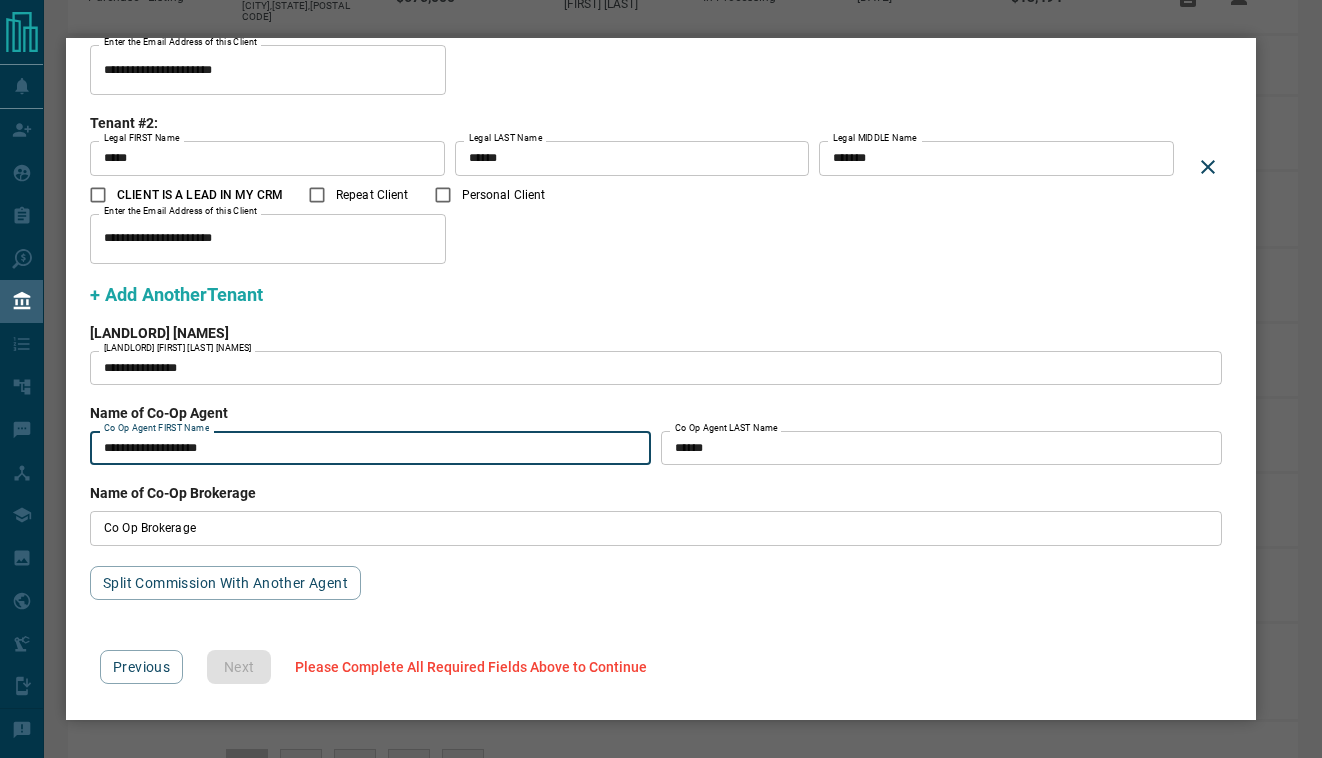 click on "**********" at bounding box center (370, 448) 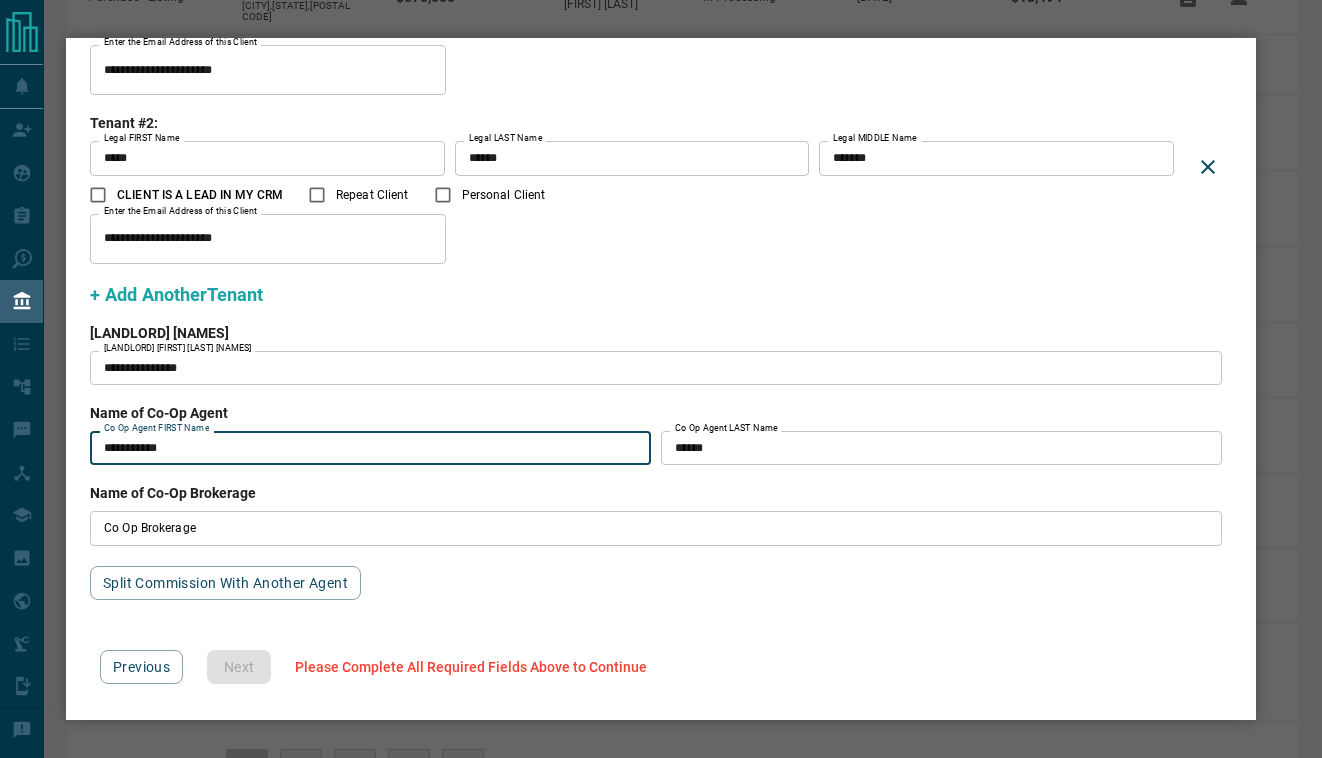 type on "**********" 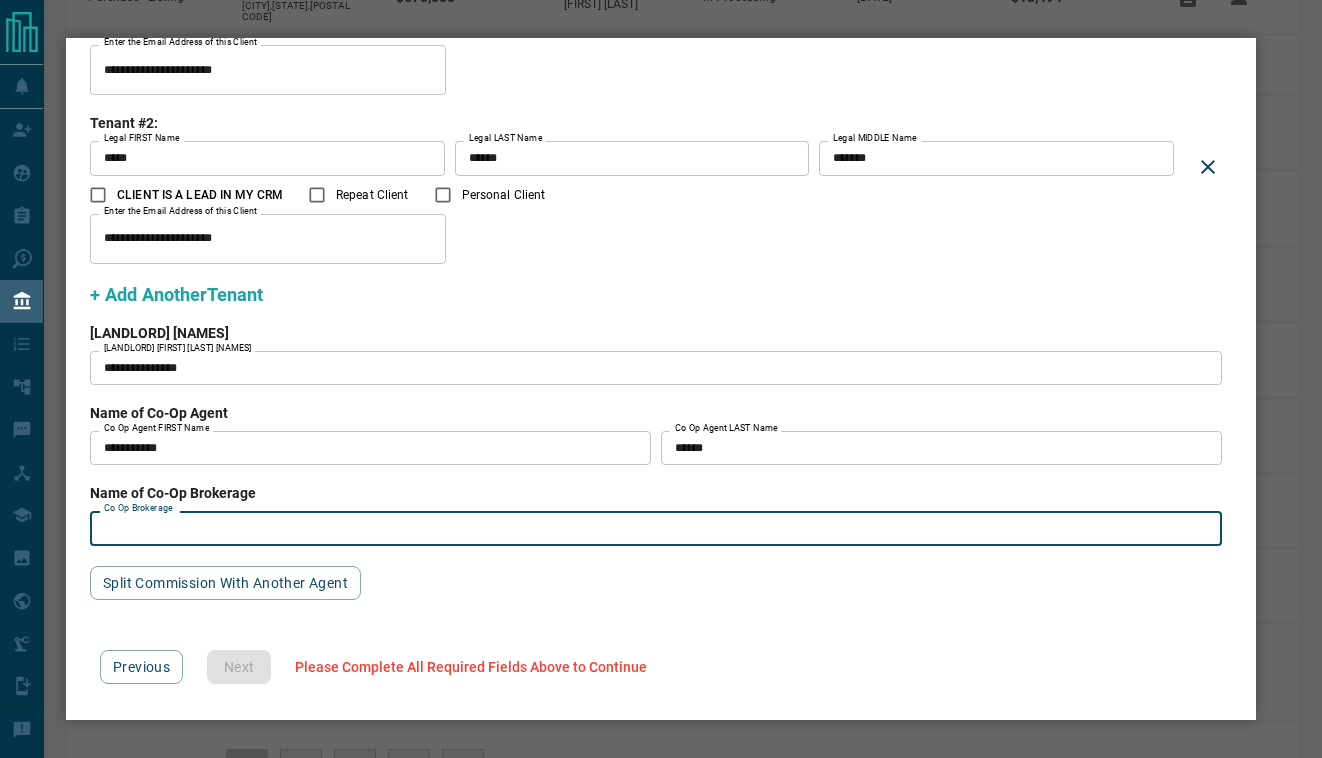 paste on "**********" 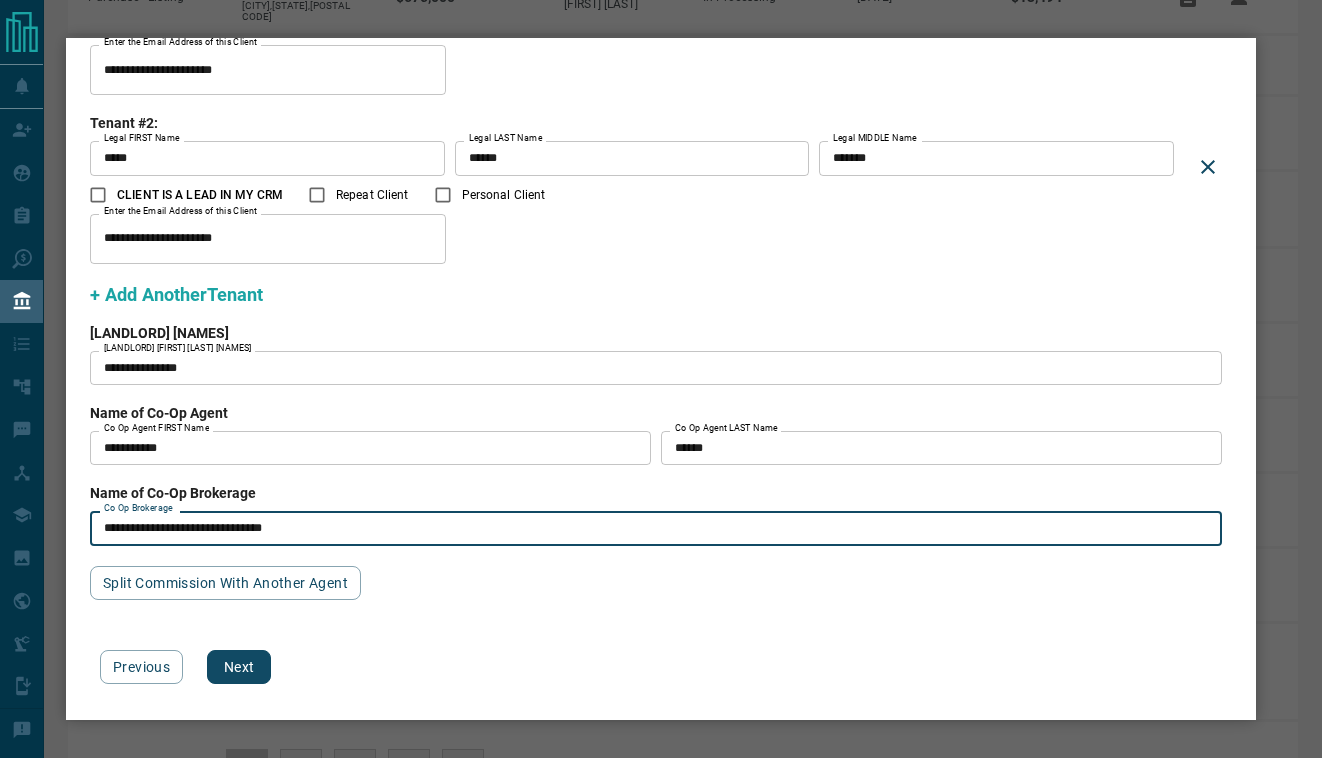 type on "**********" 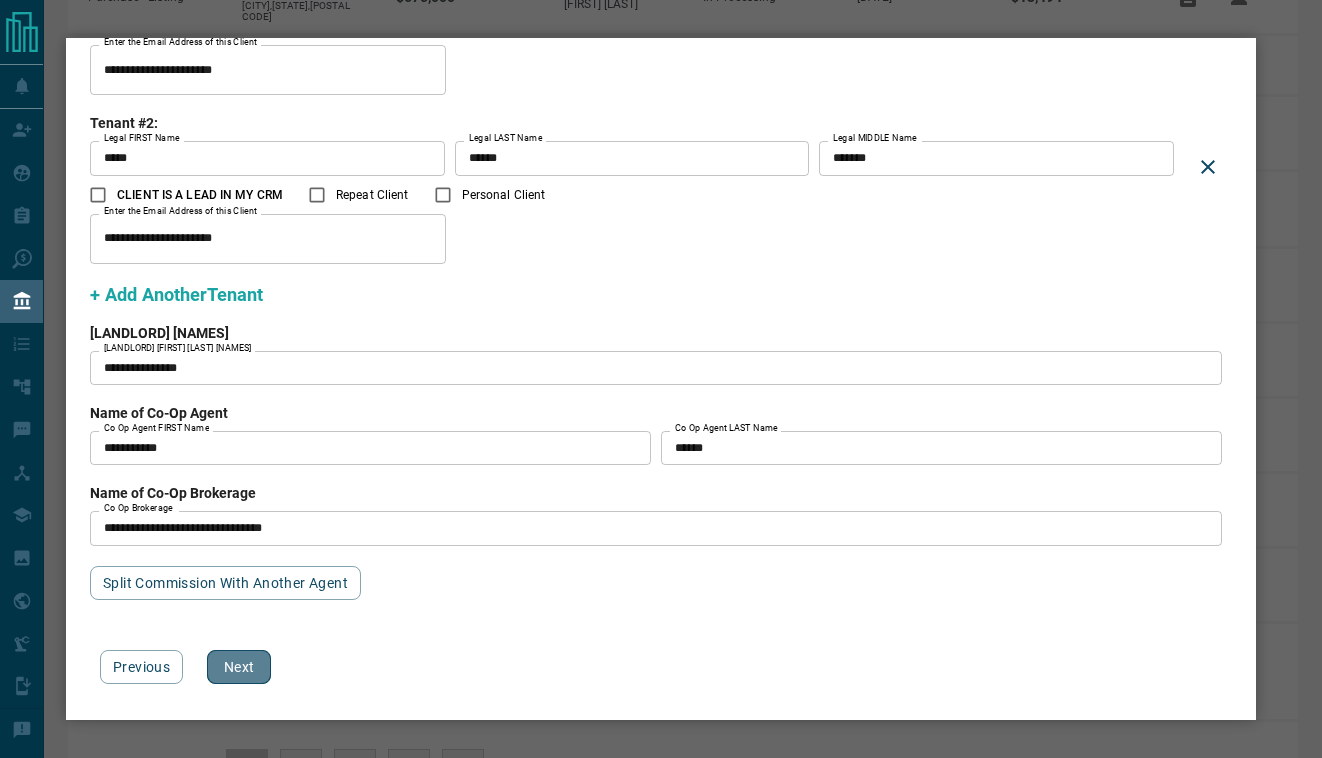 click on "Next" at bounding box center (239, 667) 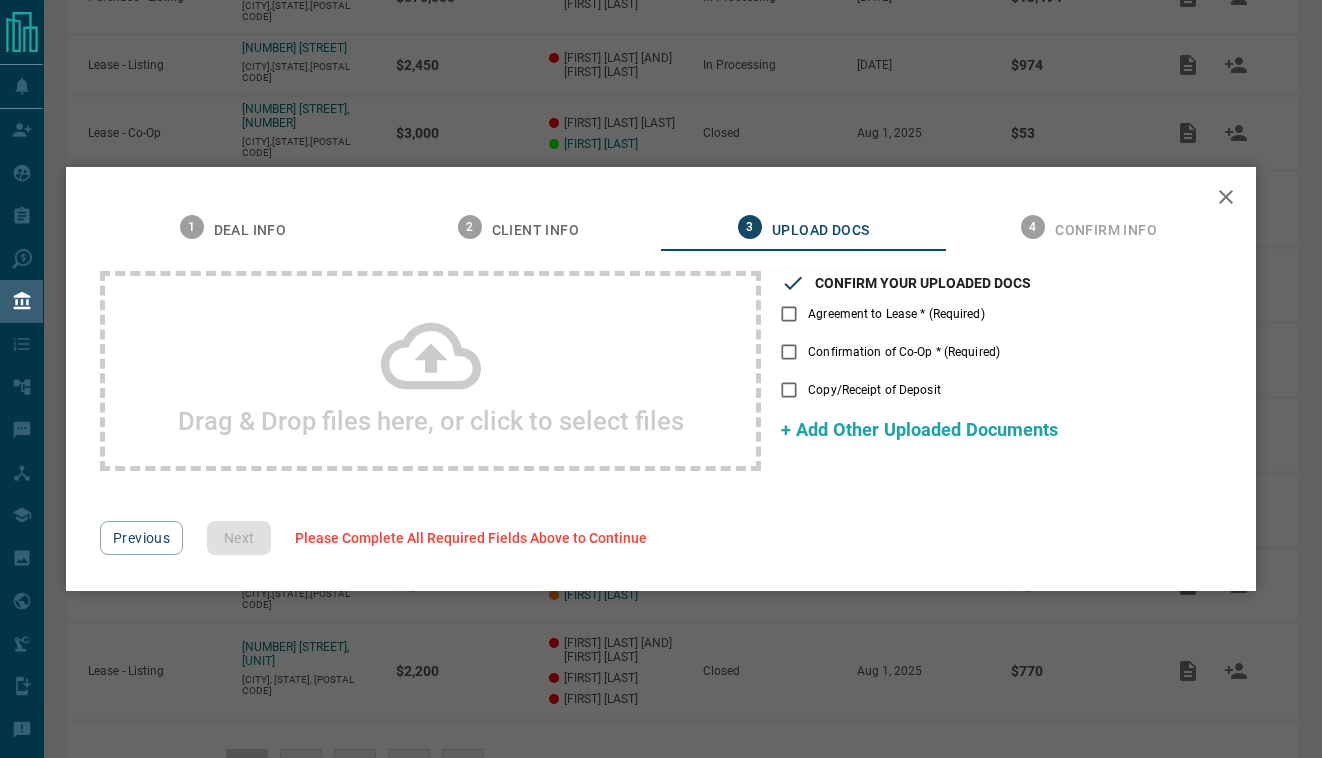 scroll, scrollTop: 0, scrollLeft: 0, axis: both 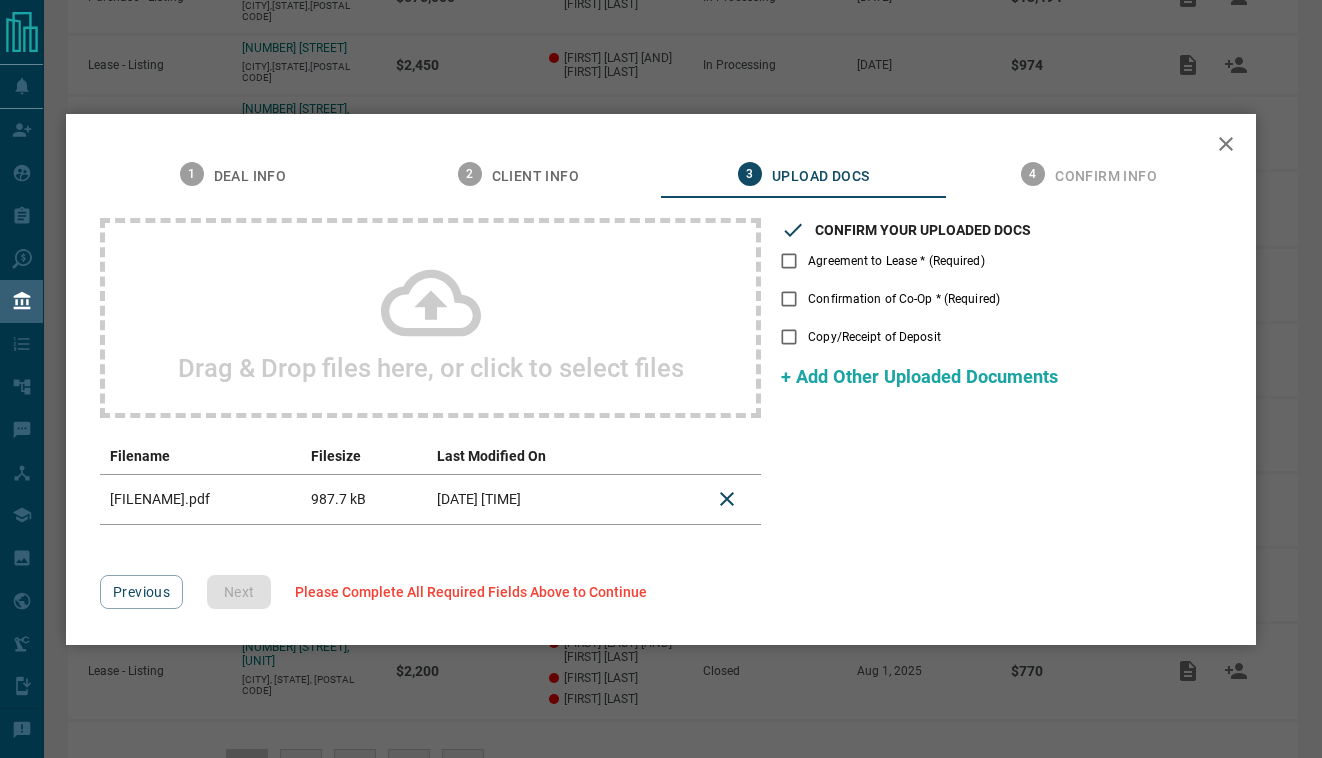 click on "Agreement to Lease * (Required)" at bounding box center [896, 261] 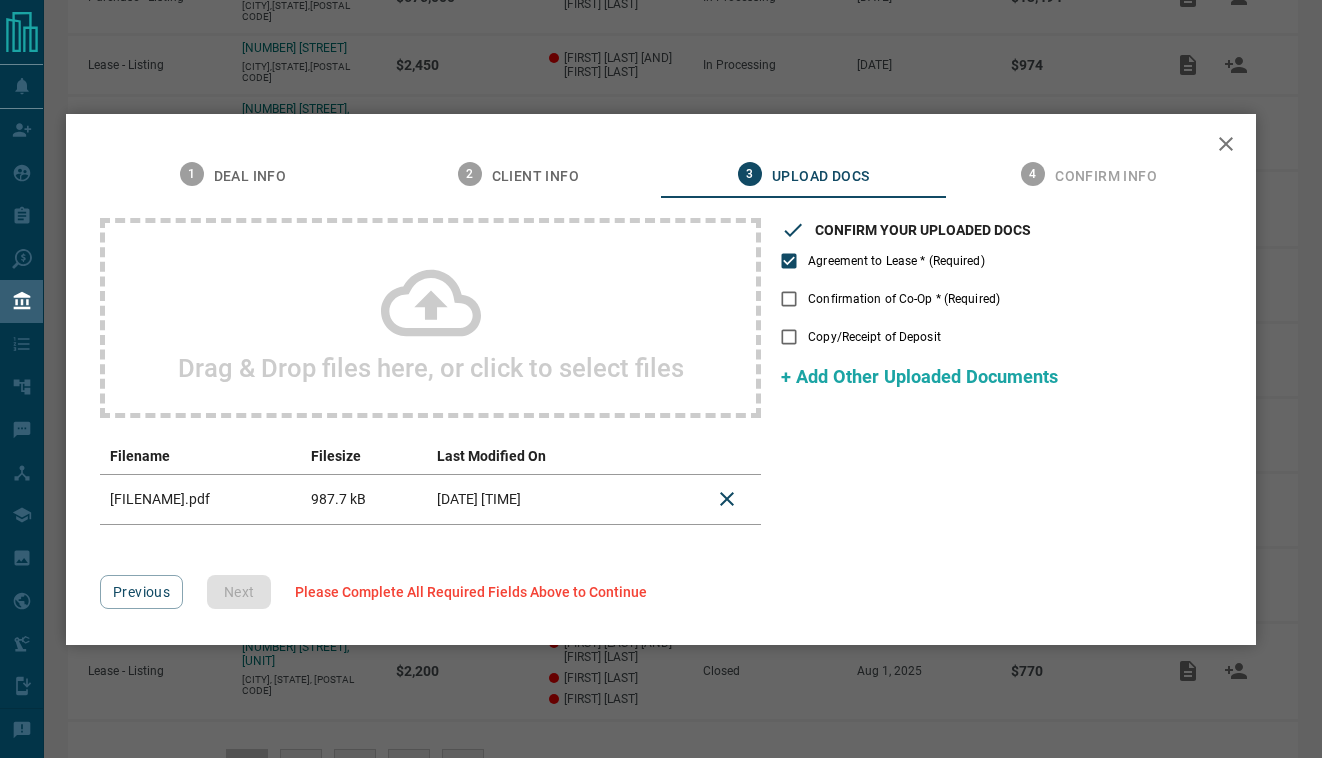 click on "Confirmation of Co-Op * (Required)" at bounding box center [885, 299] 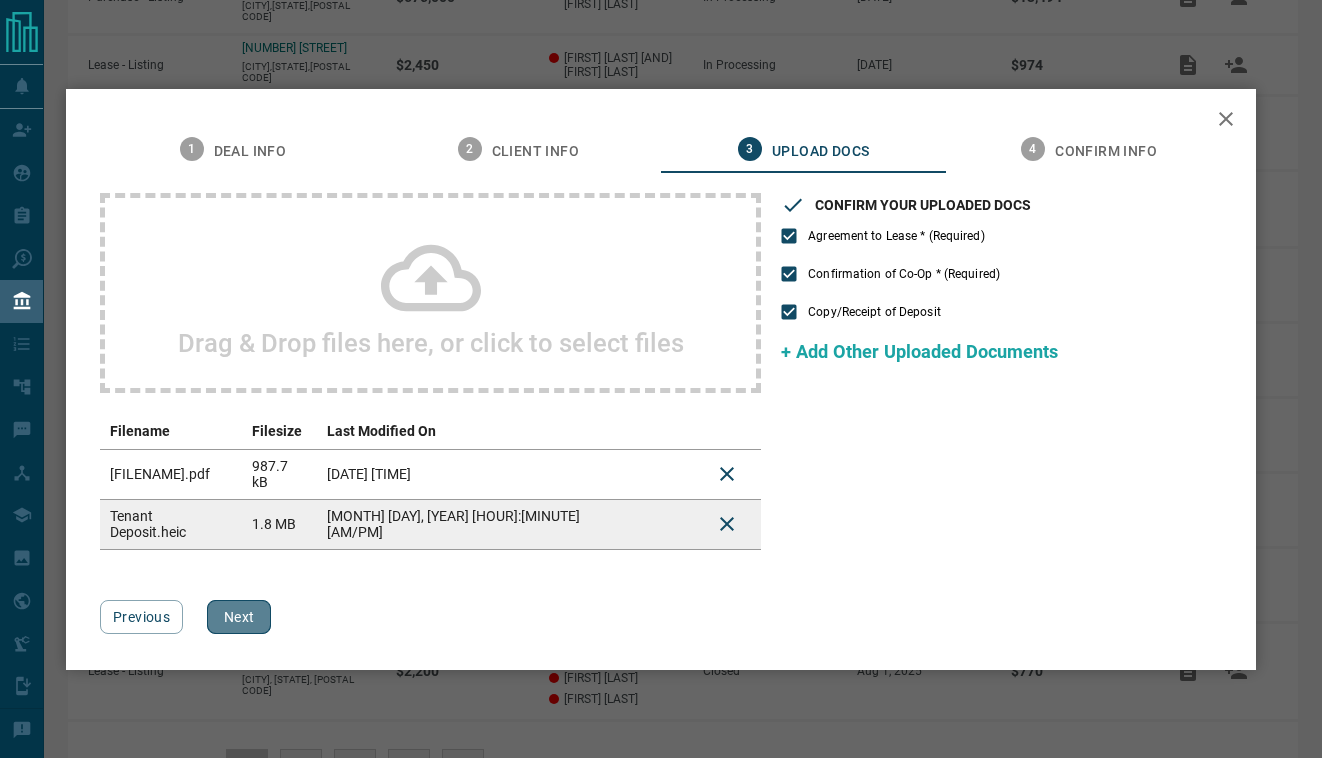 click on "Next" at bounding box center (239, 617) 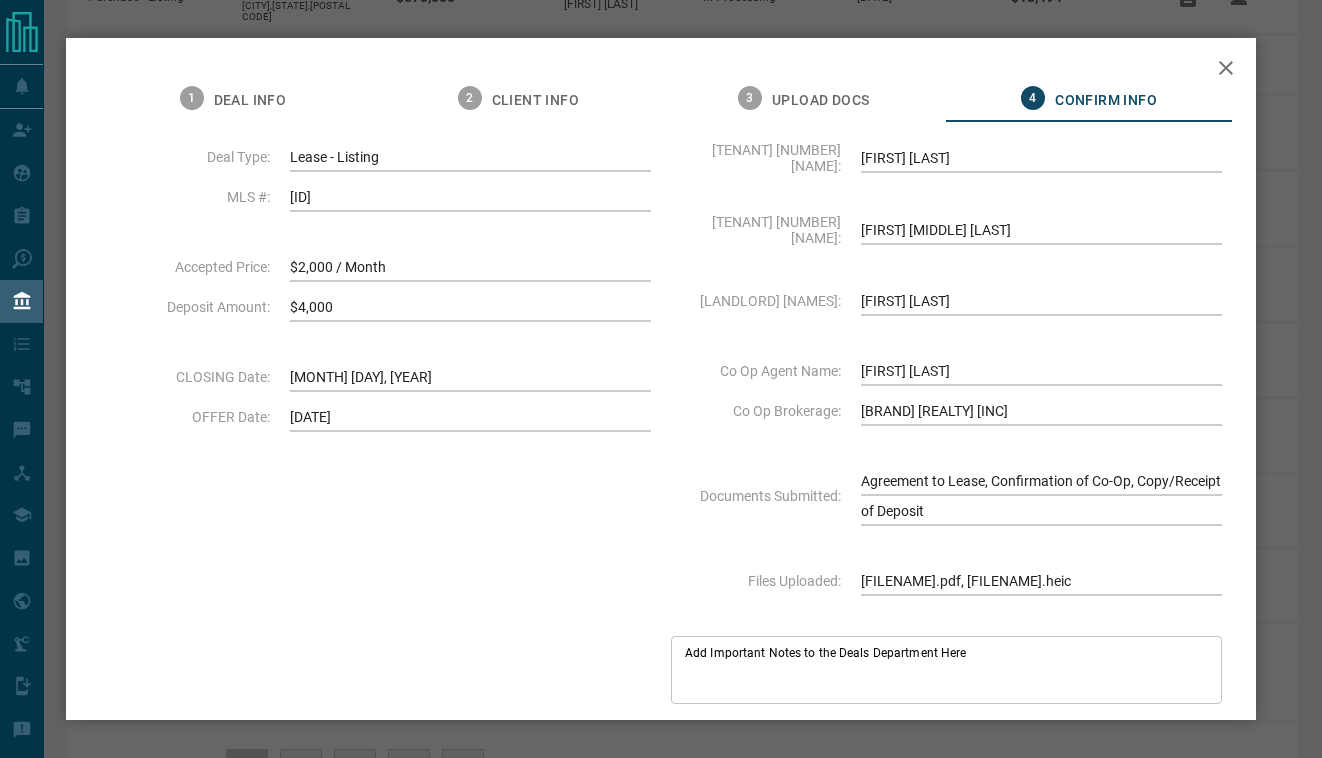 scroll, scrollTop: 130, scrollLeft: 0, axis: vertical 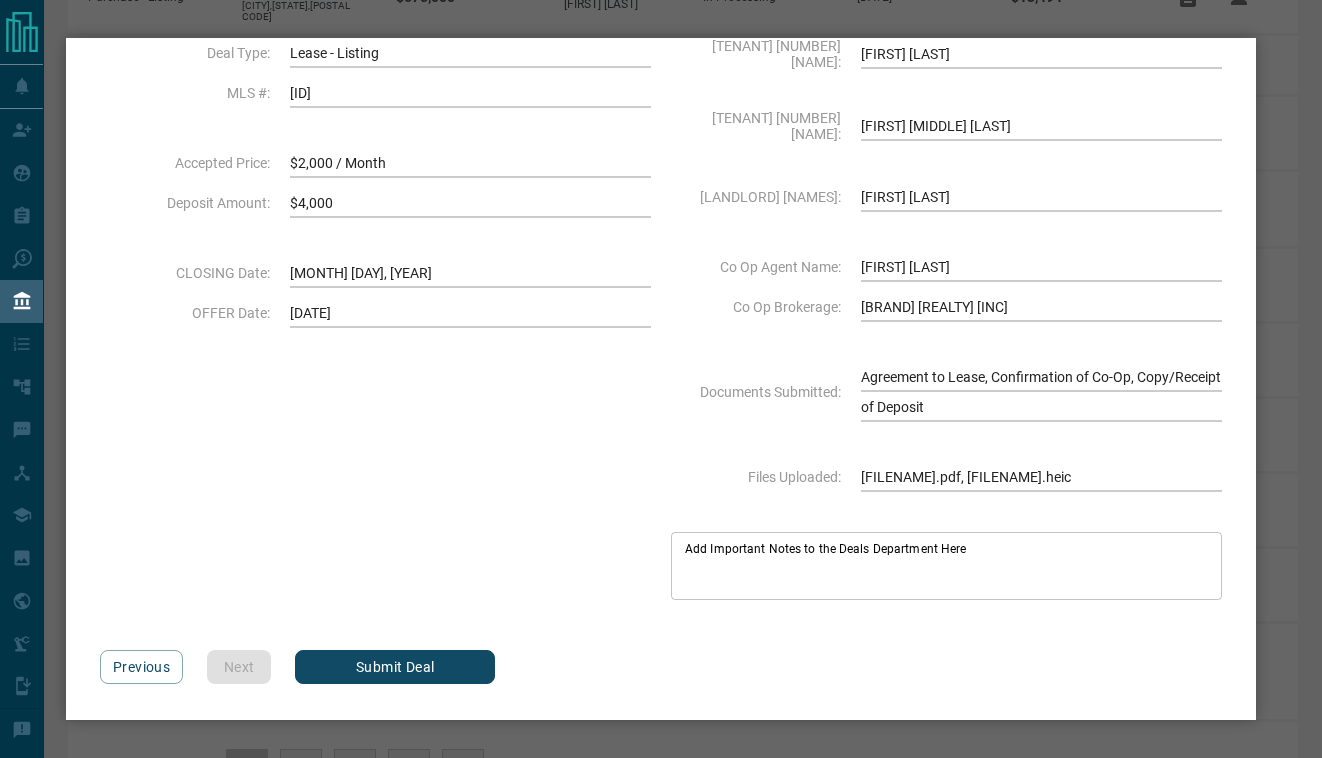 click on "Submit Deal" at bounding box center [395, 667] 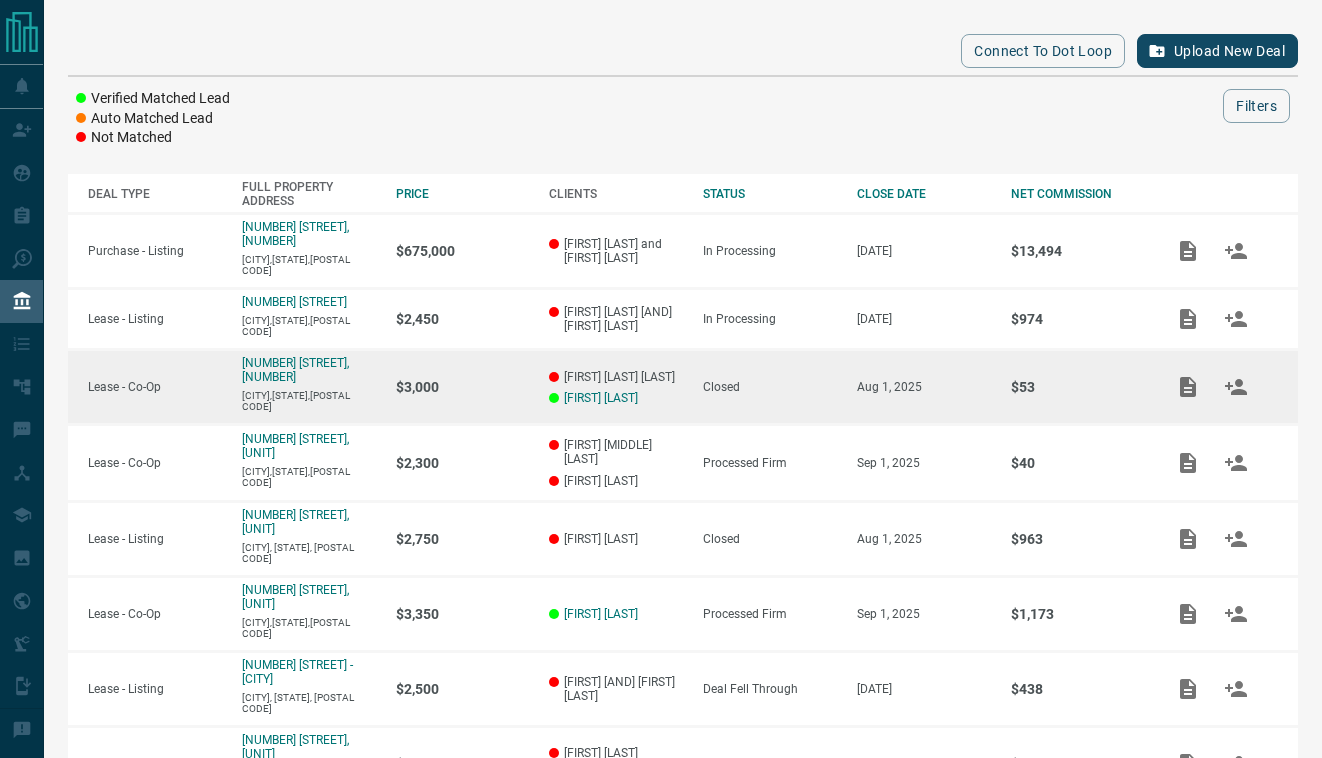 scroll, scrollTop: 0, scrollLeft: 0, axis: both 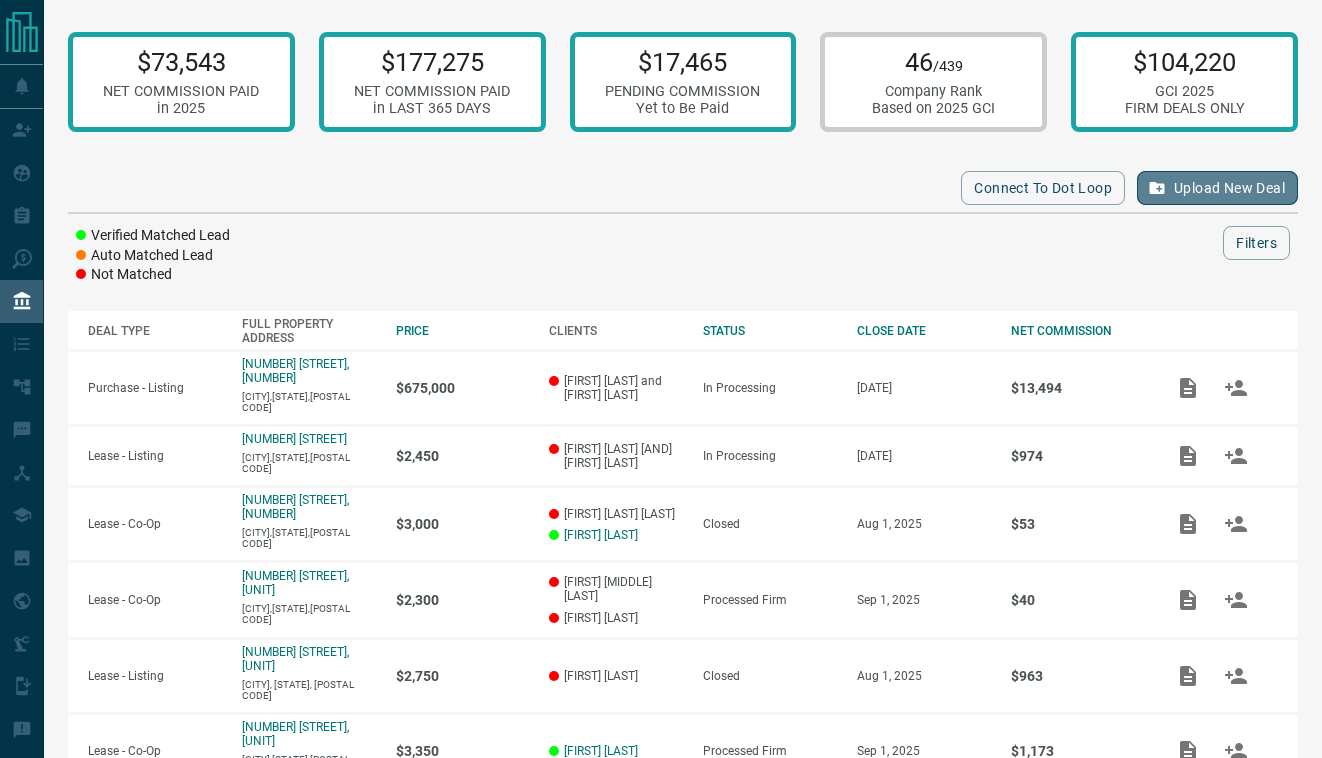 click 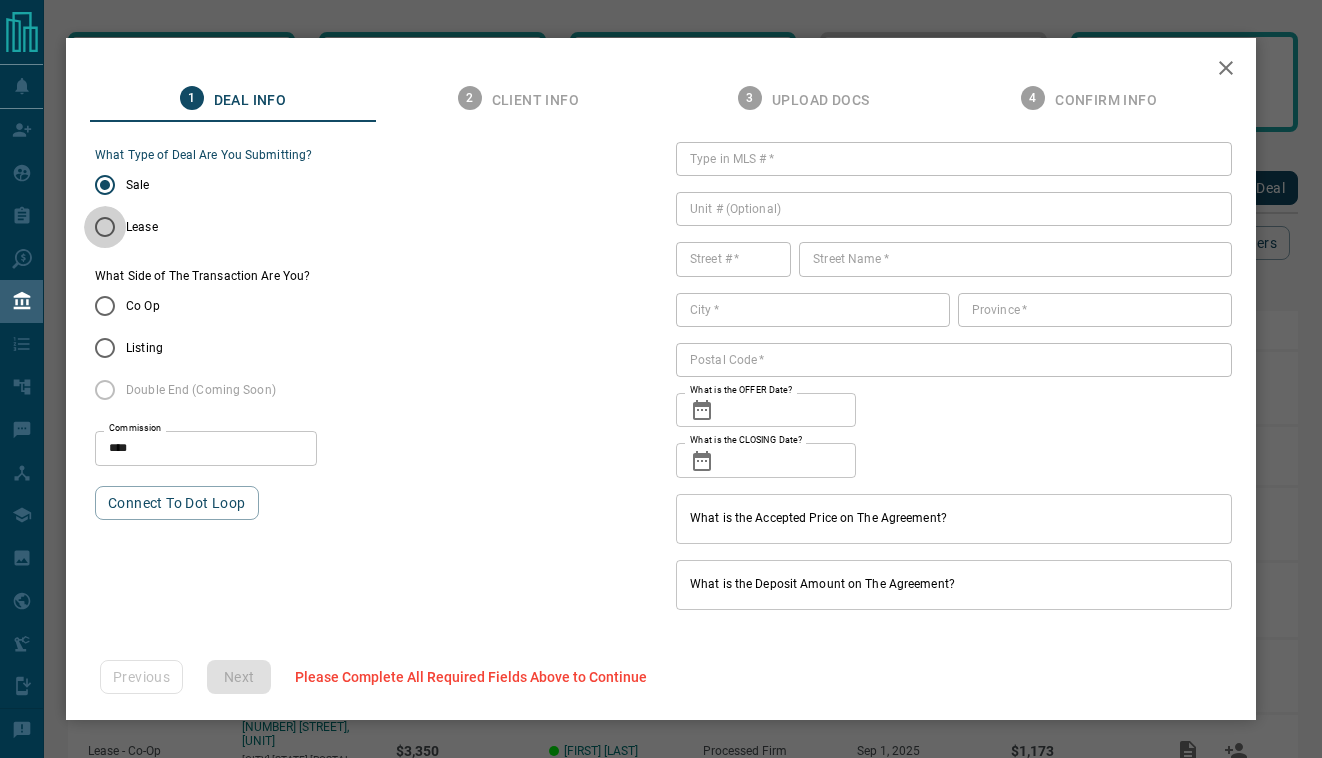 type on "***" 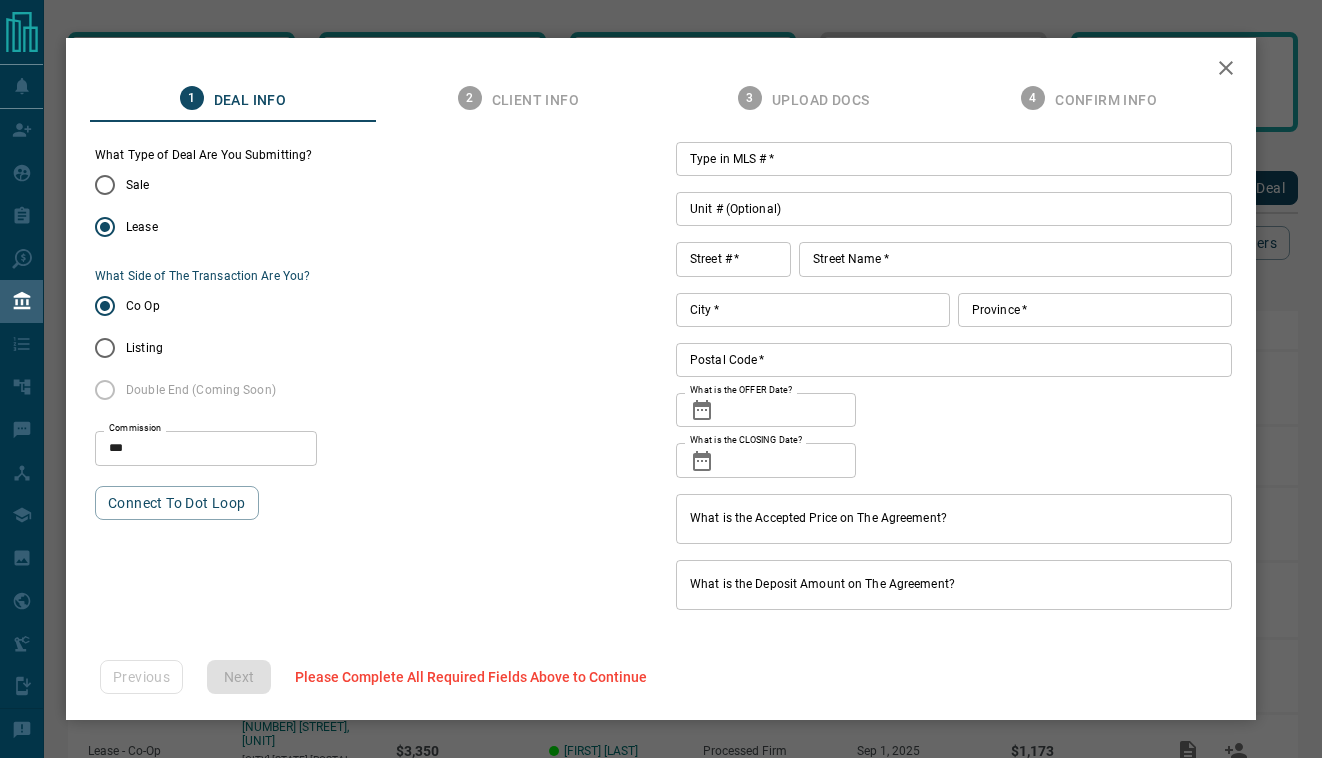 click on "Type in MLS #   *" at bounding box center [954, 159] 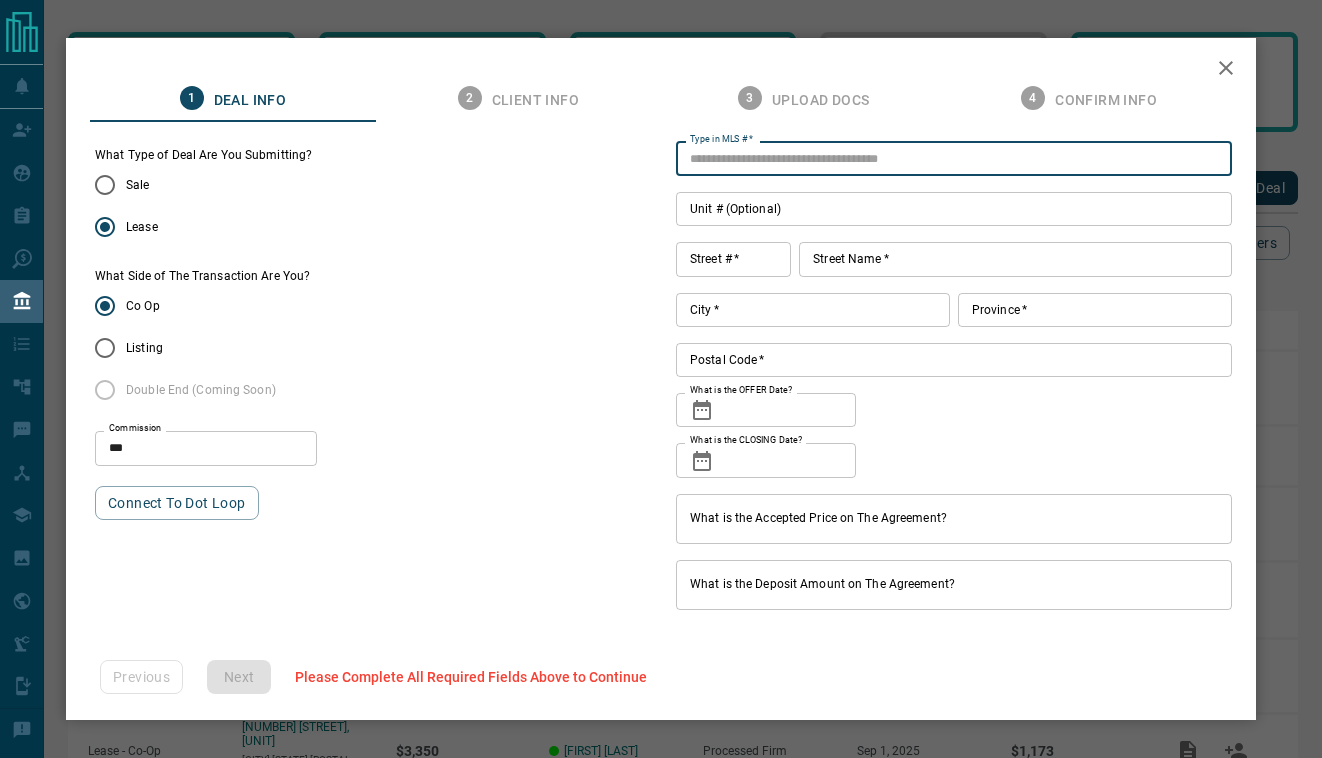 paste on "*********" 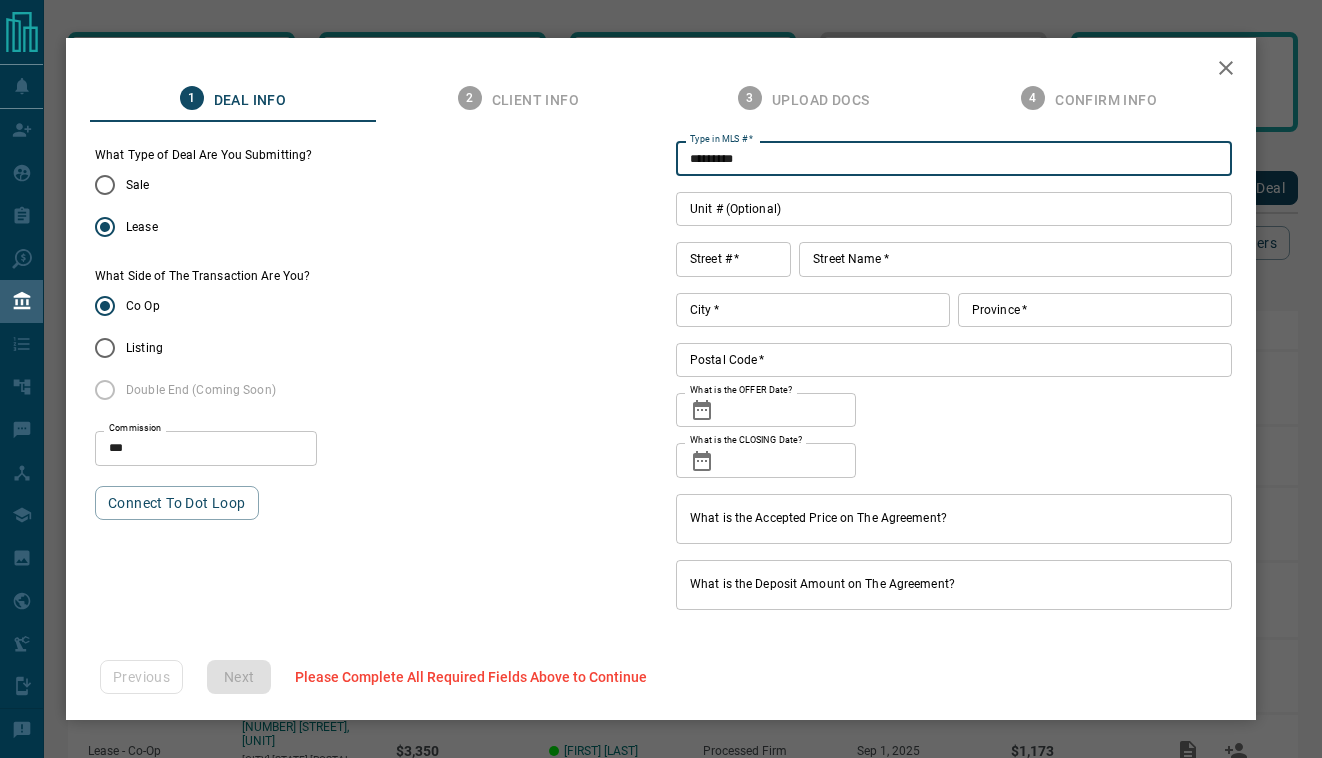 type on "*********" 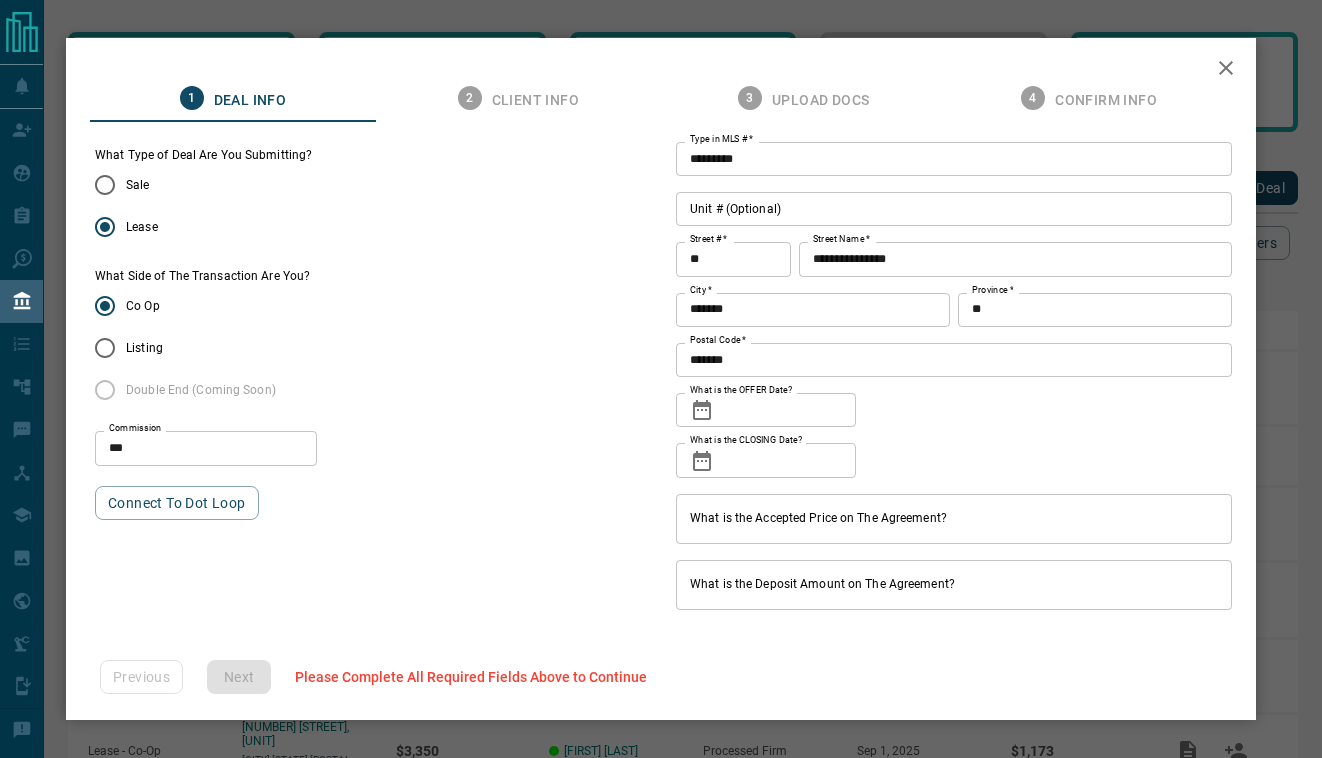 click 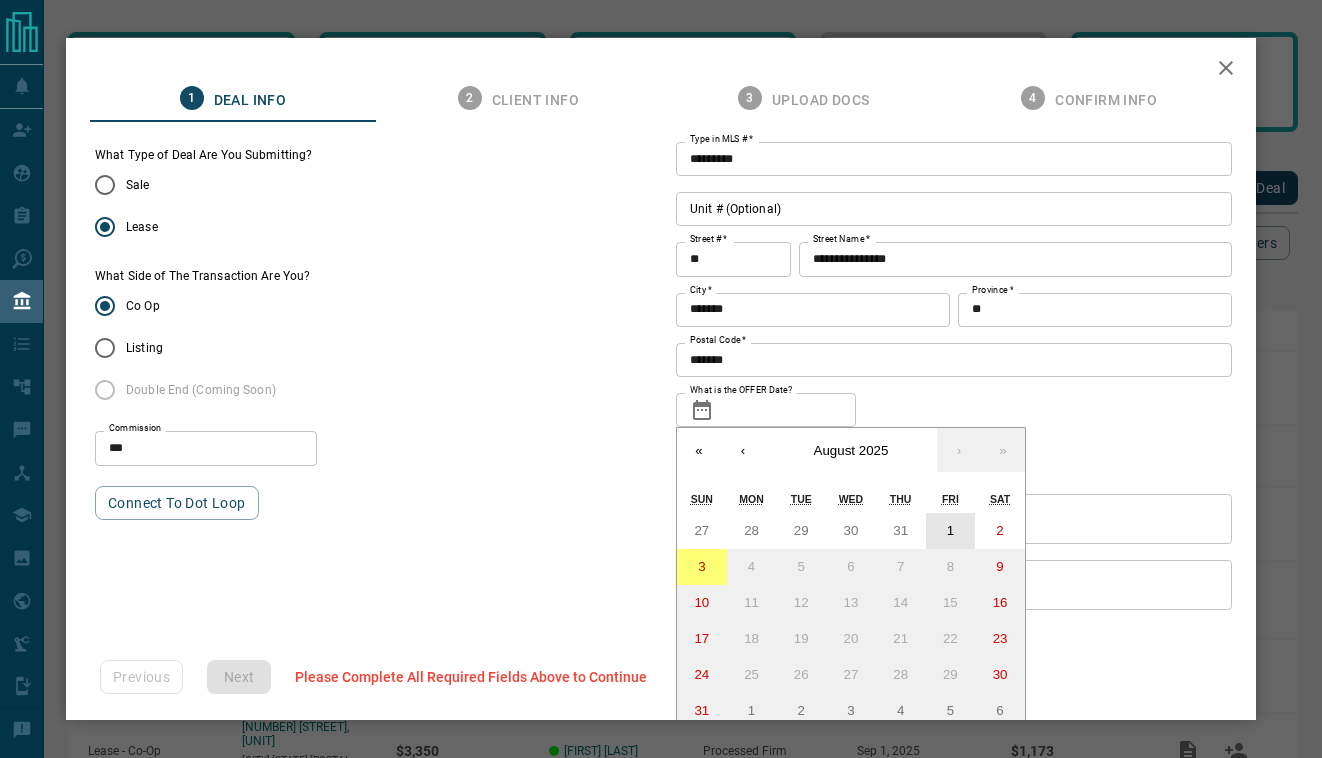 click on "1" at bounding box center (951, 531) 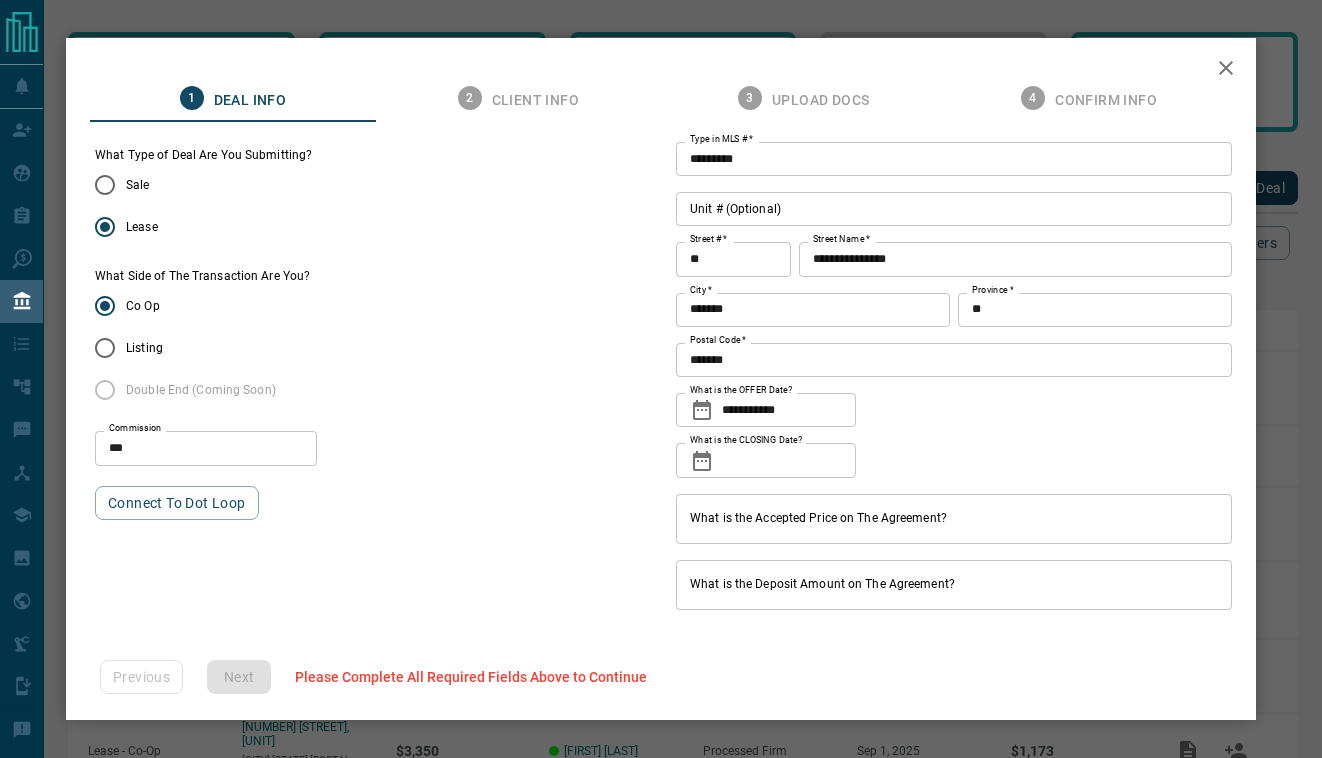 click 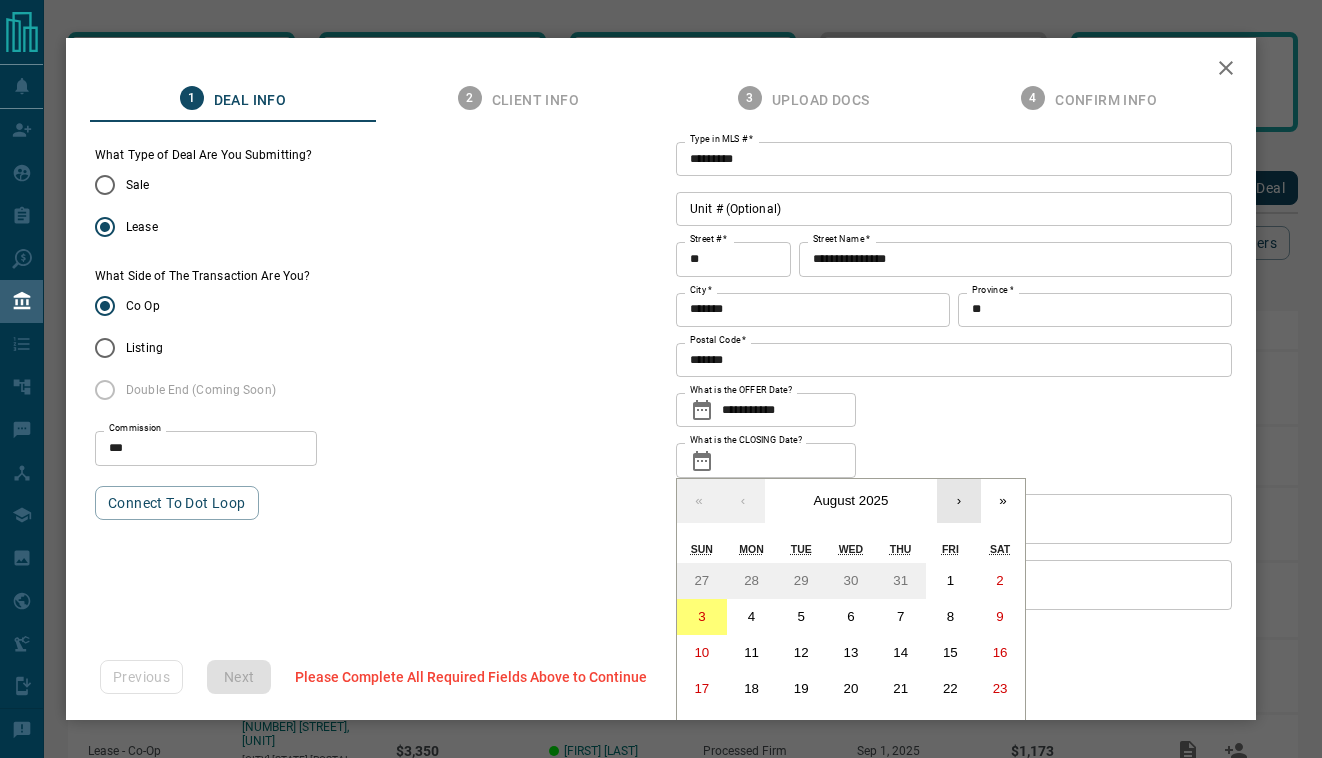 click on "›" at bounding box center [959, 501] 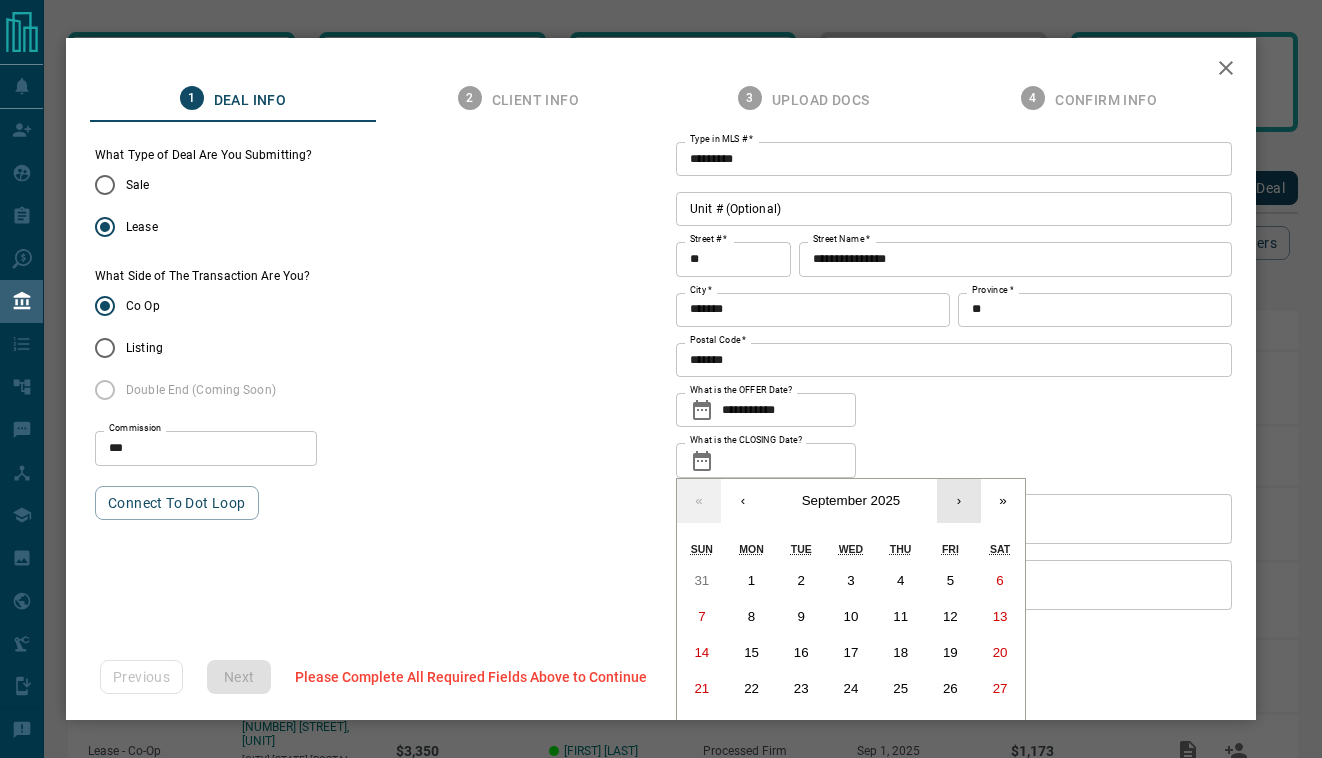 click on "›" at bounding box center (959, 501) 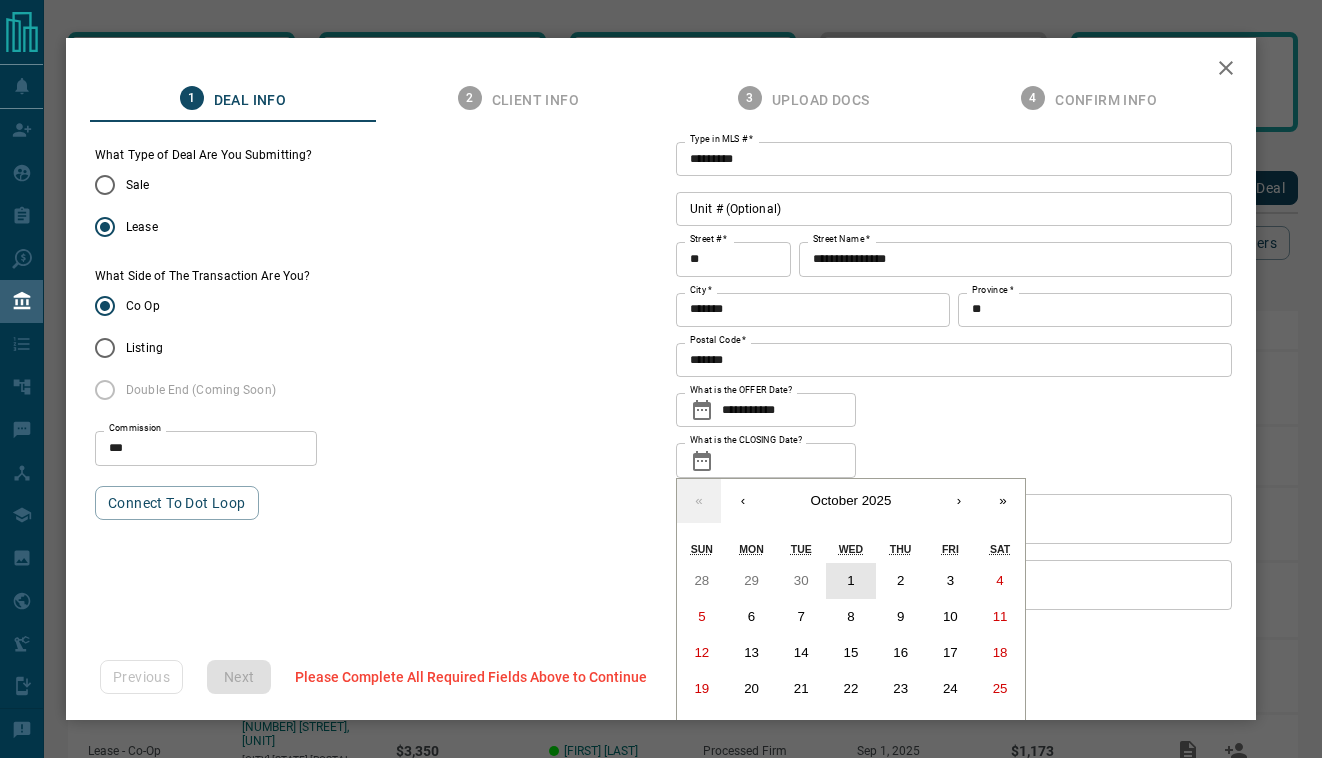 click on "1" at bounding box center (850, 580) 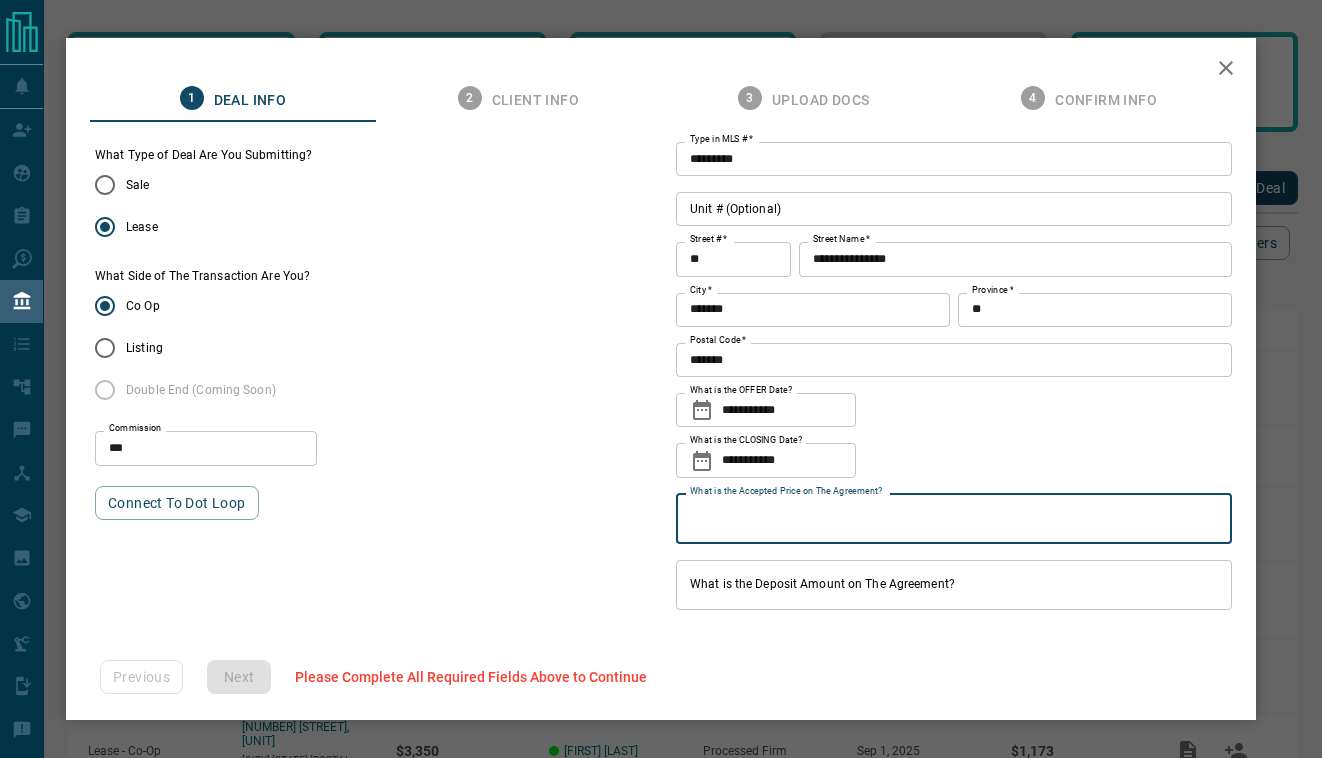 click on "What is the Accepted Price on The Agreement?" at bounding box center (954, 519) 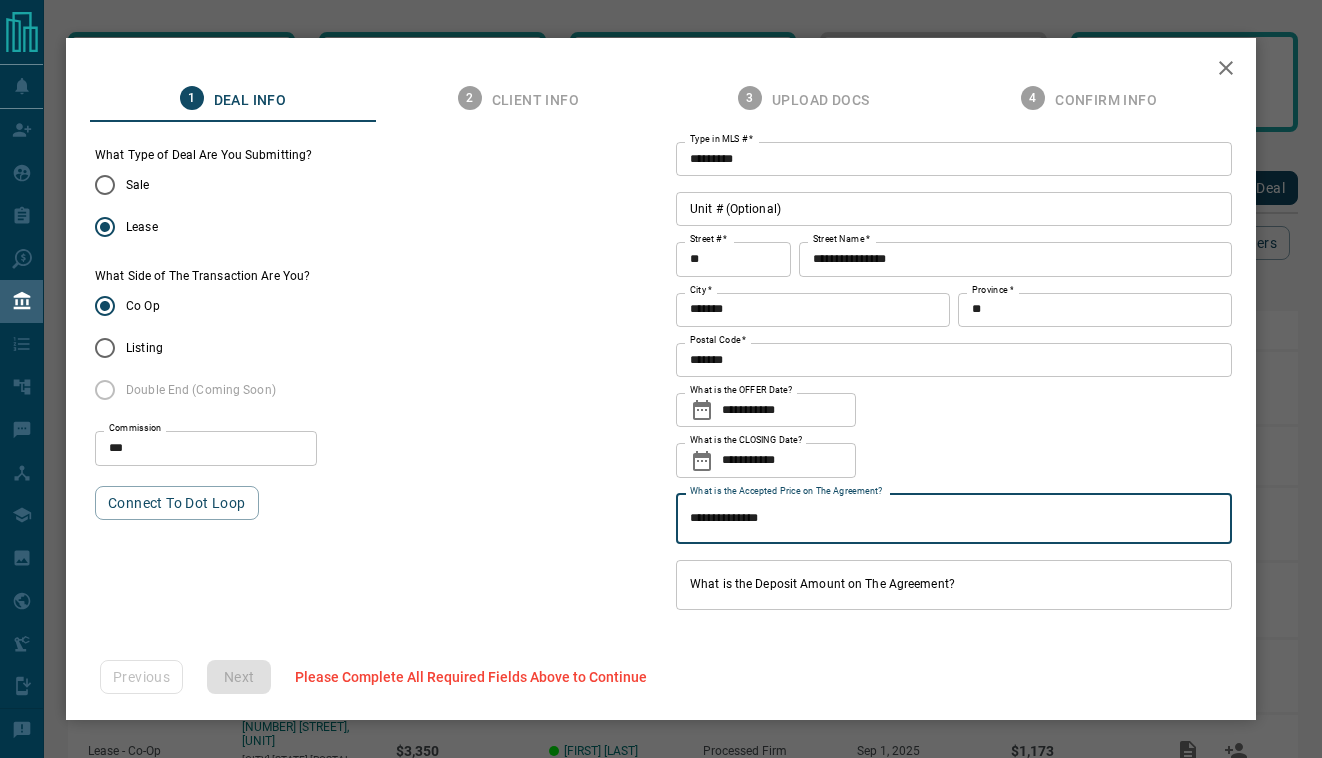 type on "**********" 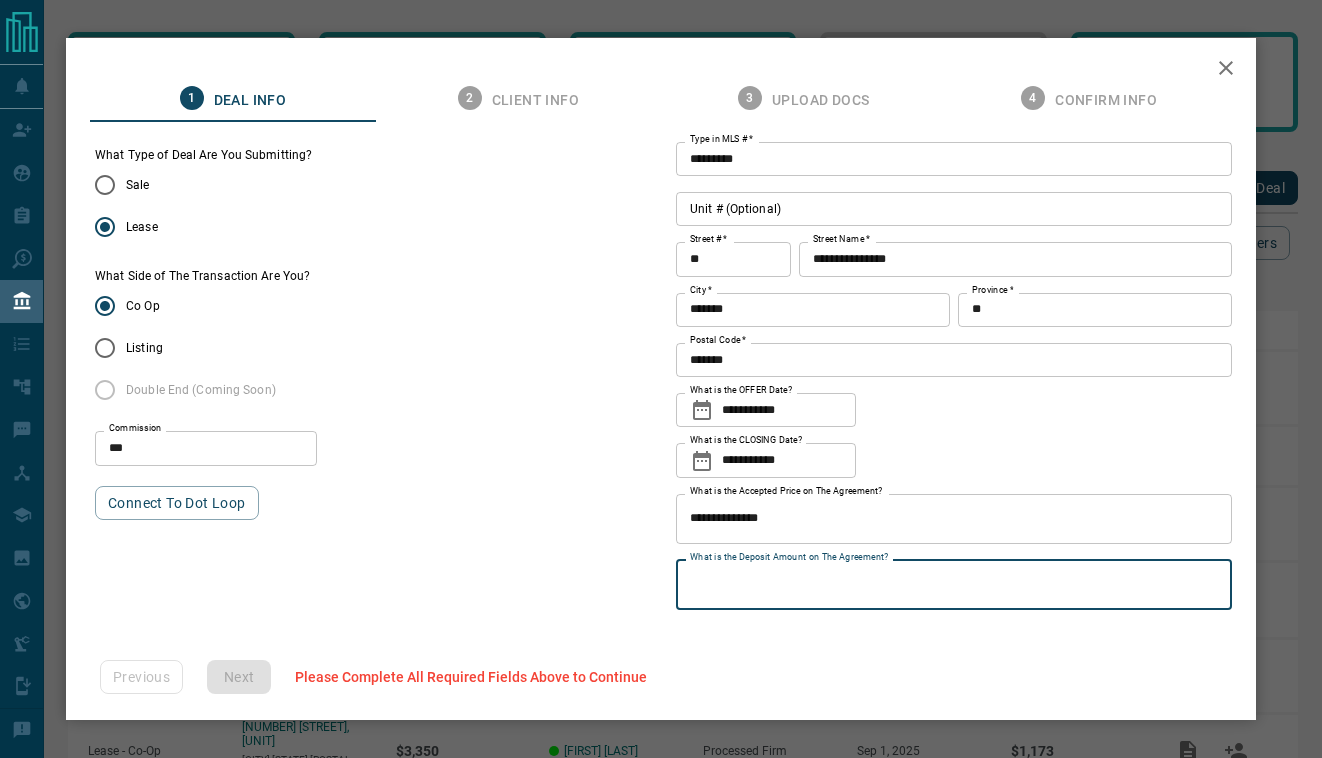 click on "What is the Deposit Amount on The Agreement?" at bounding box center [954, 585] 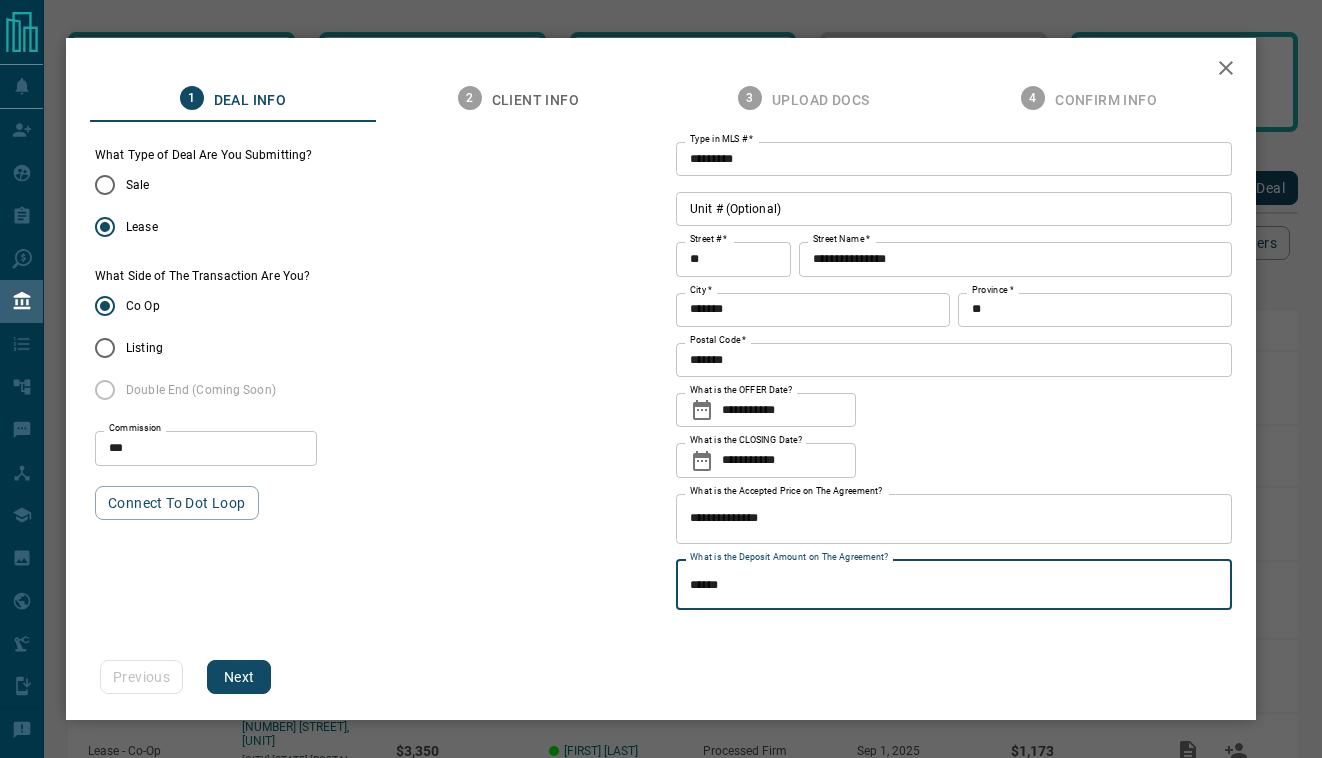 type on "******" 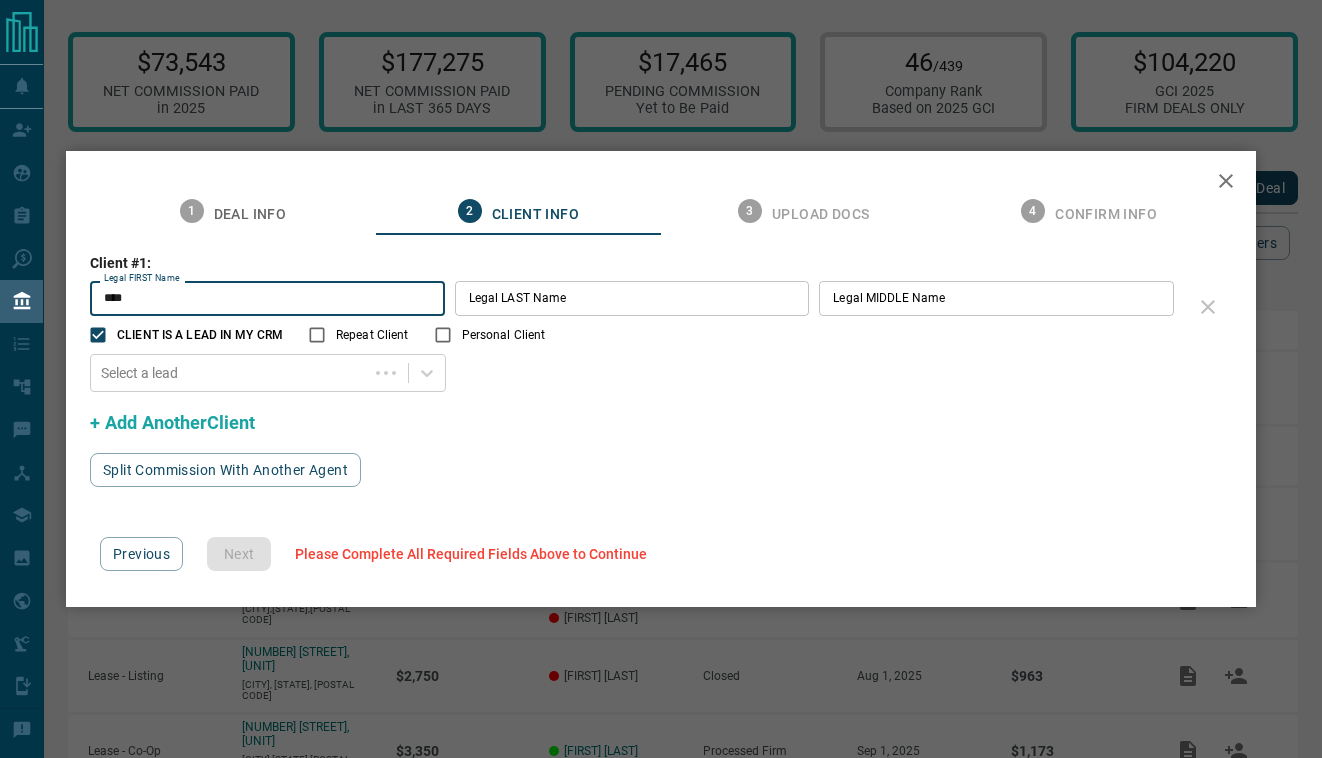 type on "****" 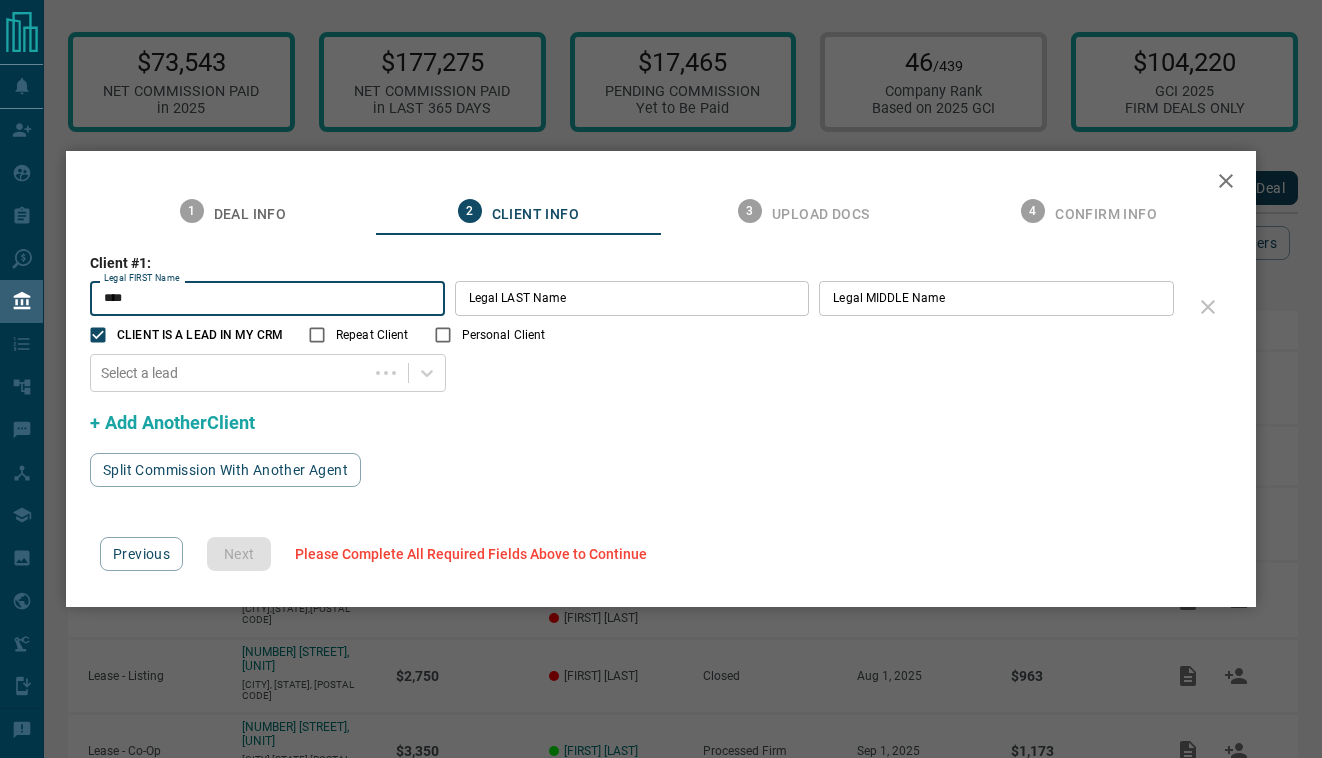 click on "Legal LAST Name" at bounding box center [632, 298] 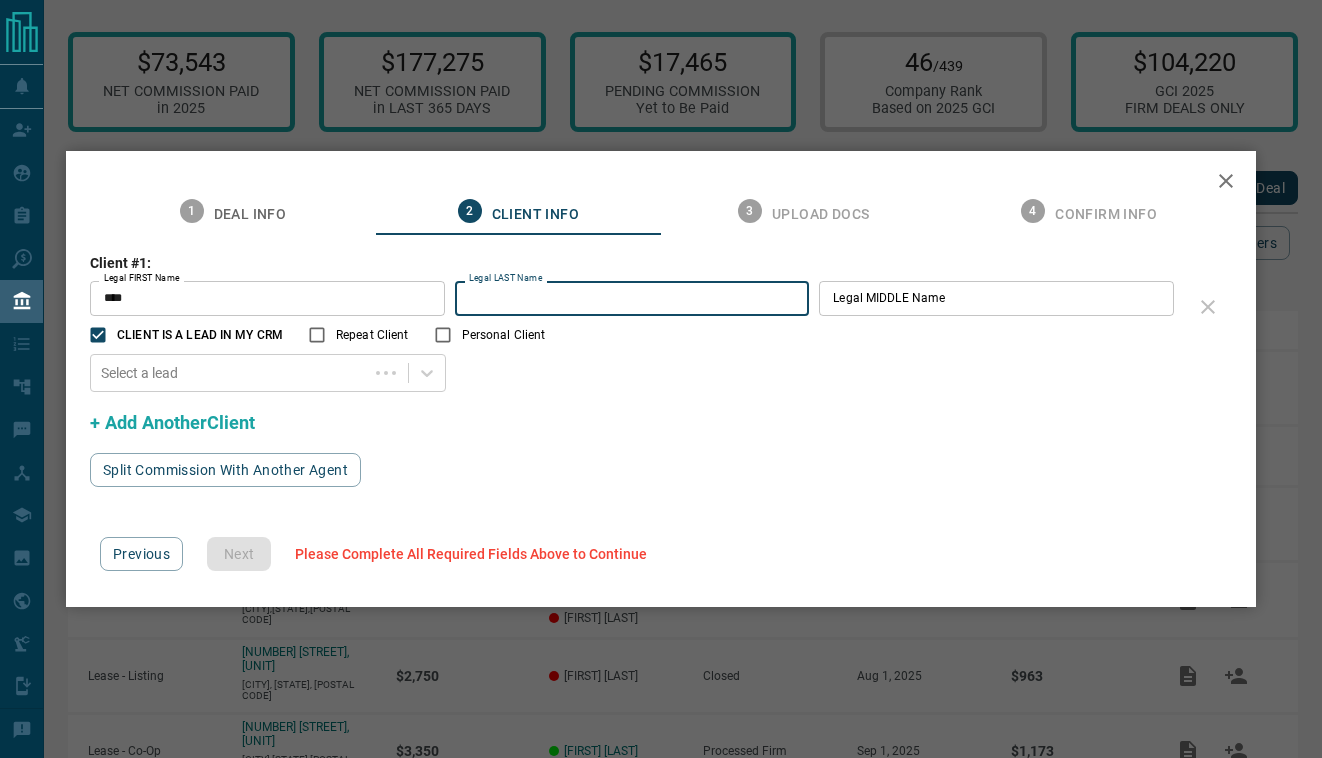 paste on "*******" 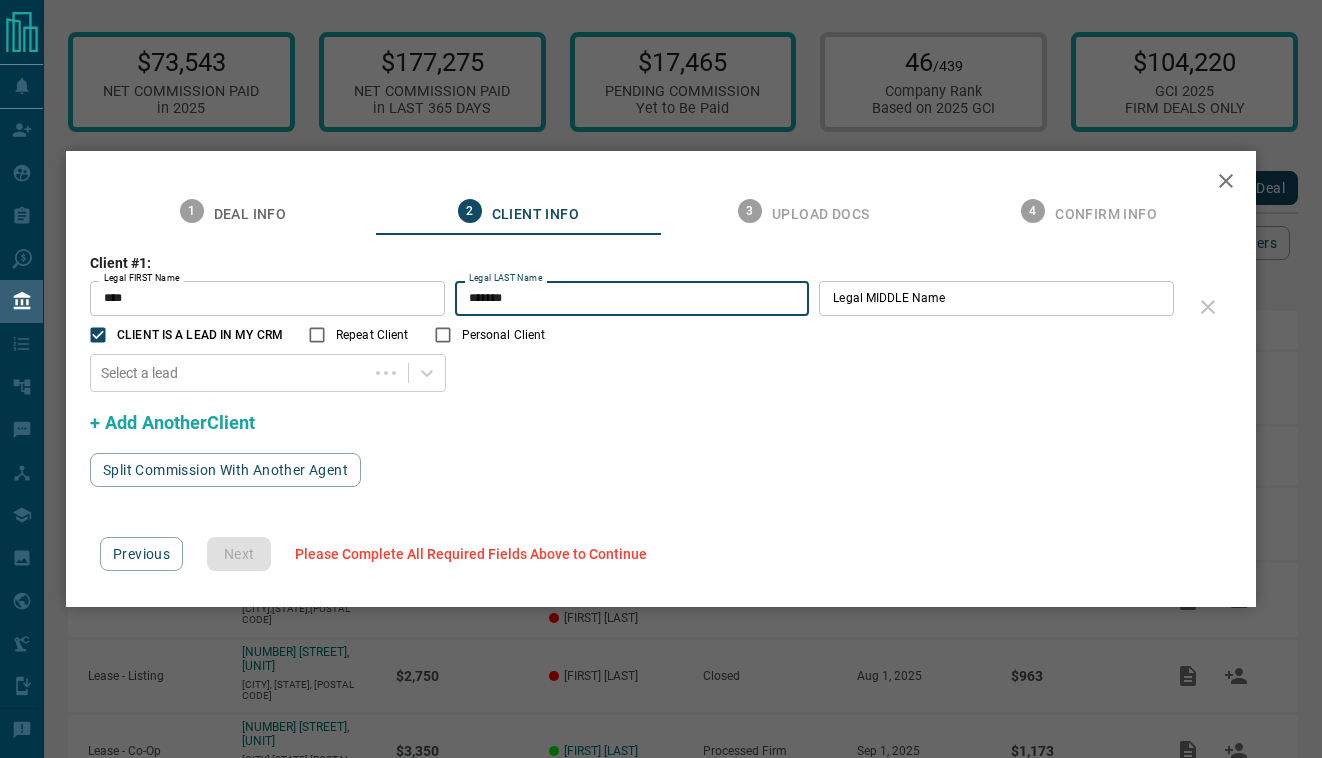 type on "*******" 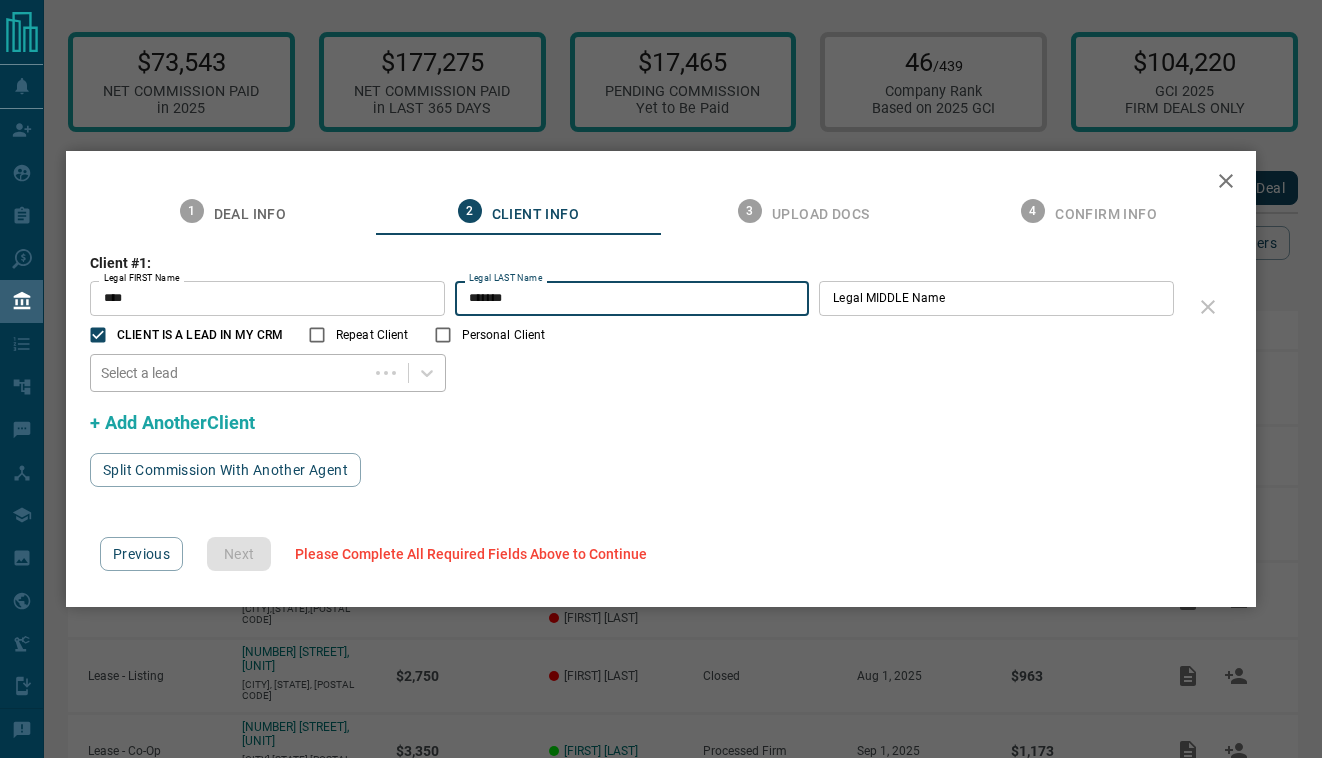 click at bounding box center (229, 373) 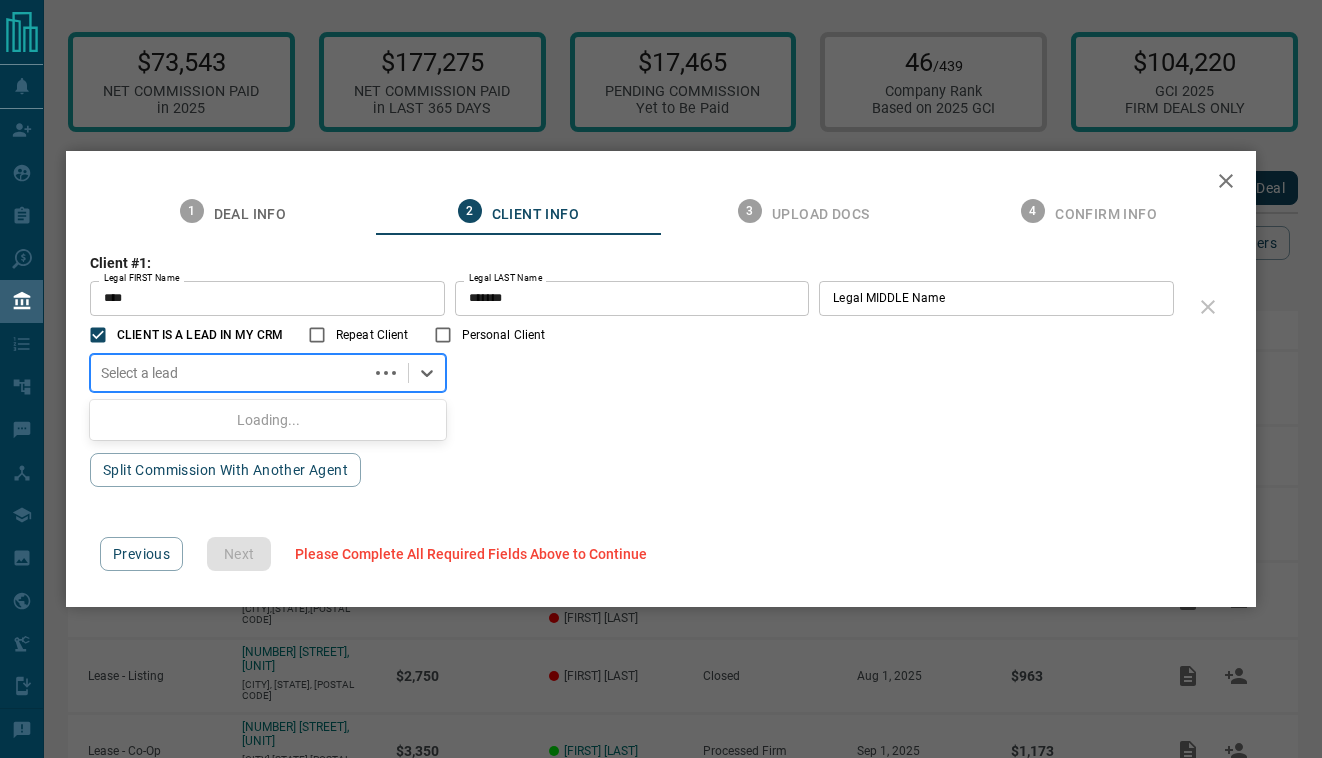paste on "**********" 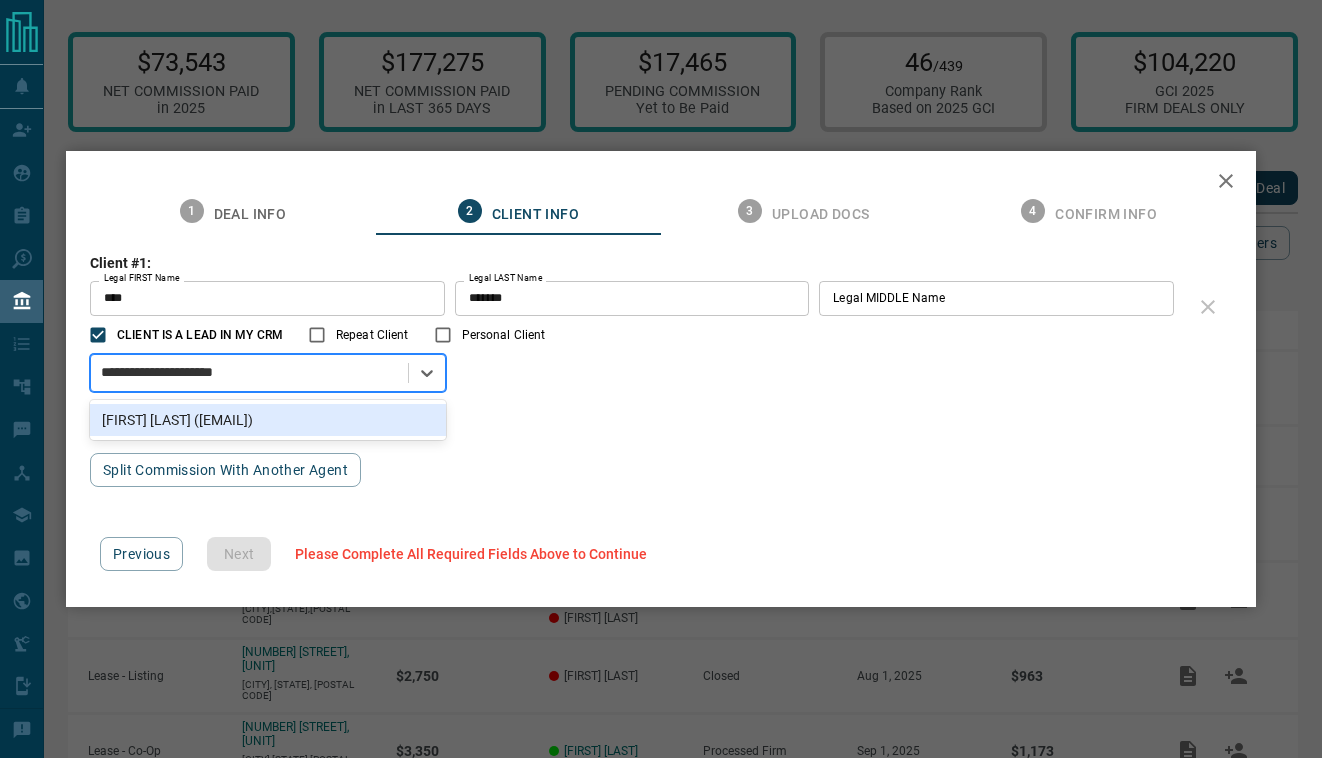click on "[FIRST] [LAST] ([EMAIL])" at bounding box center [268, 420] 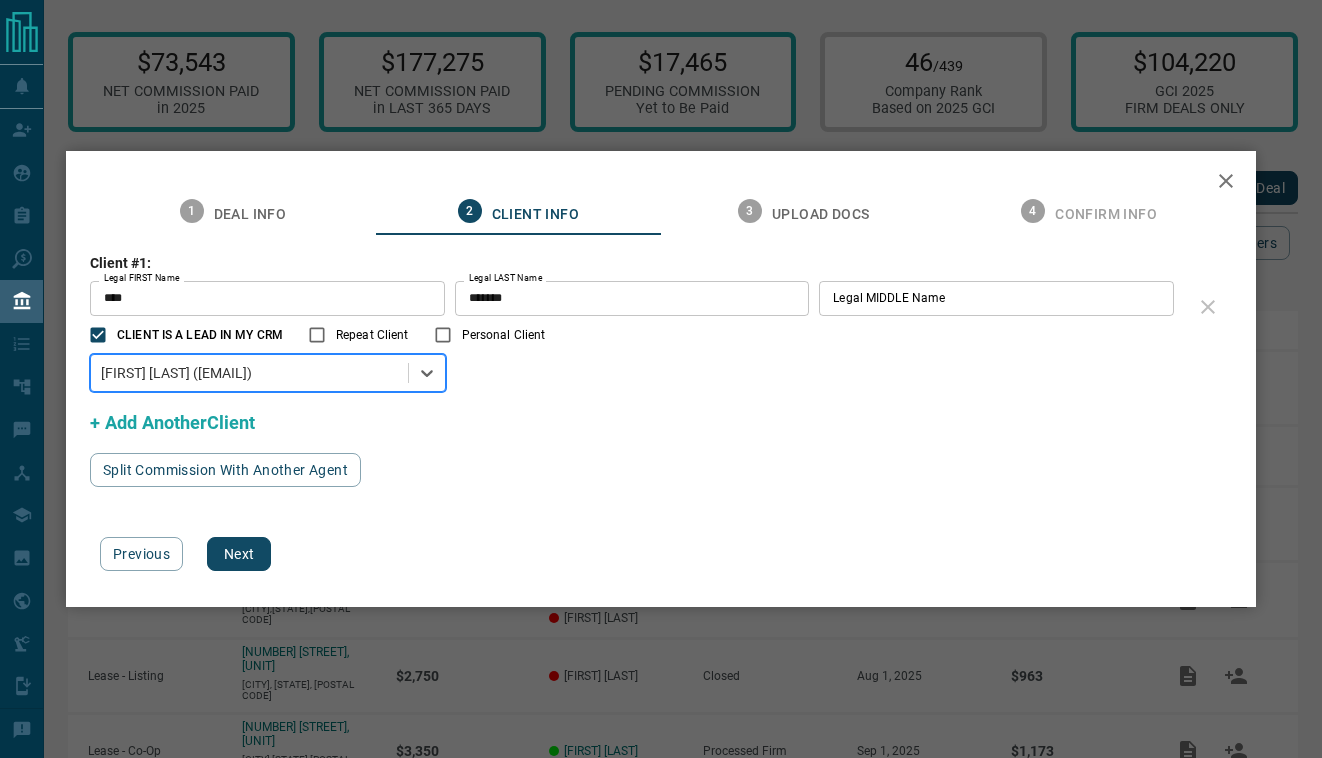 click on "Next" at bounding box center (239, 554) 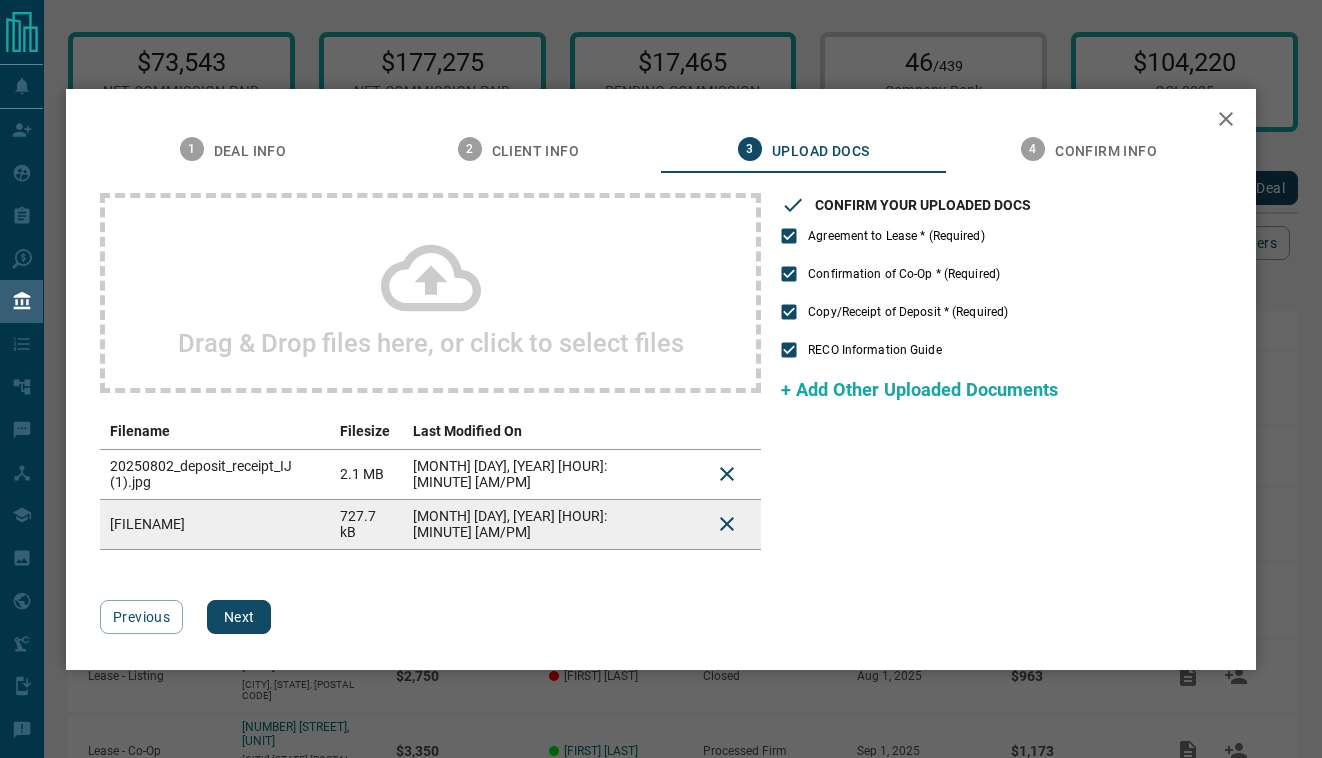 click on "Next" at bounding box center [239, 617] 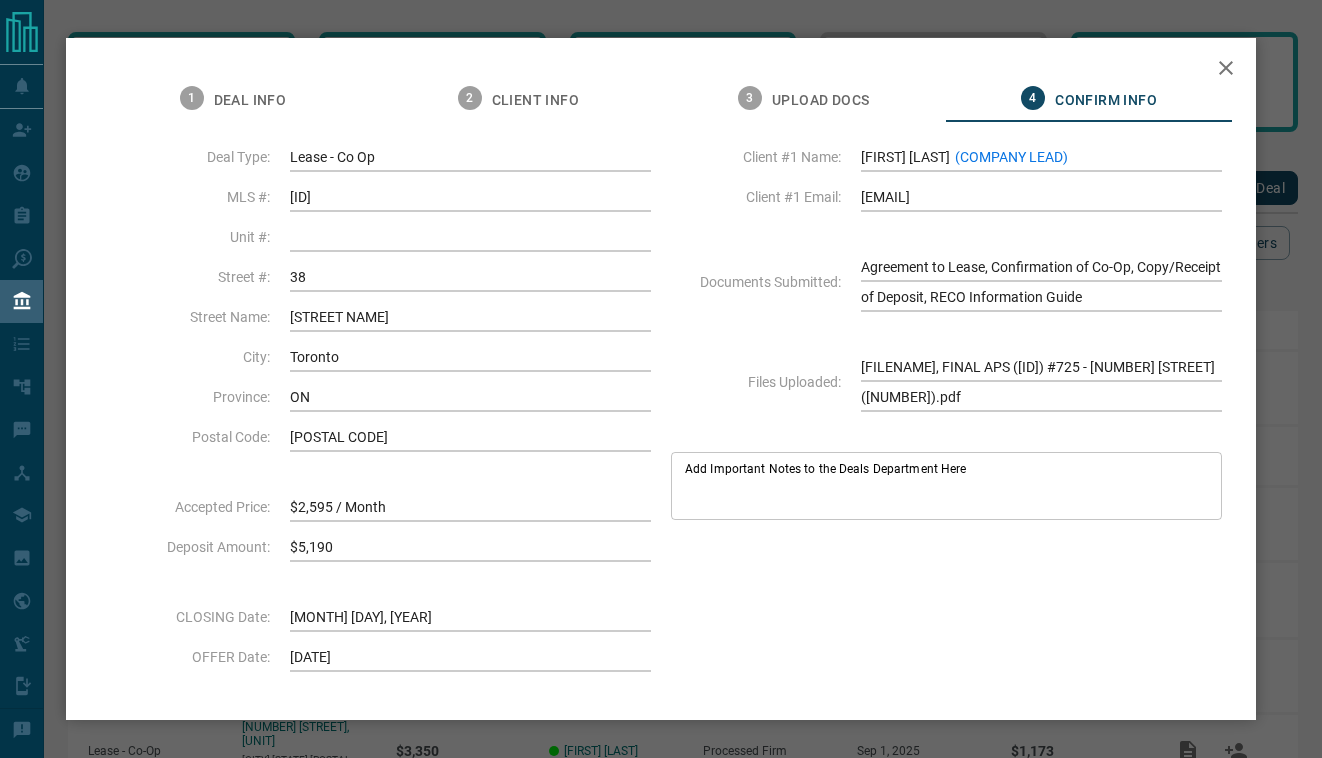 click on "Add Important Notes to the Deals Department Here" at bounding box center [946, 485] 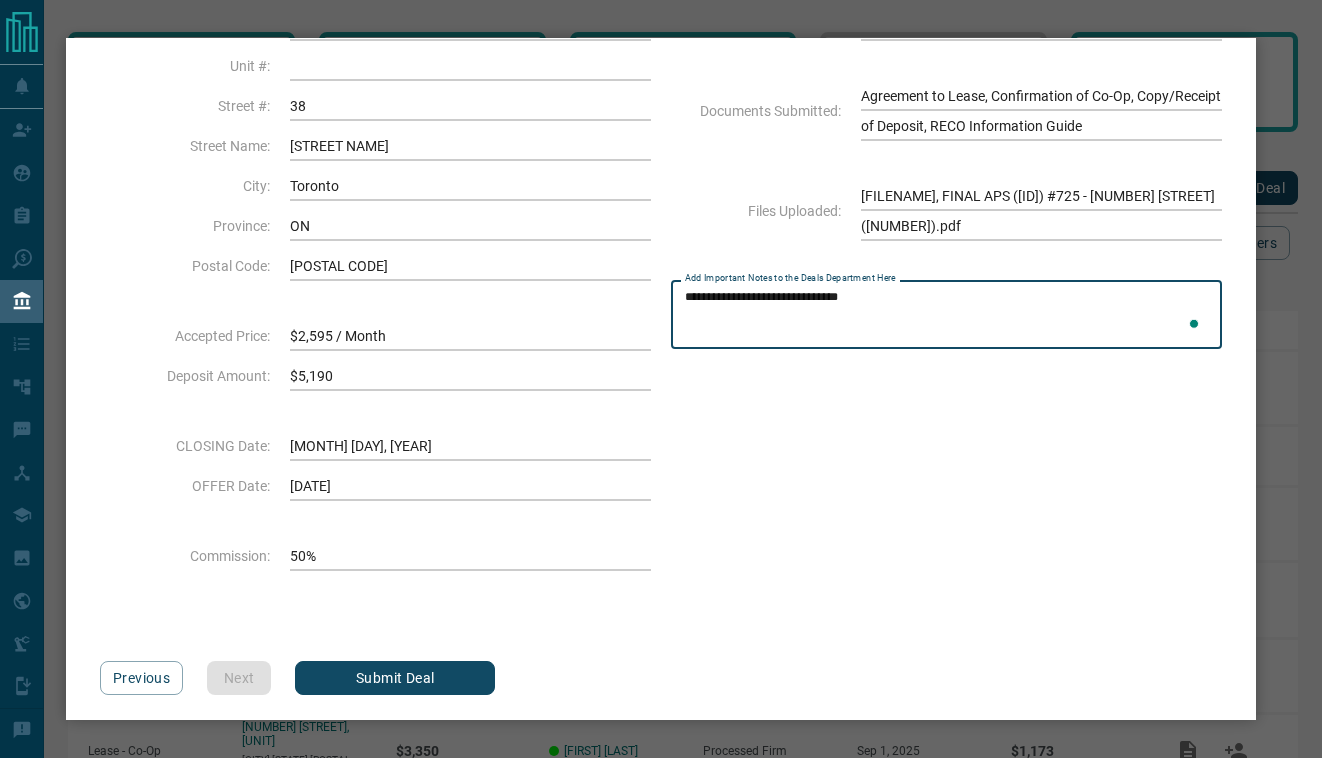 scroll, scrollTop: 182, scrollLeft: 0, axis: vertical 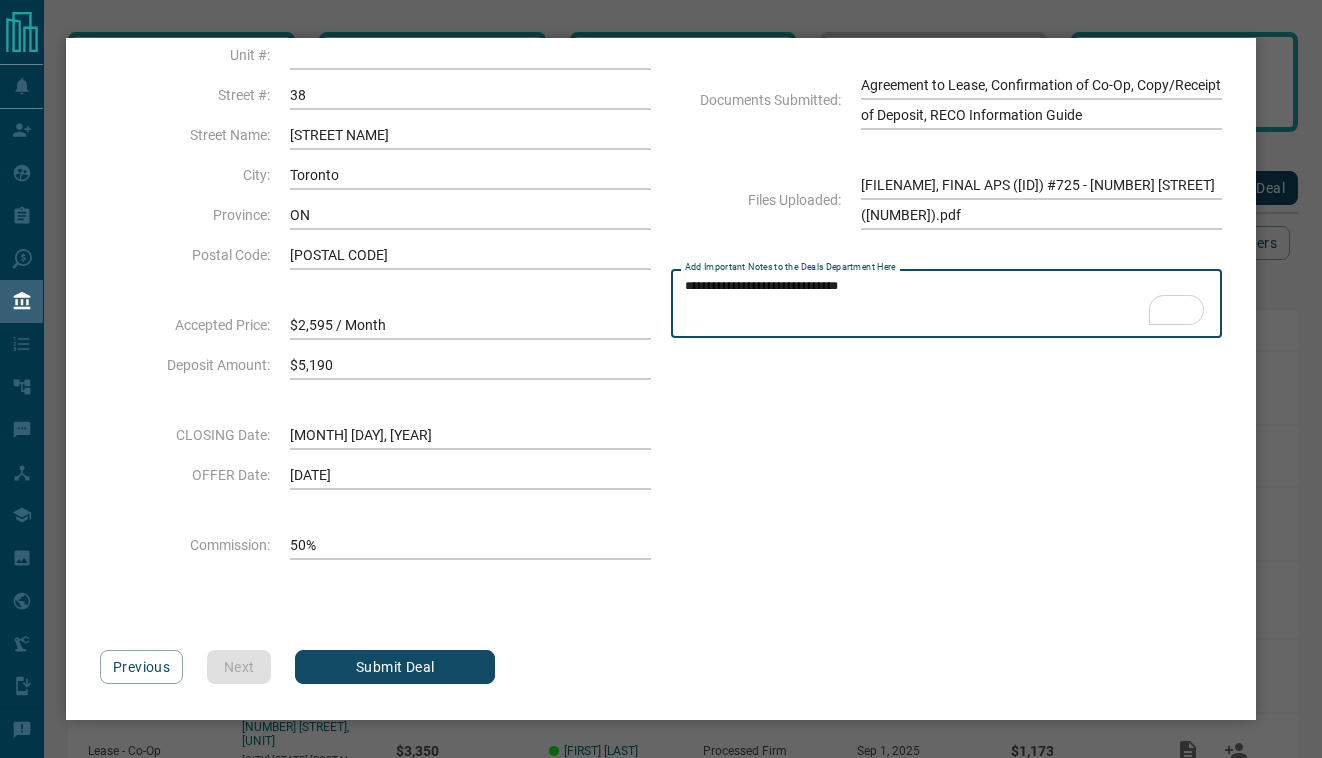 type on "**********" 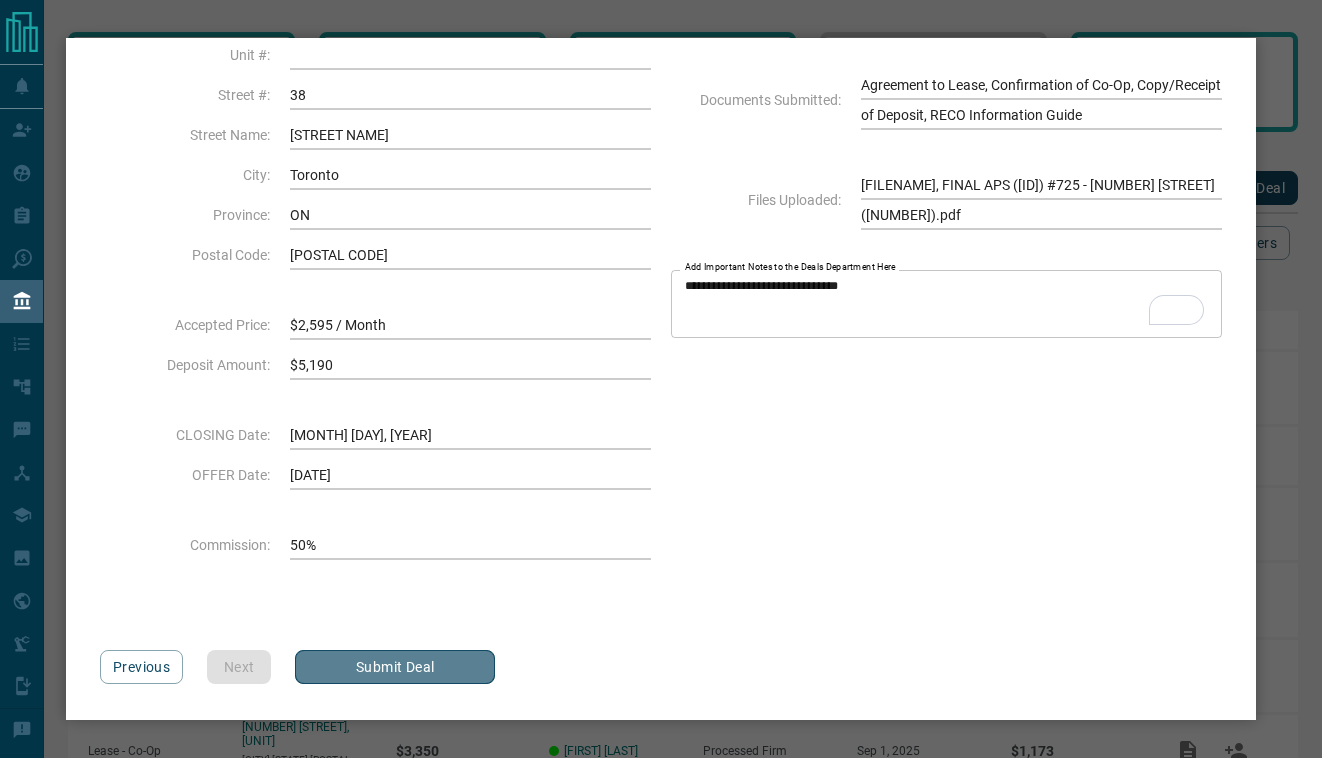 click on "Submit Deal" at bounding box center [395, 667] 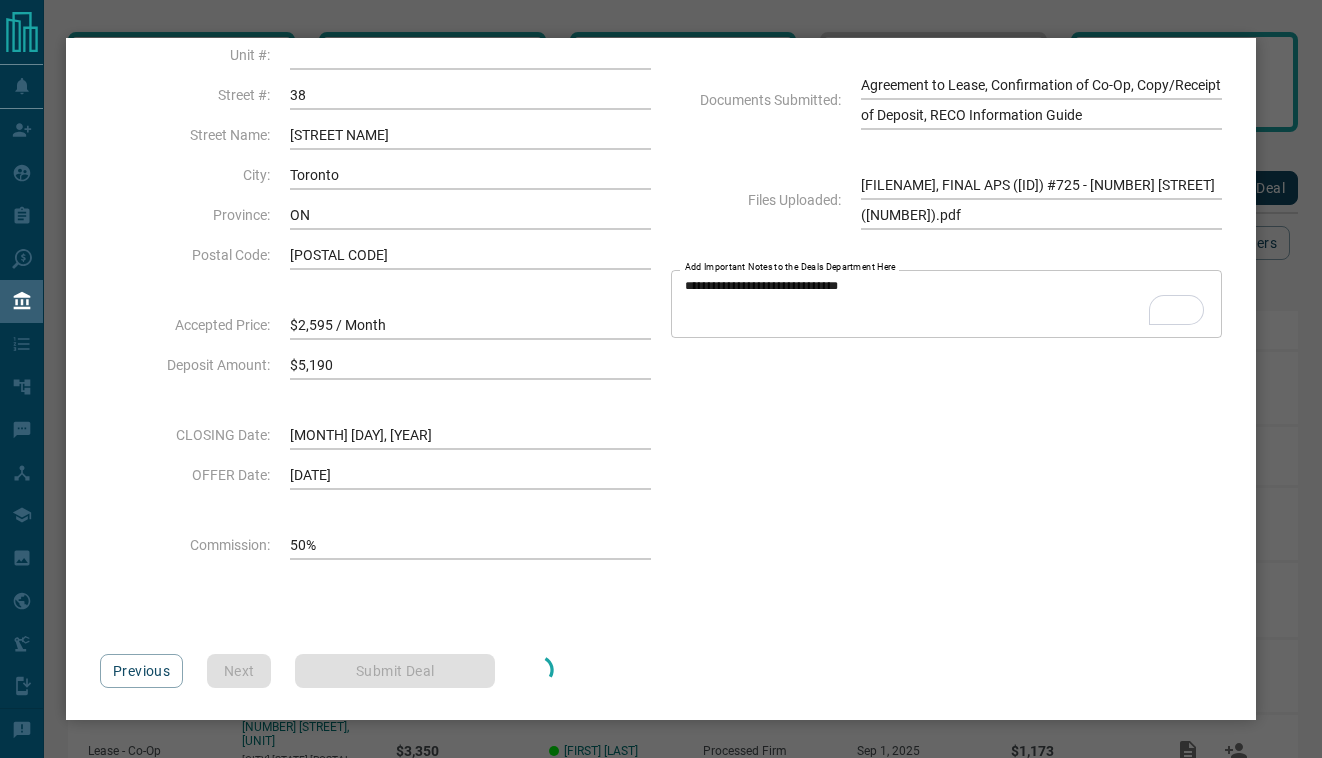scroll, scrollTop: 0, scrollLeft: 0, axis: both 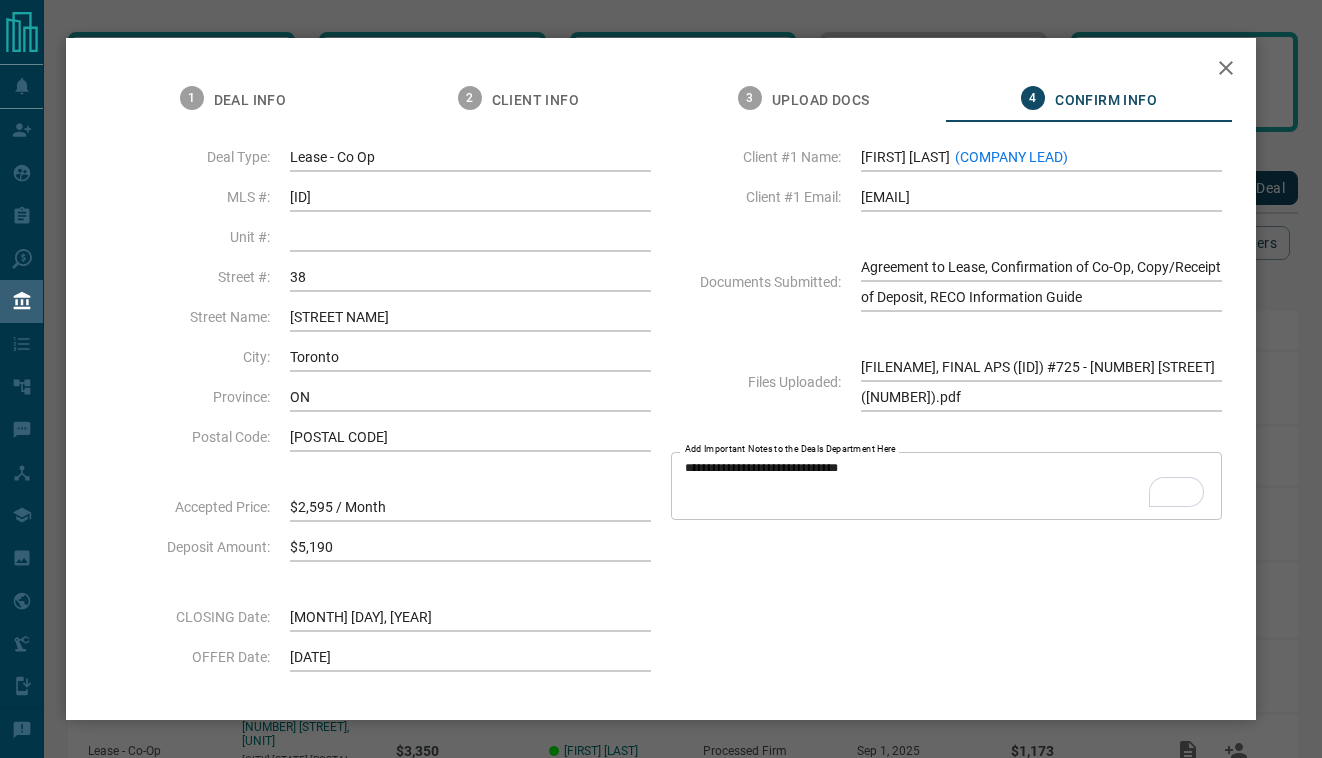 click on "[NUMBER] [STREET] [STREET NAME], [UNIT] [CITY] [STATE] [POSTAL CODE] [PRICE] / [PERIOD] [DEPOSIT] [DATE] [DATE] [CLIENT] ([ROLE]) [CLIENT] [EMAIL] [DOCUMENTS] [FILES] [NOTES] [NOTES] [NOTES]" at bounding box center [661, 379] 